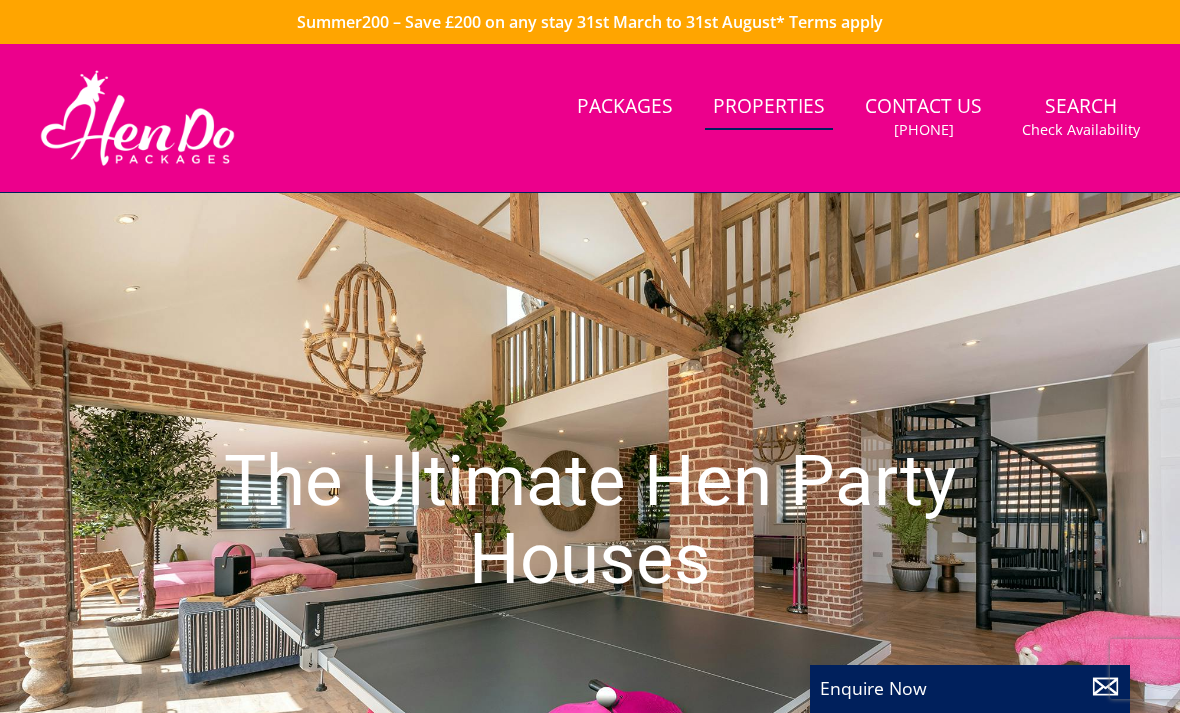 scroll, scrollTop: 0, scrollLeft: 0, axis: both 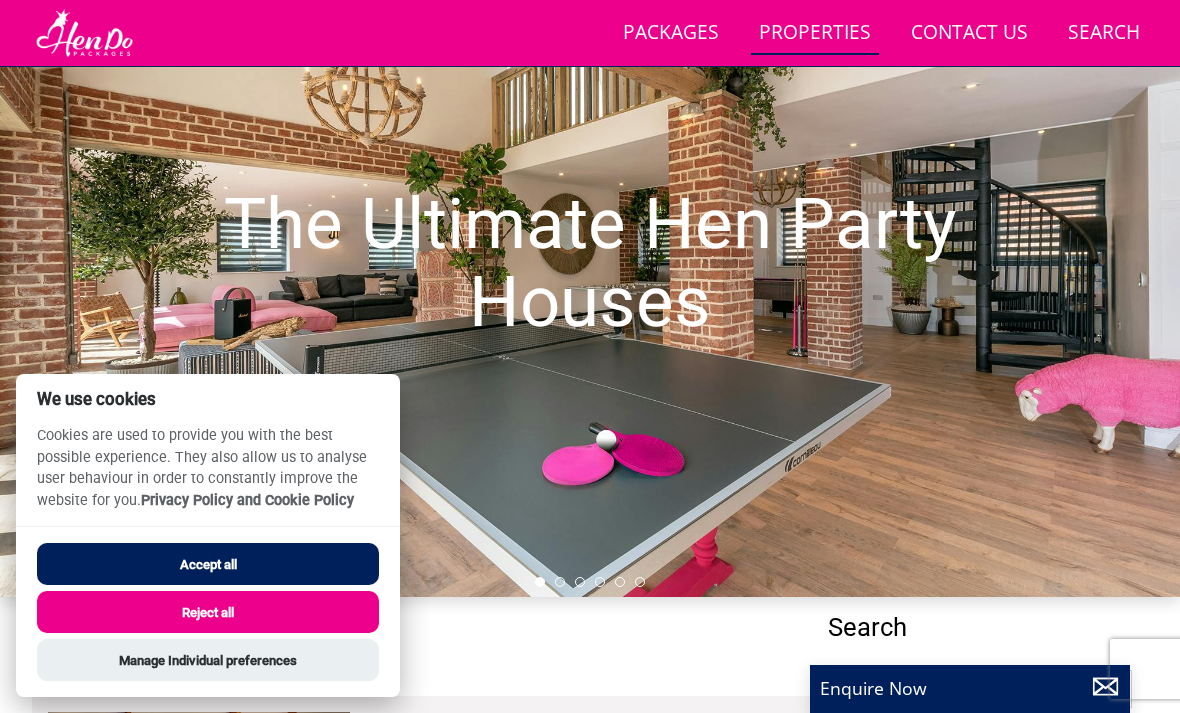 click on "Reject all" at bounding box center [208, 612] 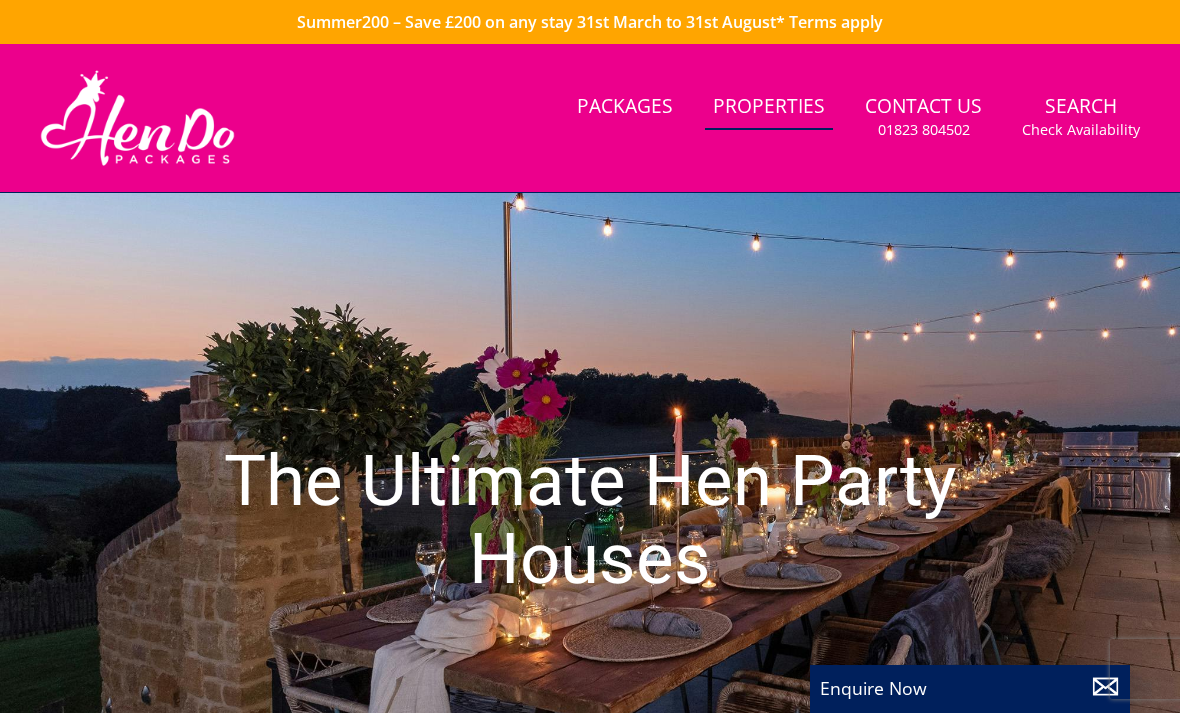 scroll, scrollTop: 0, scrollLeft: 0, axis: both 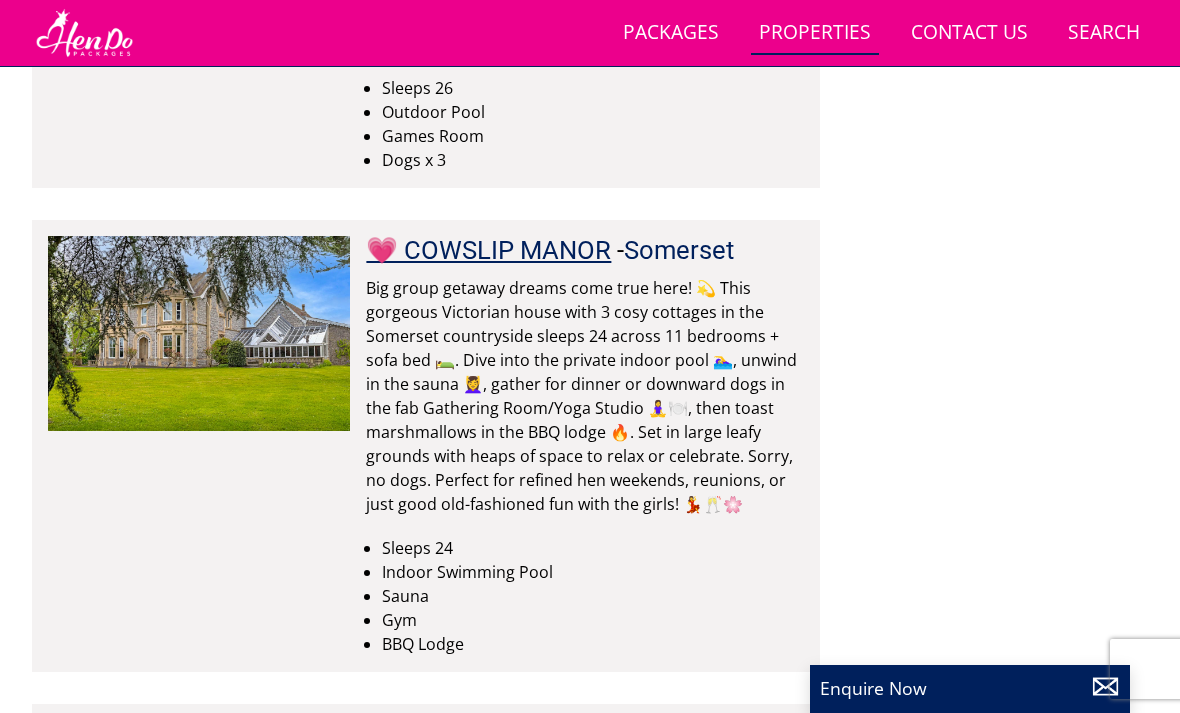 click on "💗 COWSLIP MANOR" at bounding box center [488, 250] 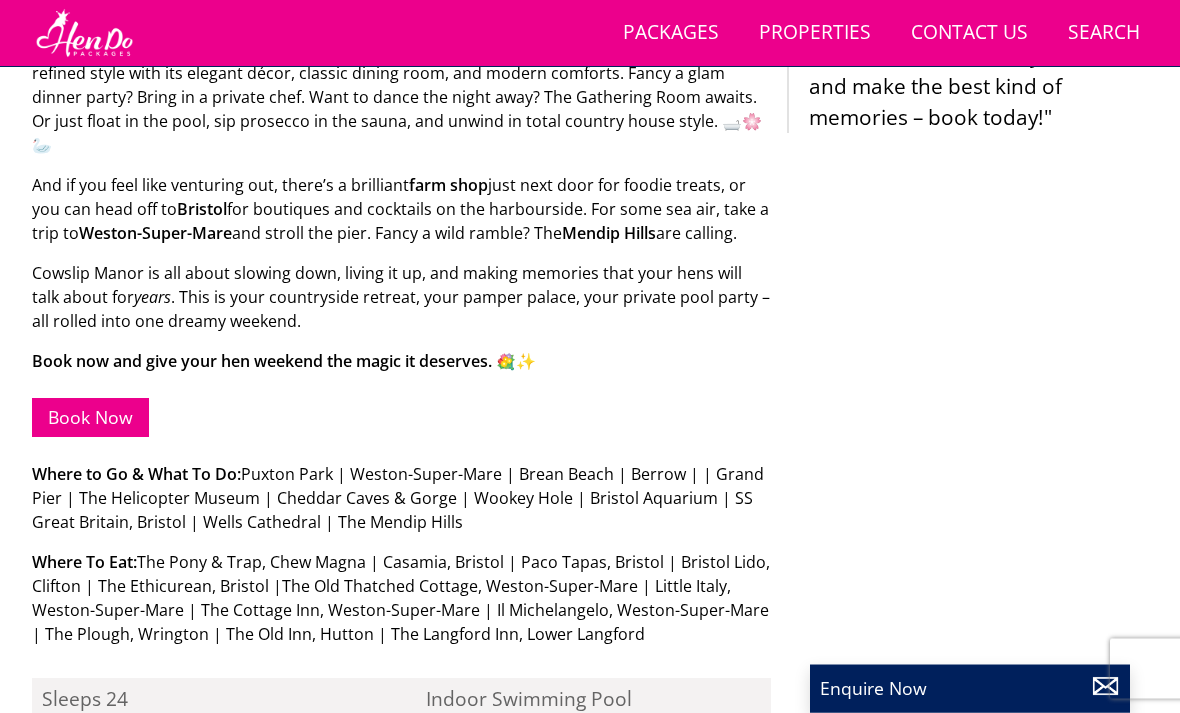 scroll, scrollTop: 1535, scrollLeft: 0, axis: vertical 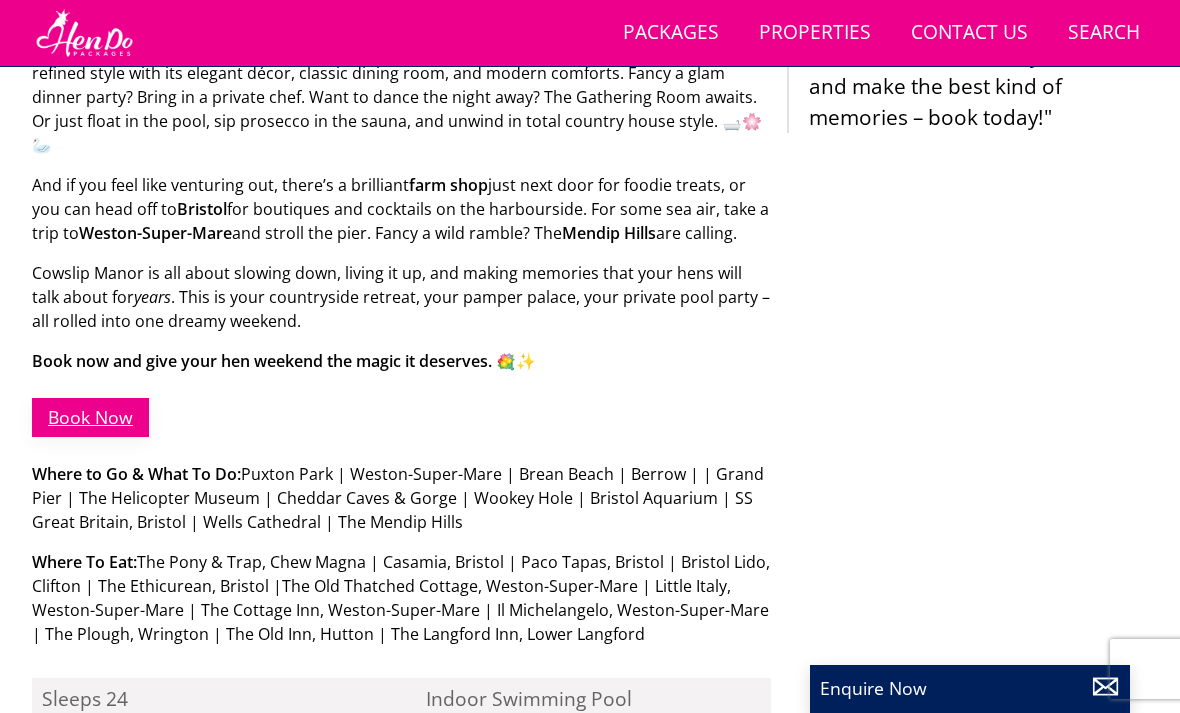 click on "Book Now" at bounding box center [90, 417] 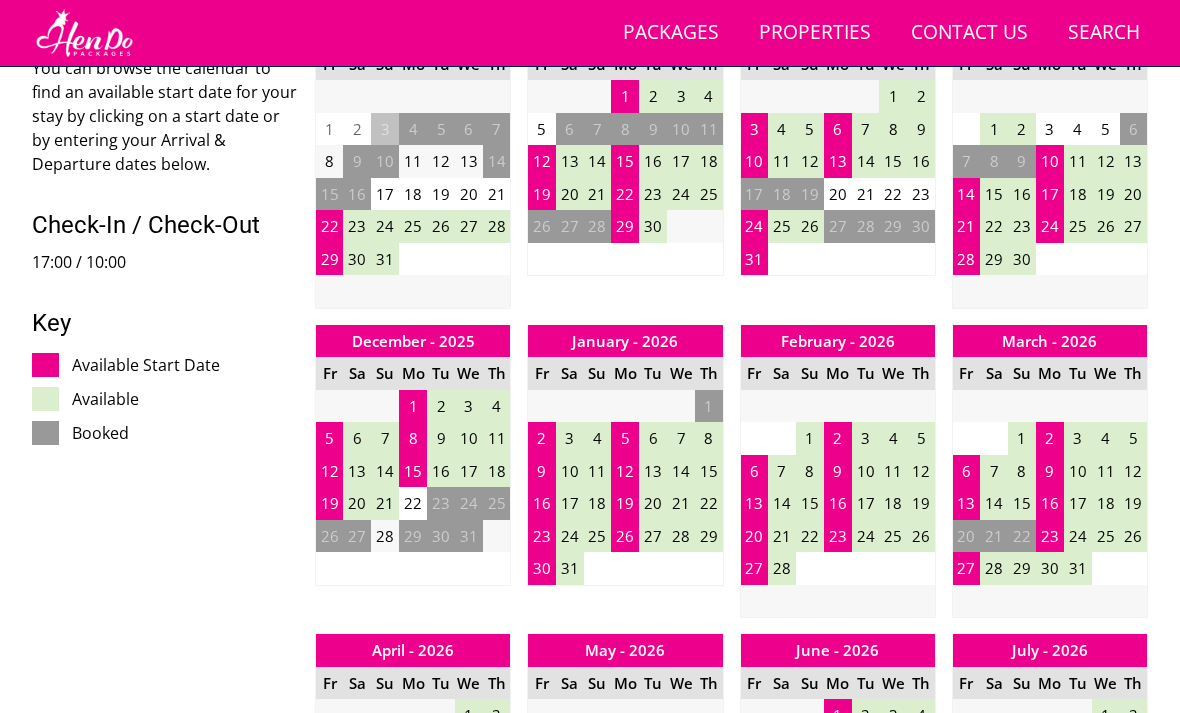 scroll, scrollTop: 1000, scrollLeft: 0, axis: vertical 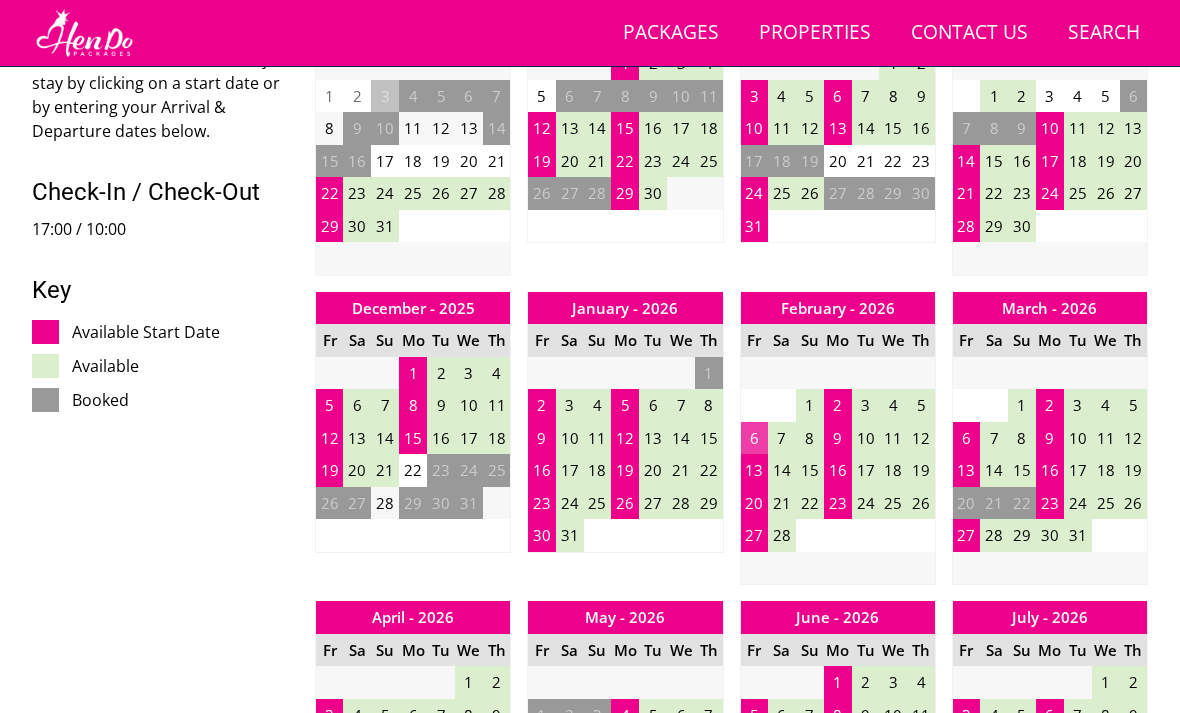 click on "6" at bounding box center (754, 438) 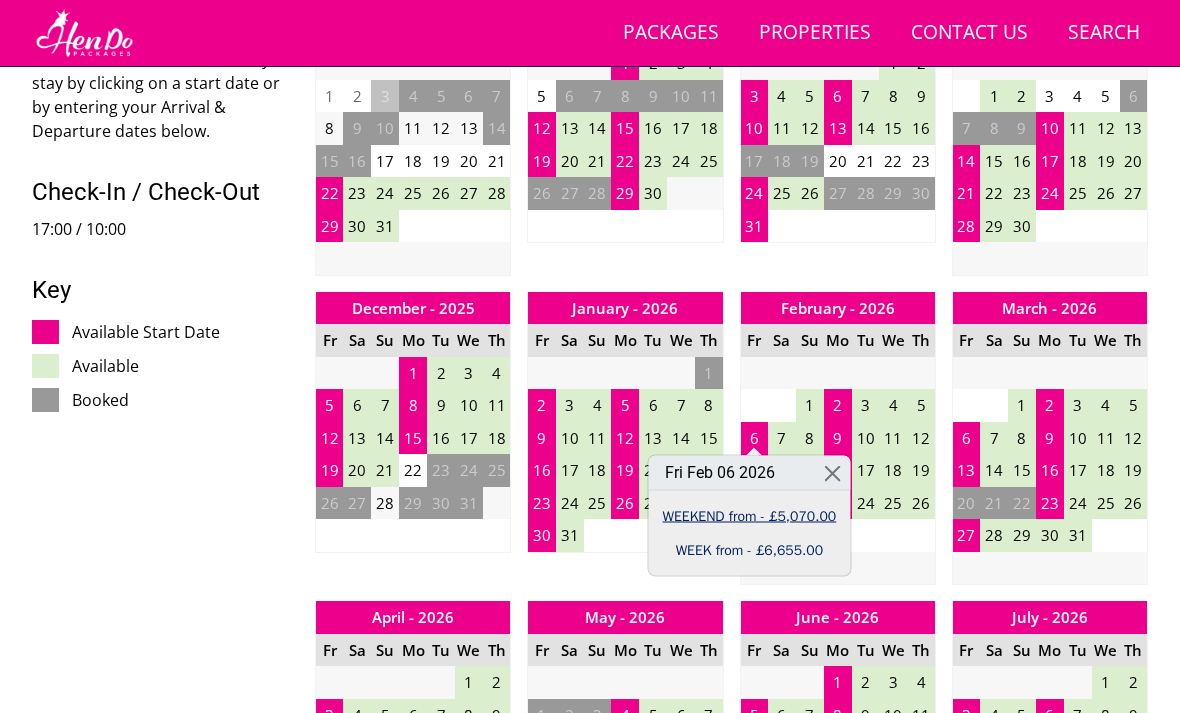 click on "WEEKEND from  - £5,070.00" at bounding box center (750, 515) 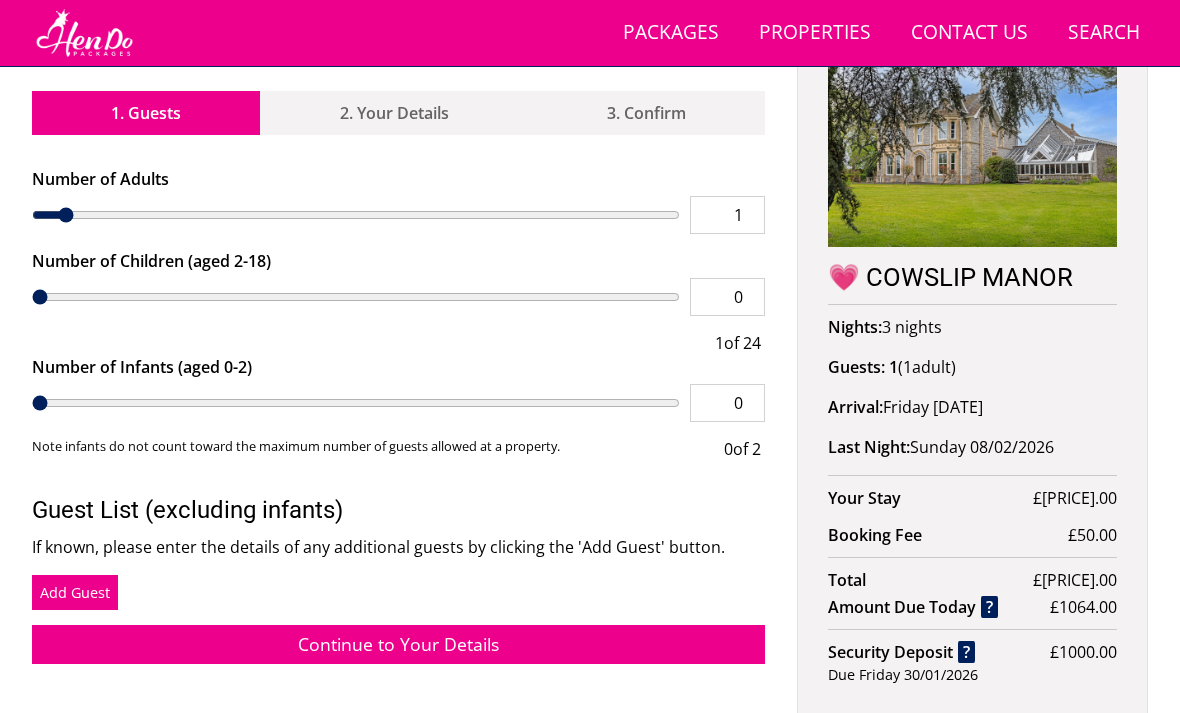 scroll, scrollTop: 757, scrollLeft: 0, axis: vertical 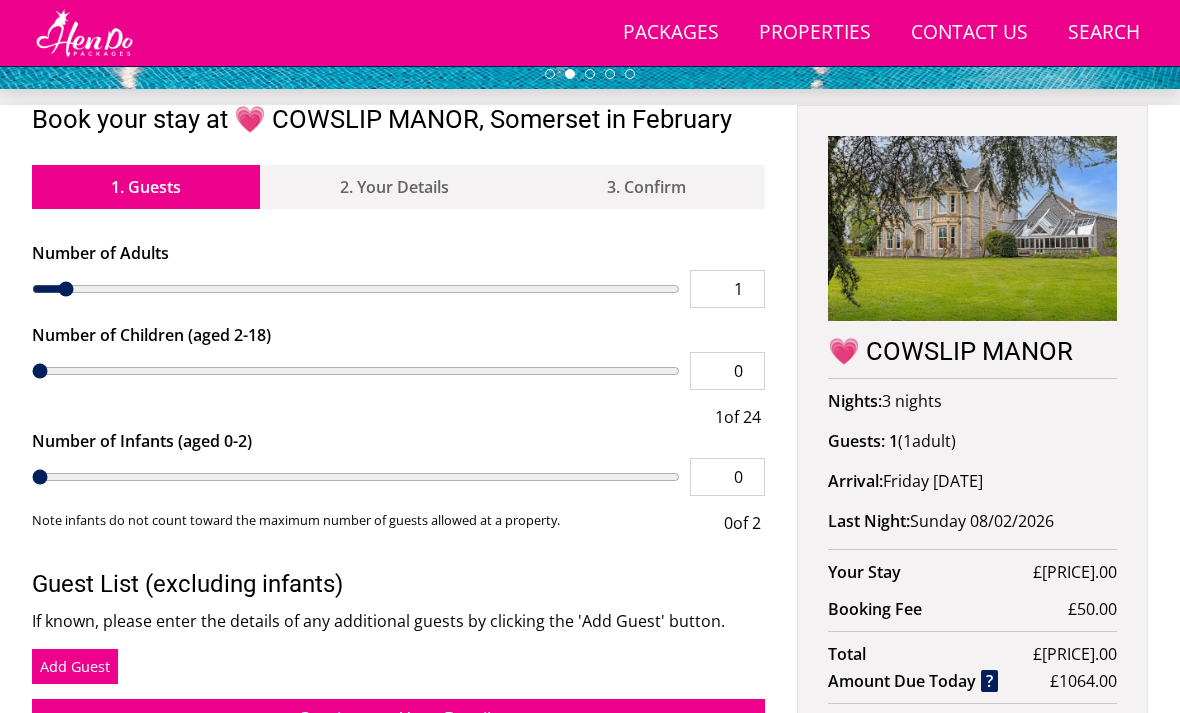 type on "2" 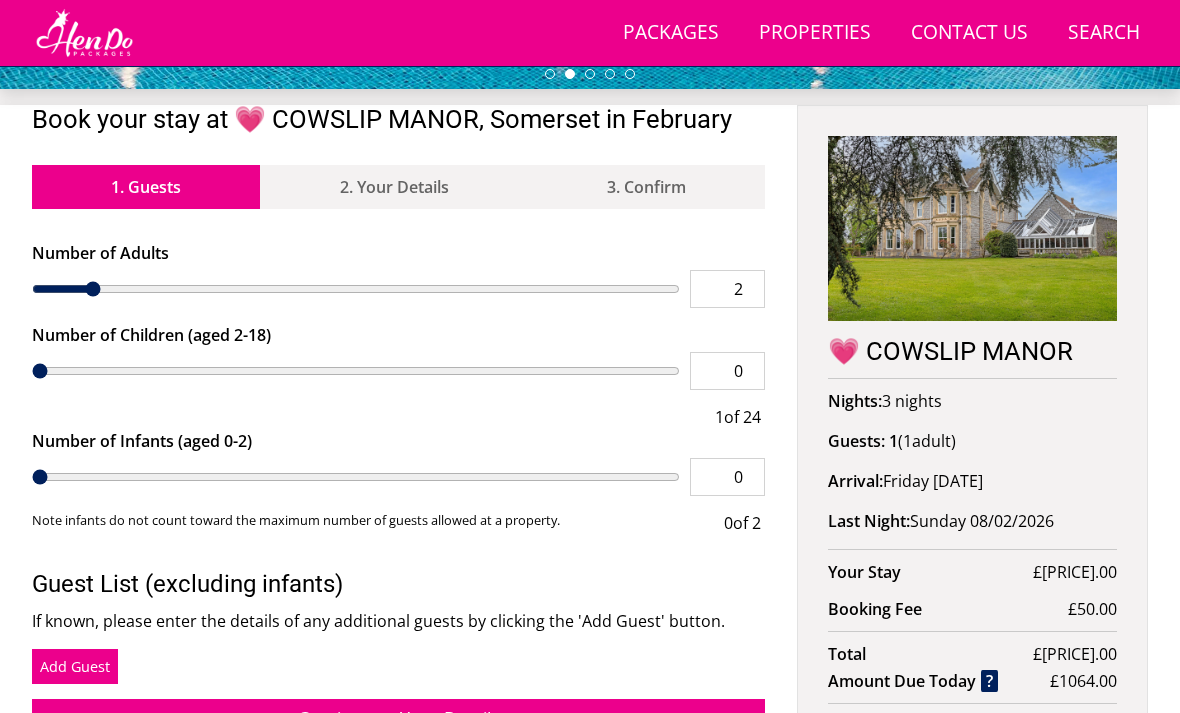 scroll, scrollTop: 683, scrollLeft: 0, axis: vertical 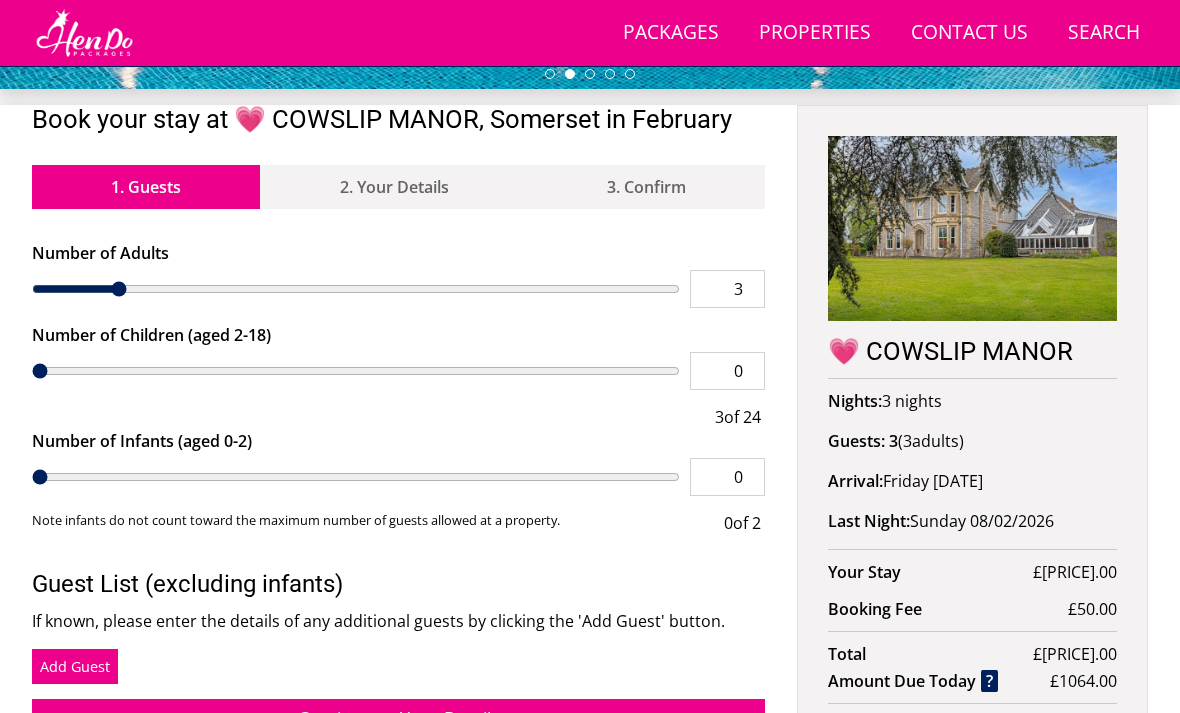 type on "4" 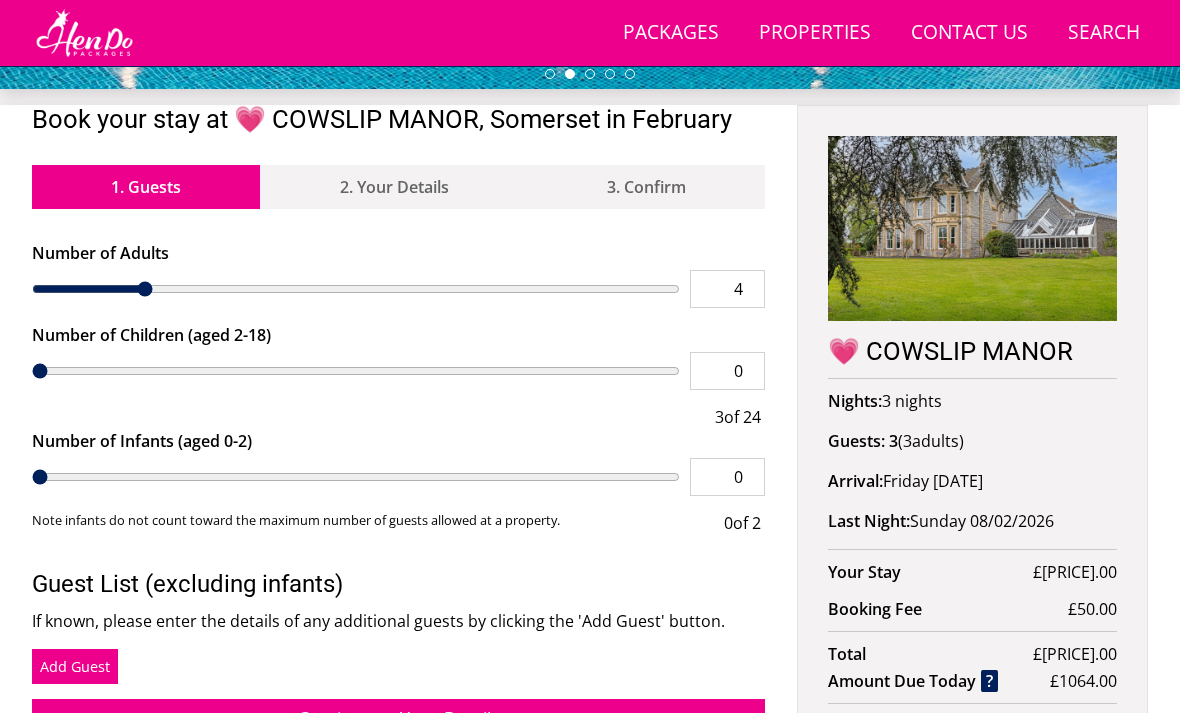 type on "5" 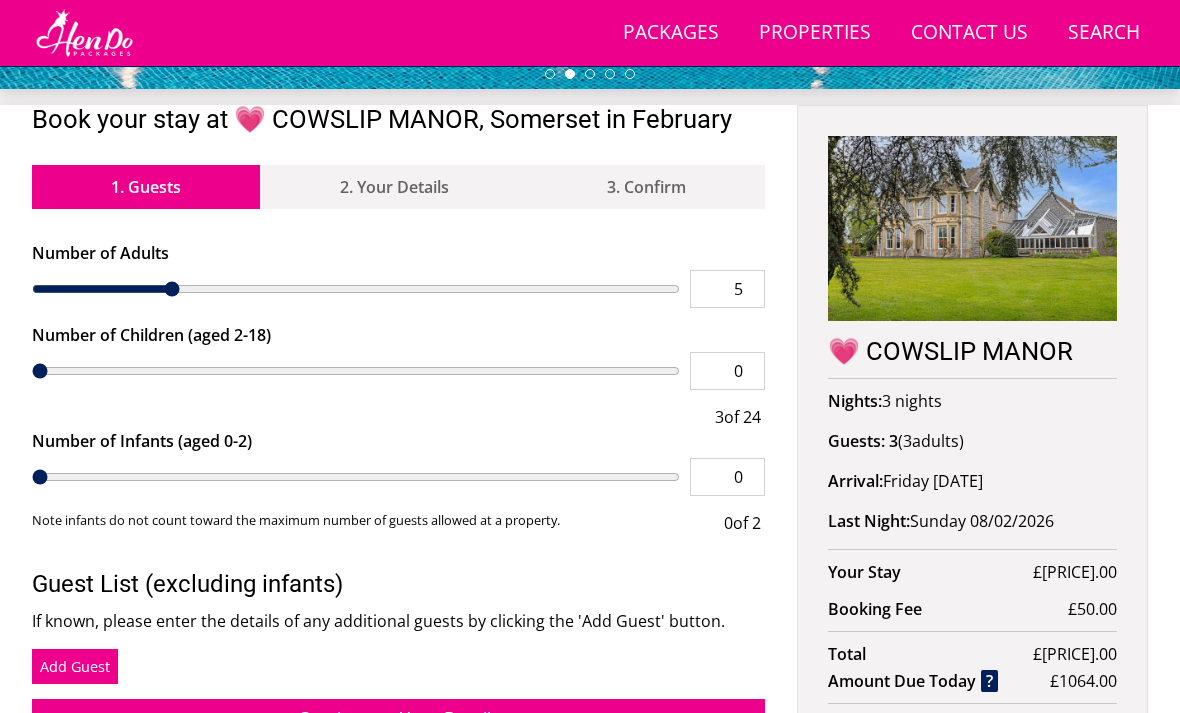 type on "6" 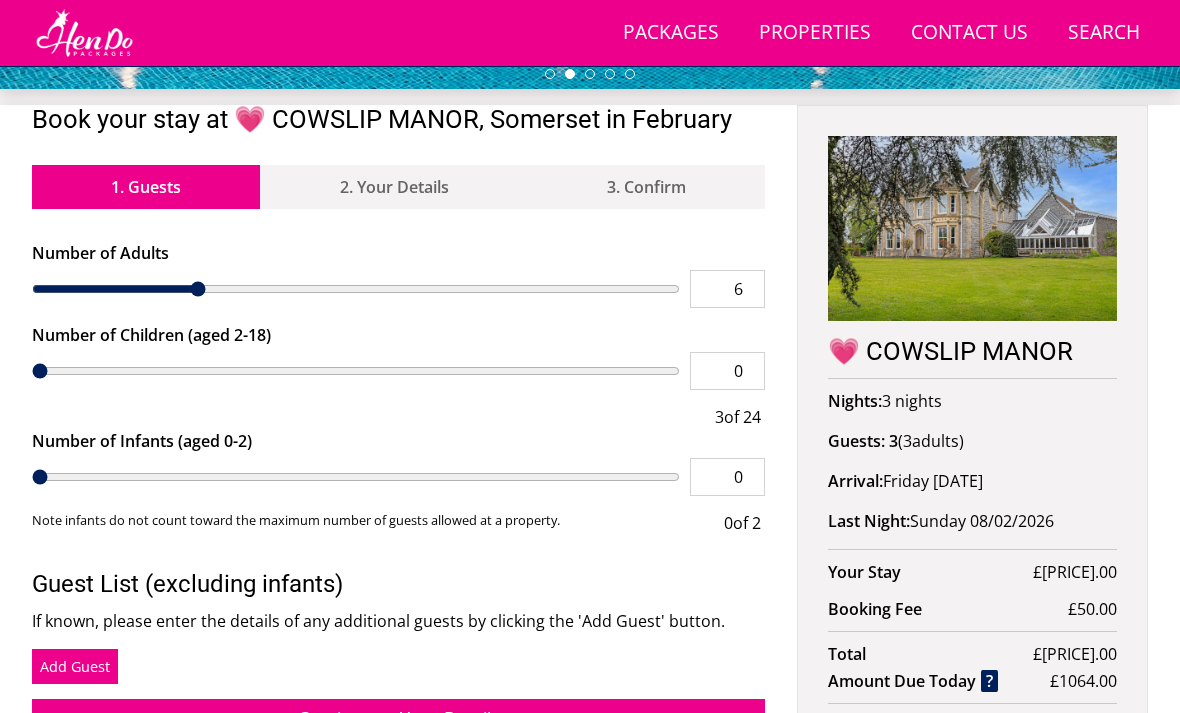type on "7" 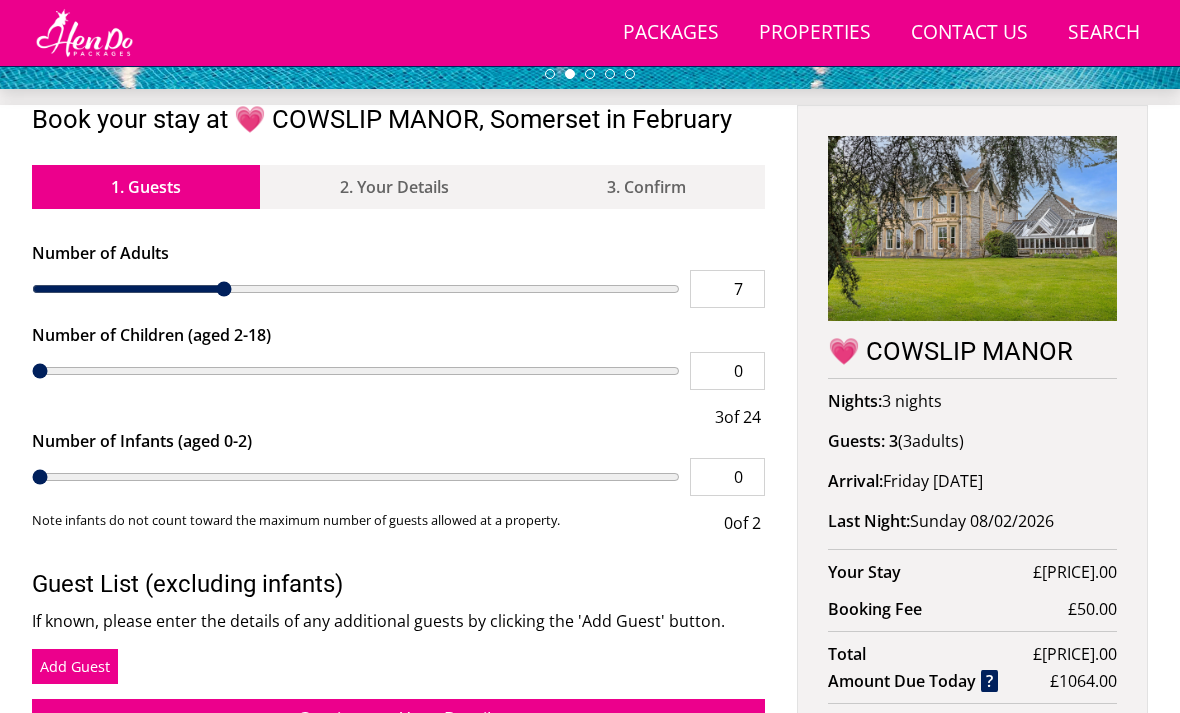 type on "8" 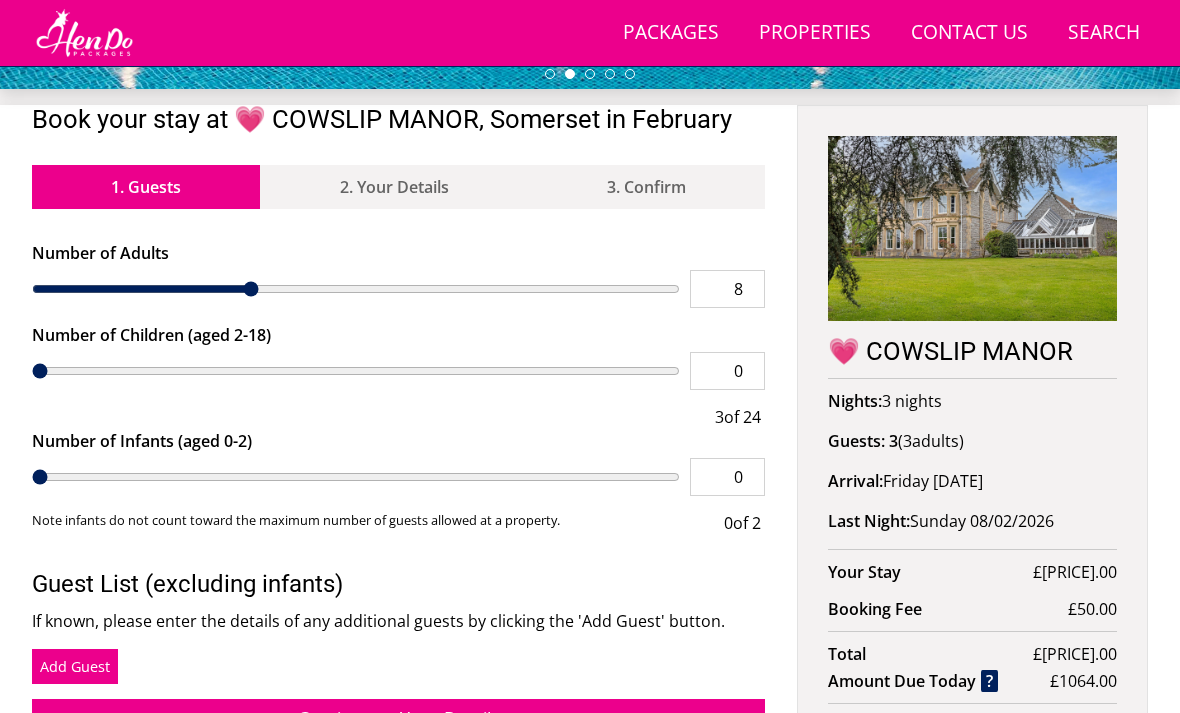 type on "9" 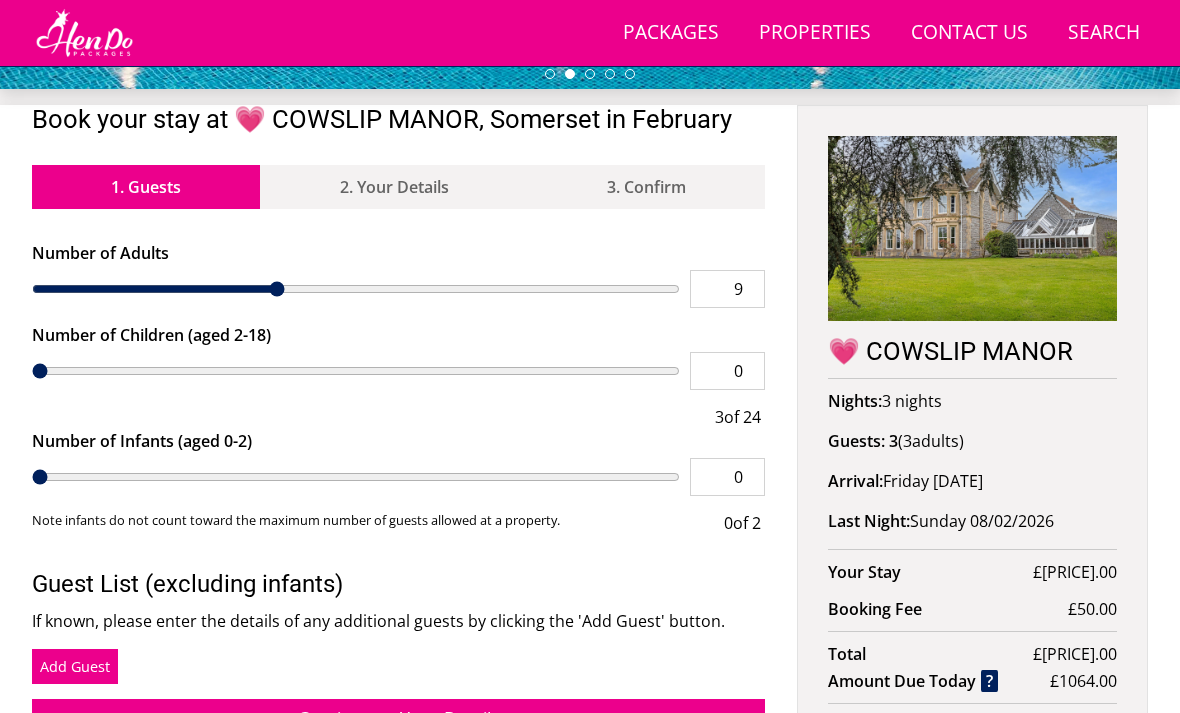 type on "10" 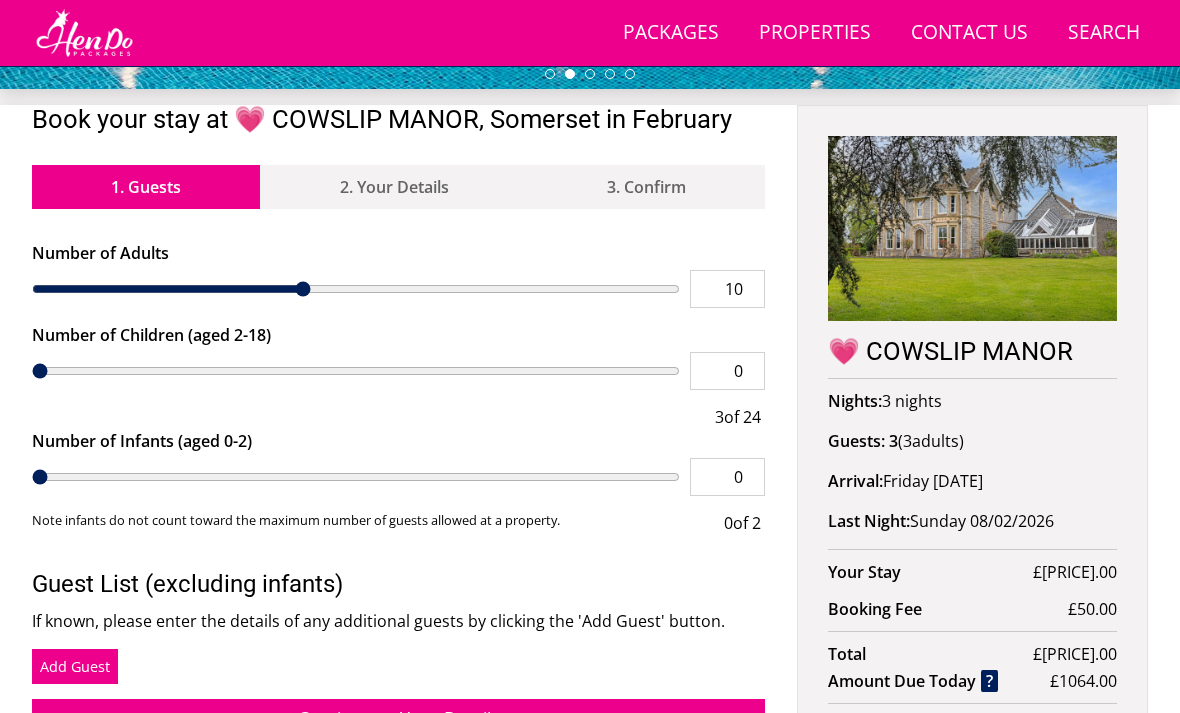 type on "11" 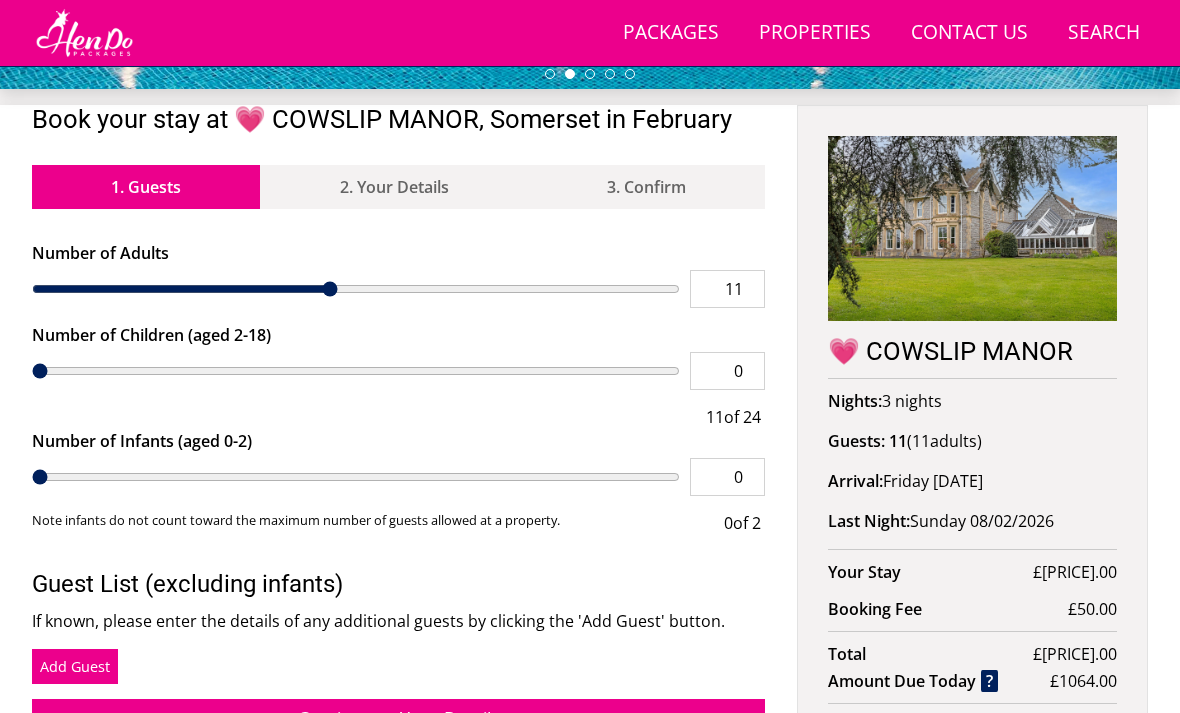 type on "12" 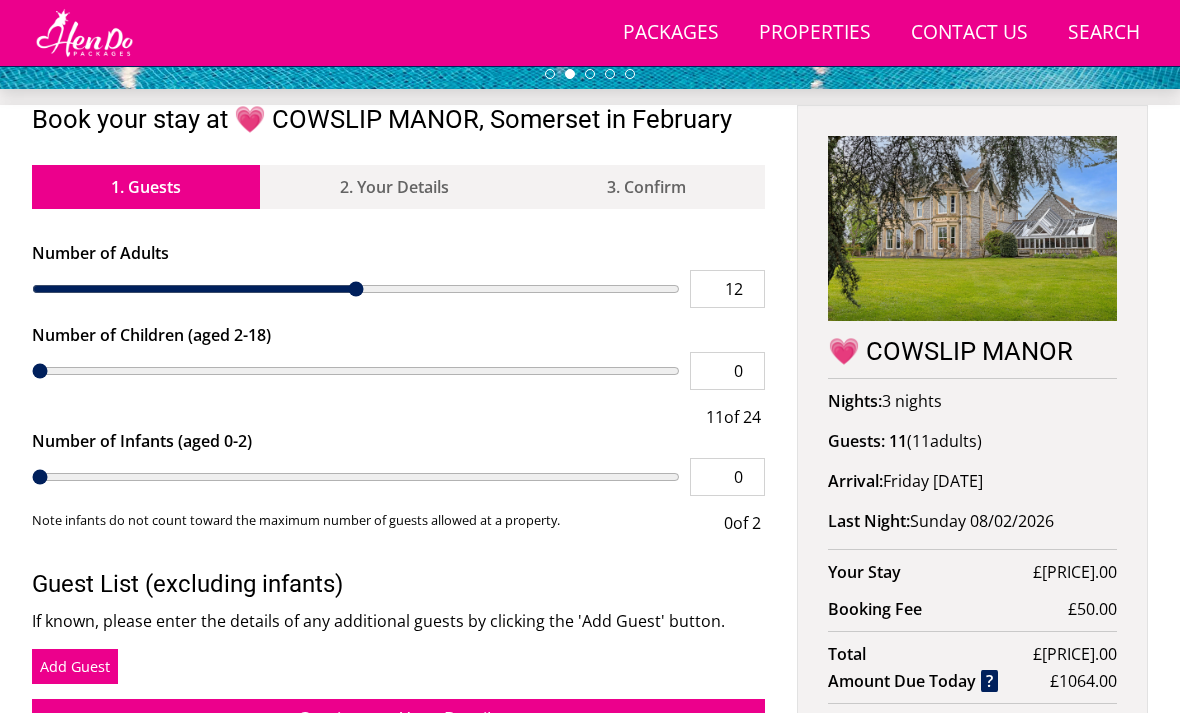 type on "13" 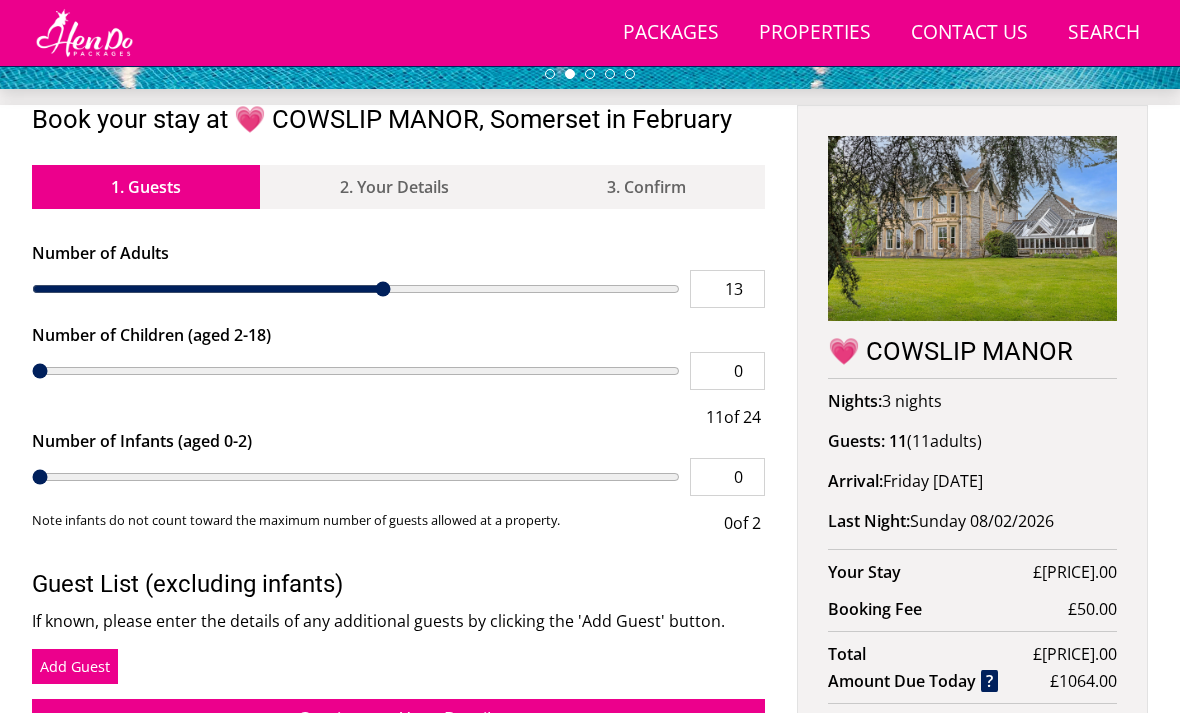 type on "14" 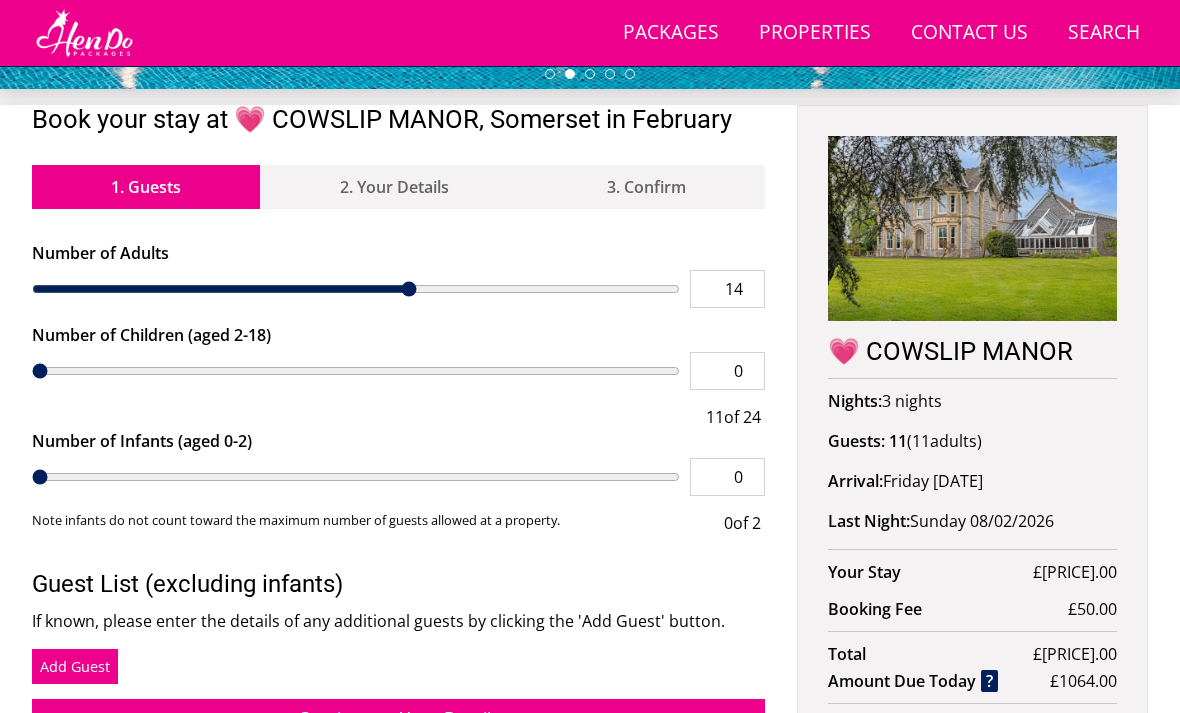 type on "15" 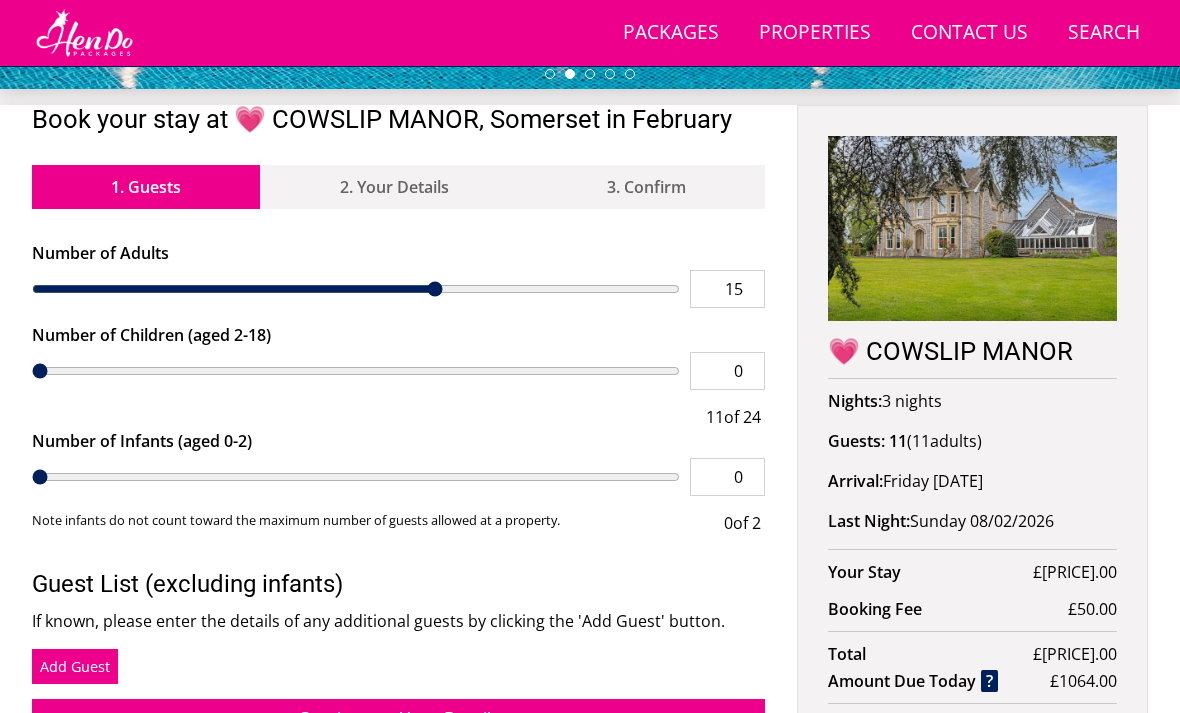 type on "16" 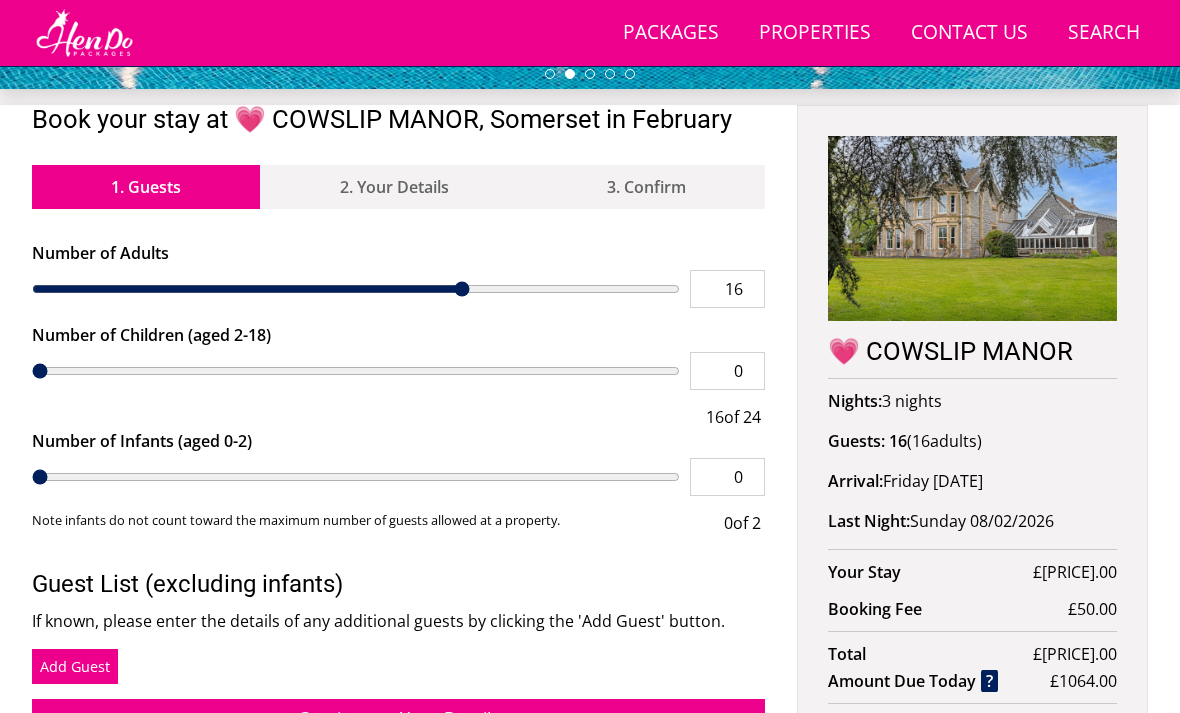 type on "17" 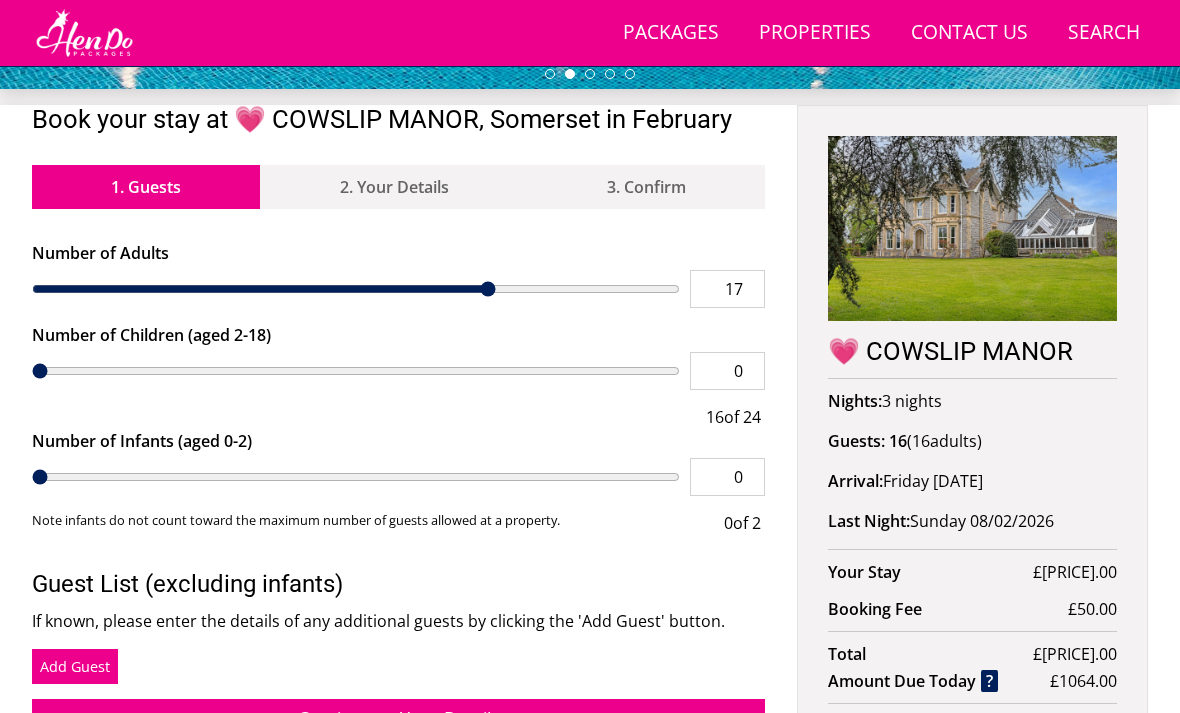 type on "18" 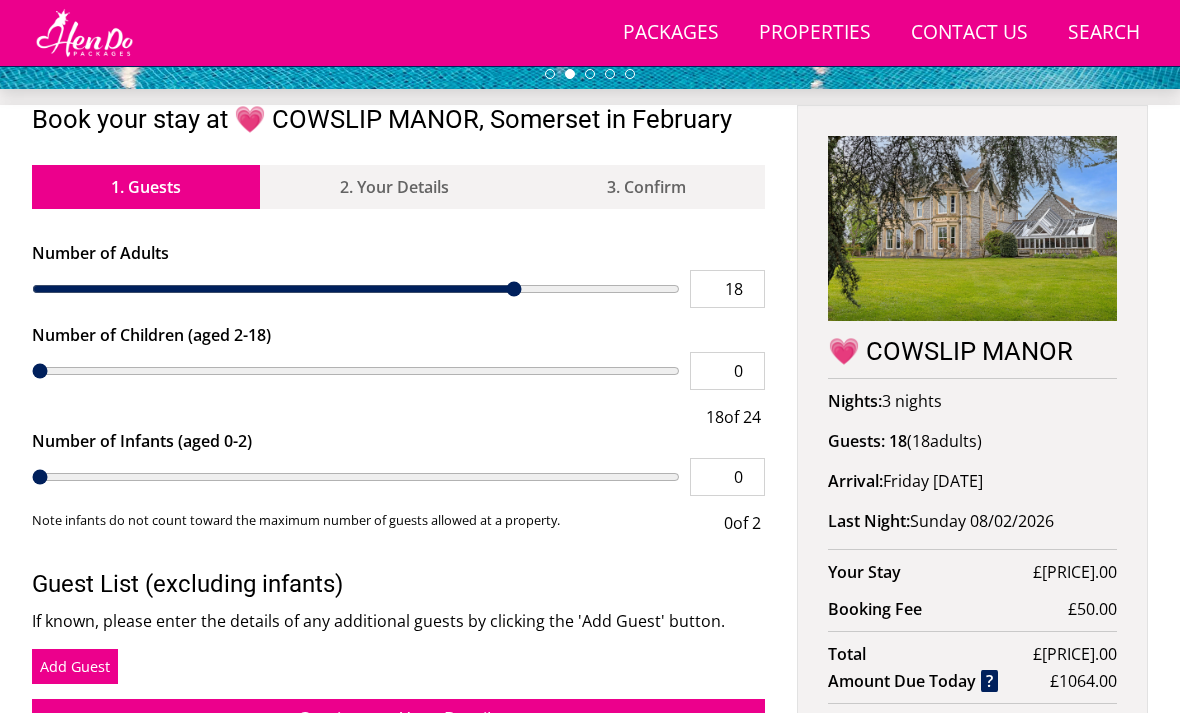 type on "17" 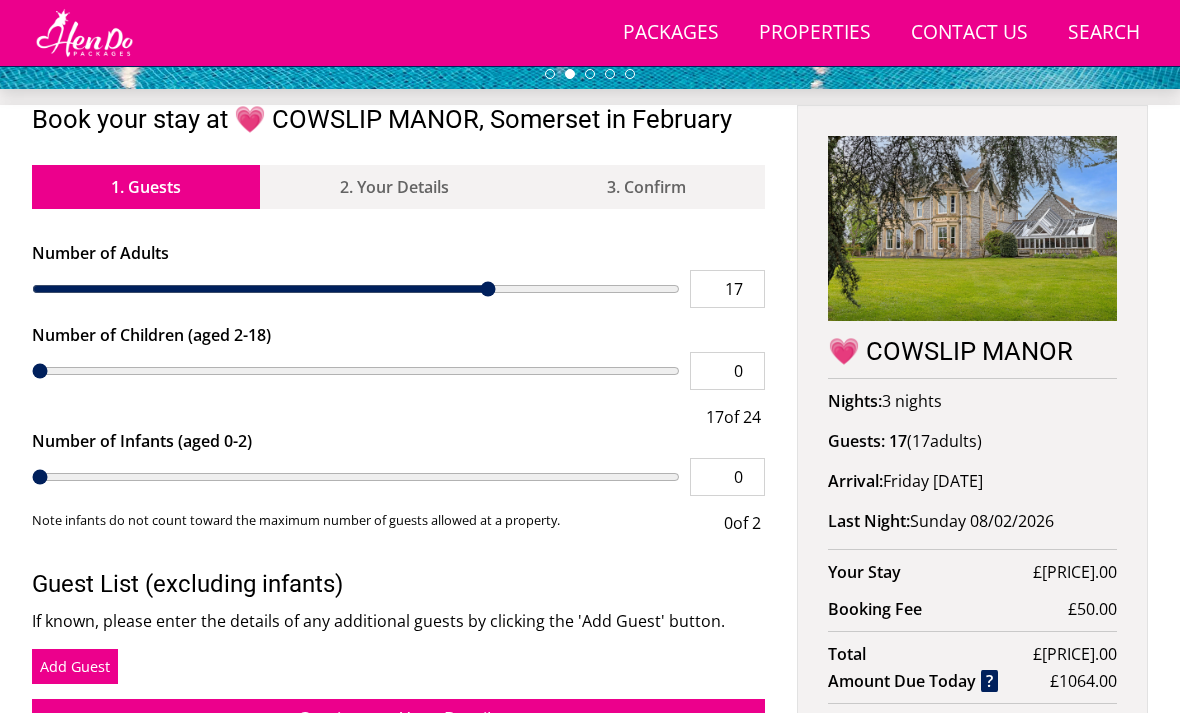 type on "16" 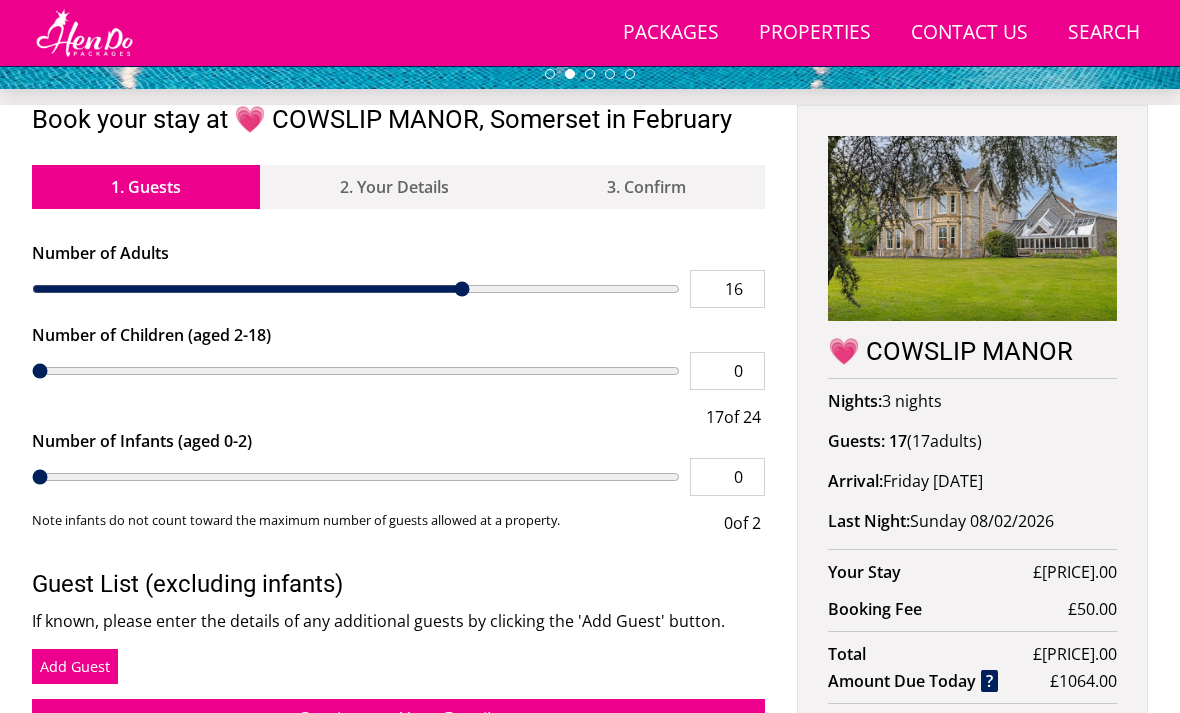 type on "15" 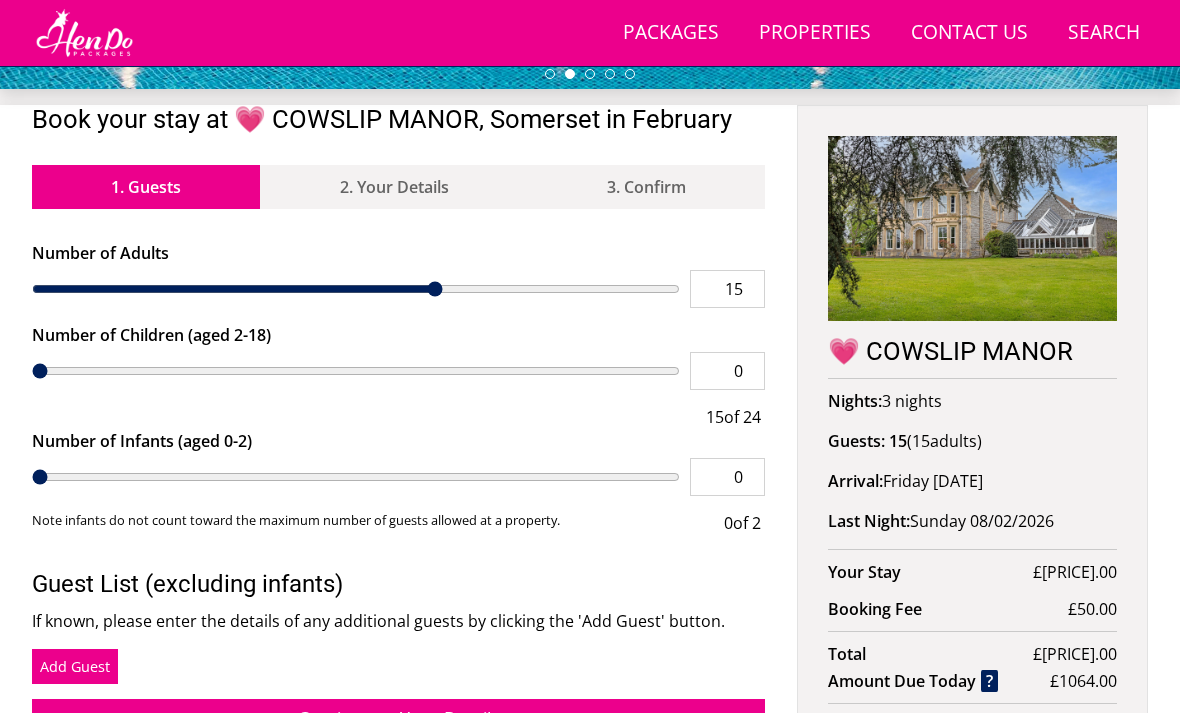 type on "14" 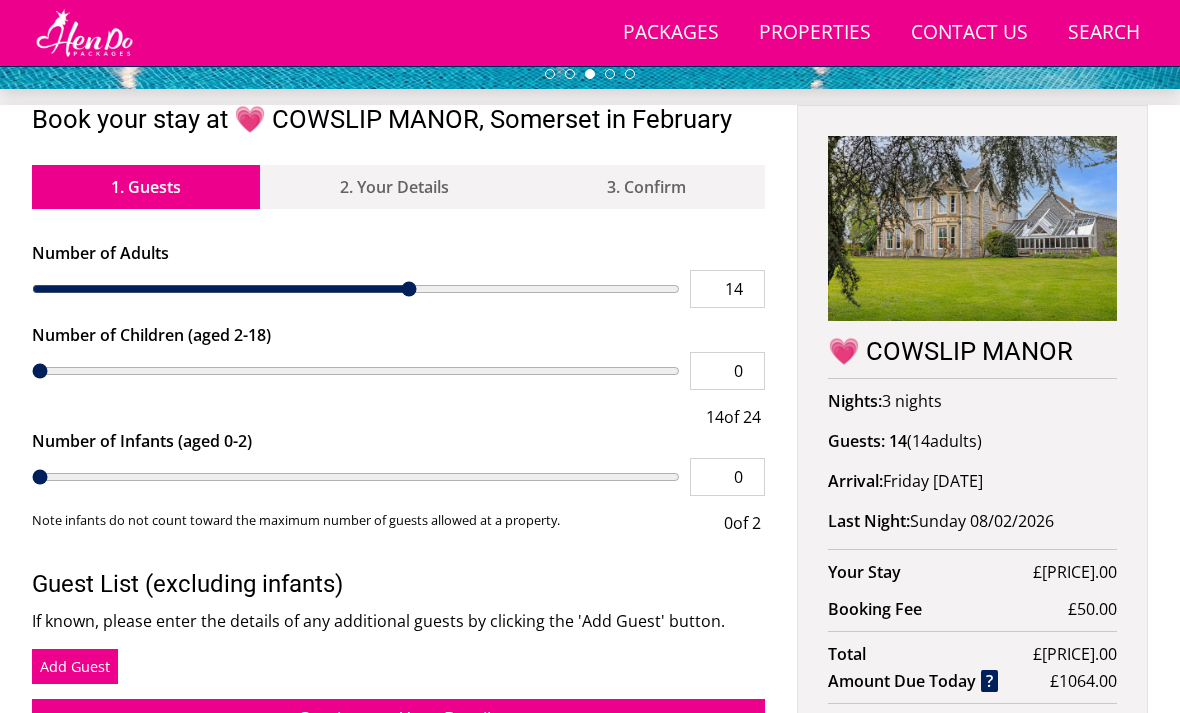 type on "14" 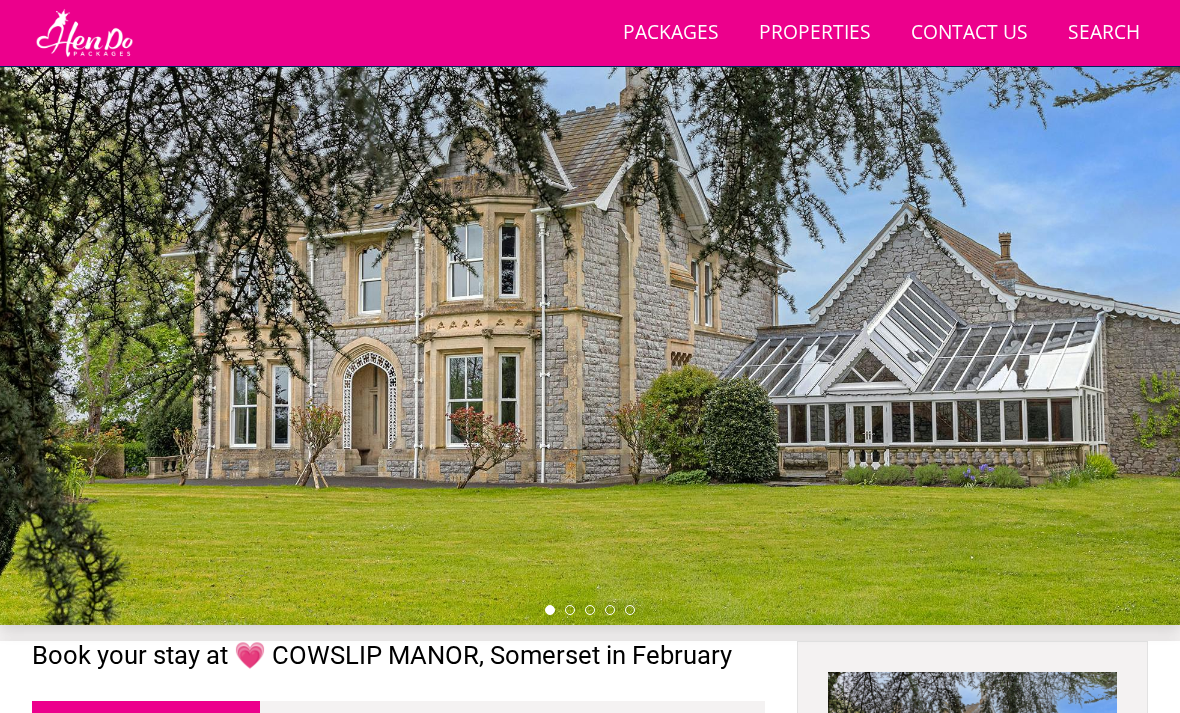 scroll, scrollTop: 0, scrollLeft: 0, axis: both 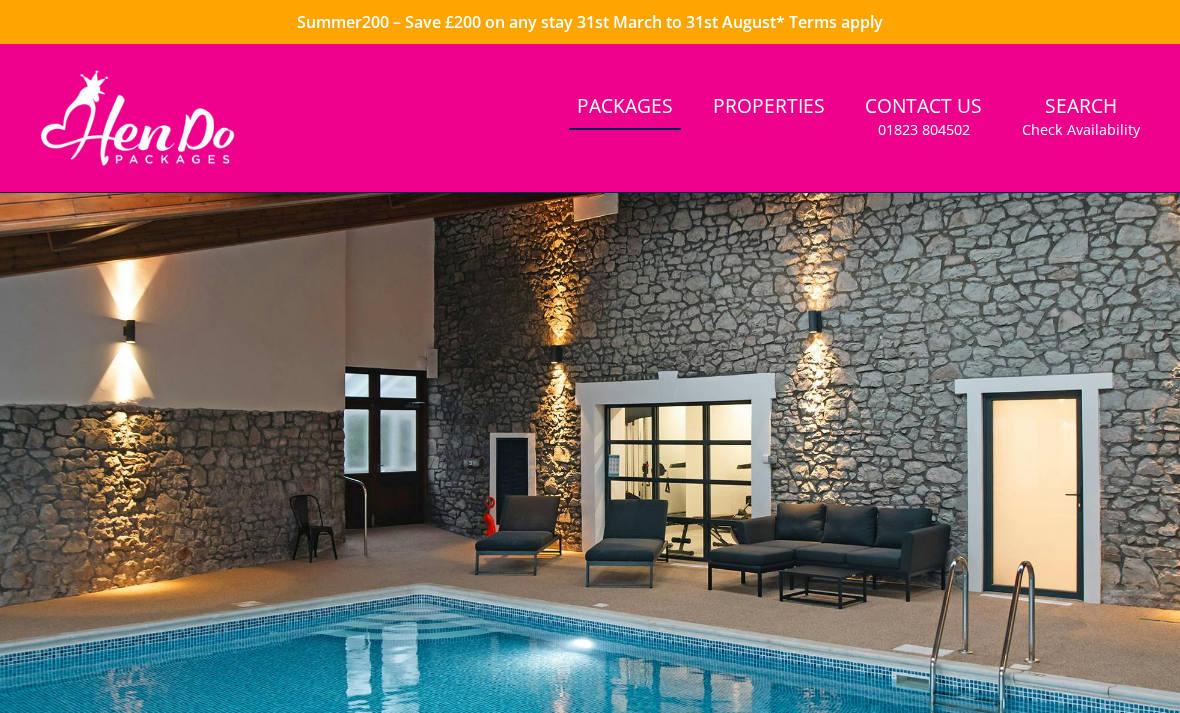click on "Packages" at bounding box center (625, 107) 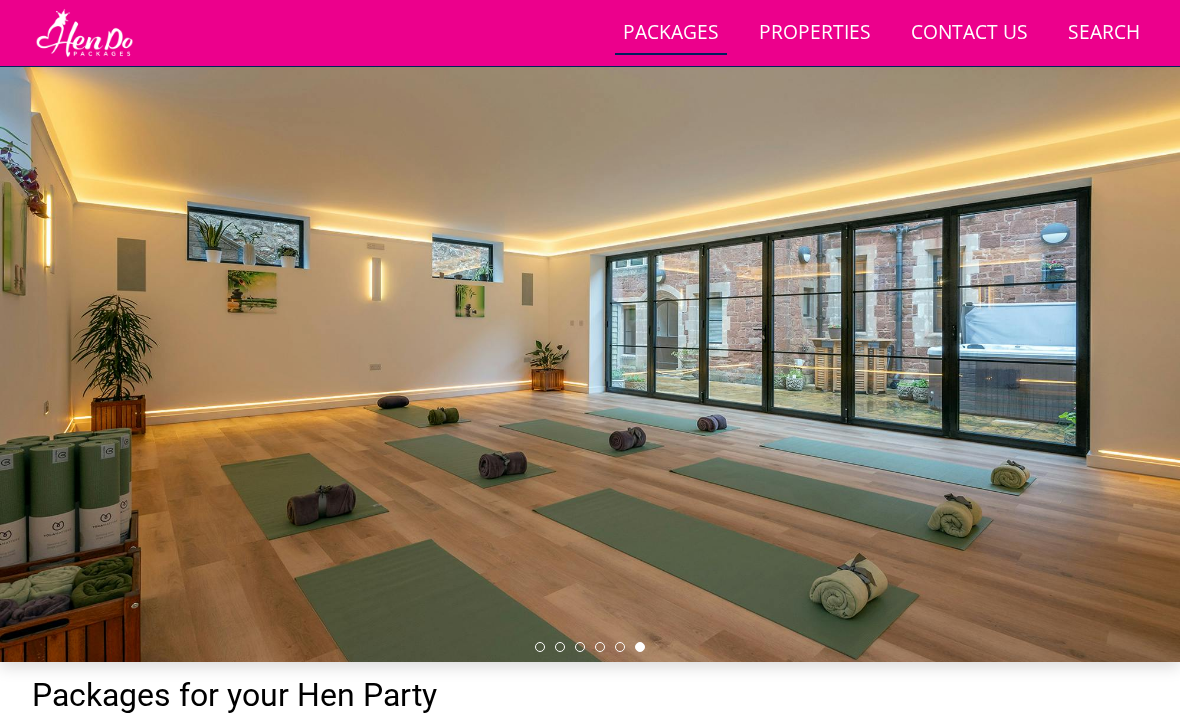 scroll, scrollTop: 0, scrollLeft: 0, axis: both 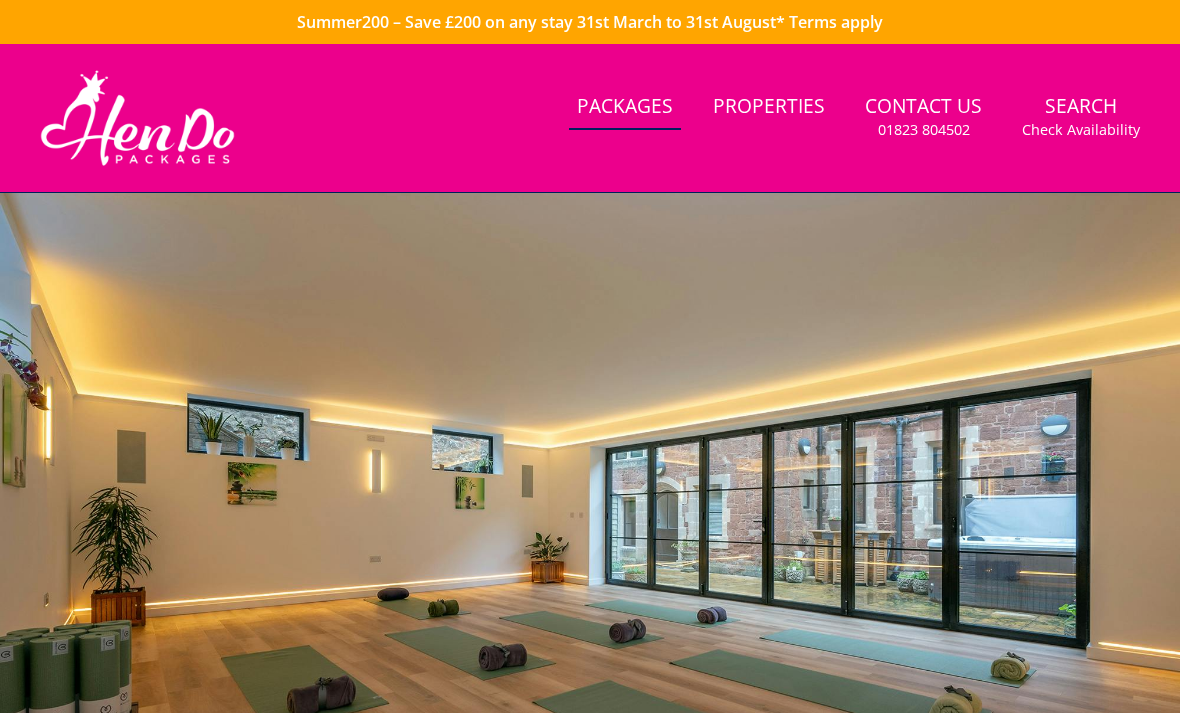 click on "Search
Menu
Packages
Properties
Contact Us  01823 804502
Search  Check Availability" at bounding box center (590, 118) 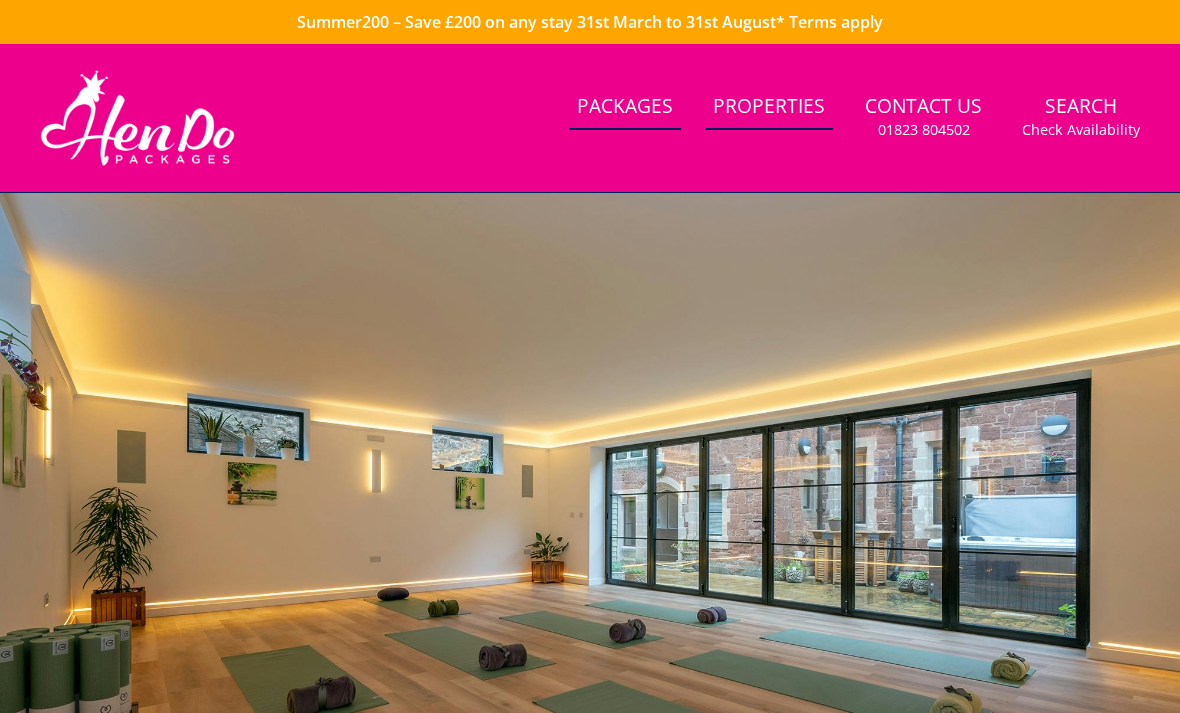 click on "Properties" at bounding box center [769, 107] 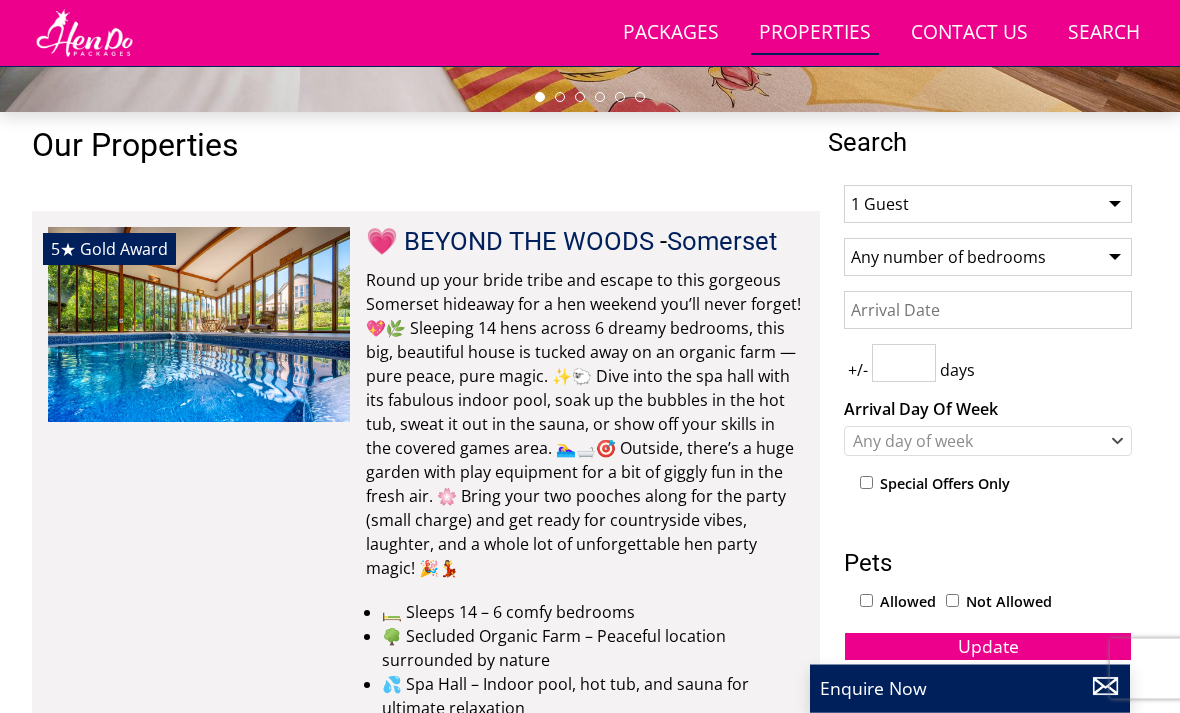 scroll, scrollTop: 660, scrollLeft: 0, axis: vertical 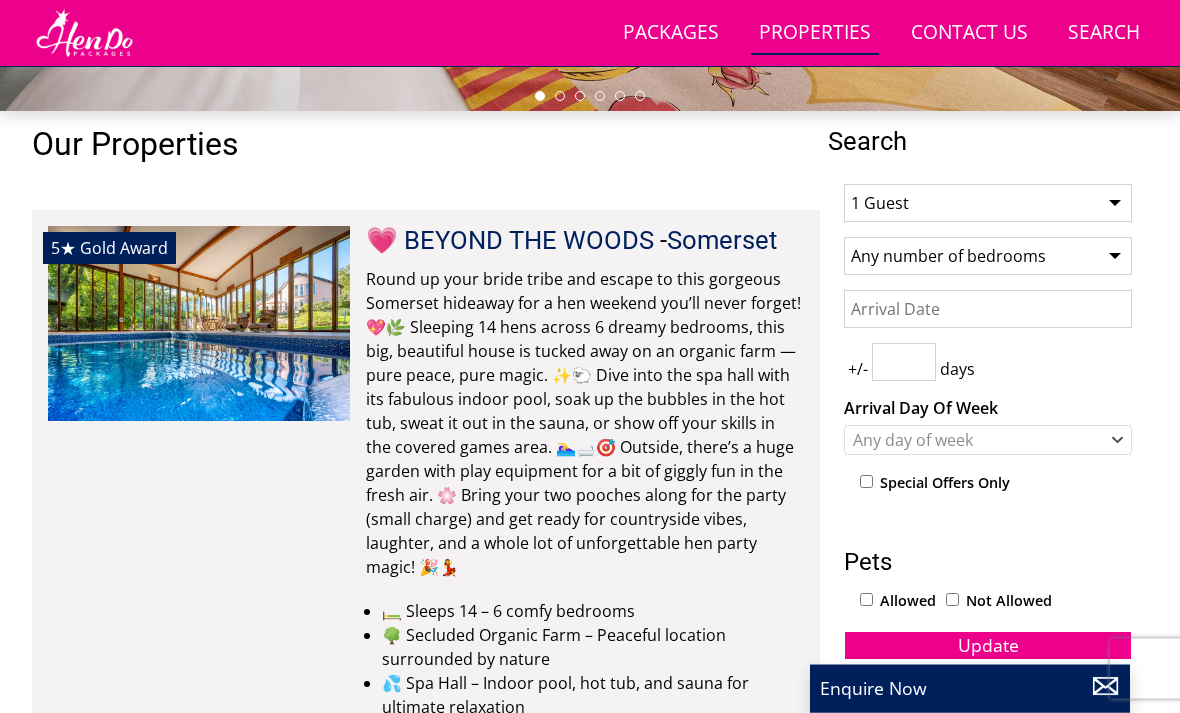 click on "1 Guest
2 Guests
3 Guests
4 Guests
5 Guests
6 Guests
7 Guests
8 Guests
9 Guests
10 Guests
11 Guests
12 Guests
13 Guests
14 Guests
15 Guests
16 Guests
17 Guests
18 Guests
19 Guests
20 Guests
21 Guests
22 Guests
23 Guests
24 Guests
25 Guests
26 Guests
27 Guests
28 Guests
29 Guests
30 Guests
31 Guests
32 Guests" at bounding box center [988, 204] 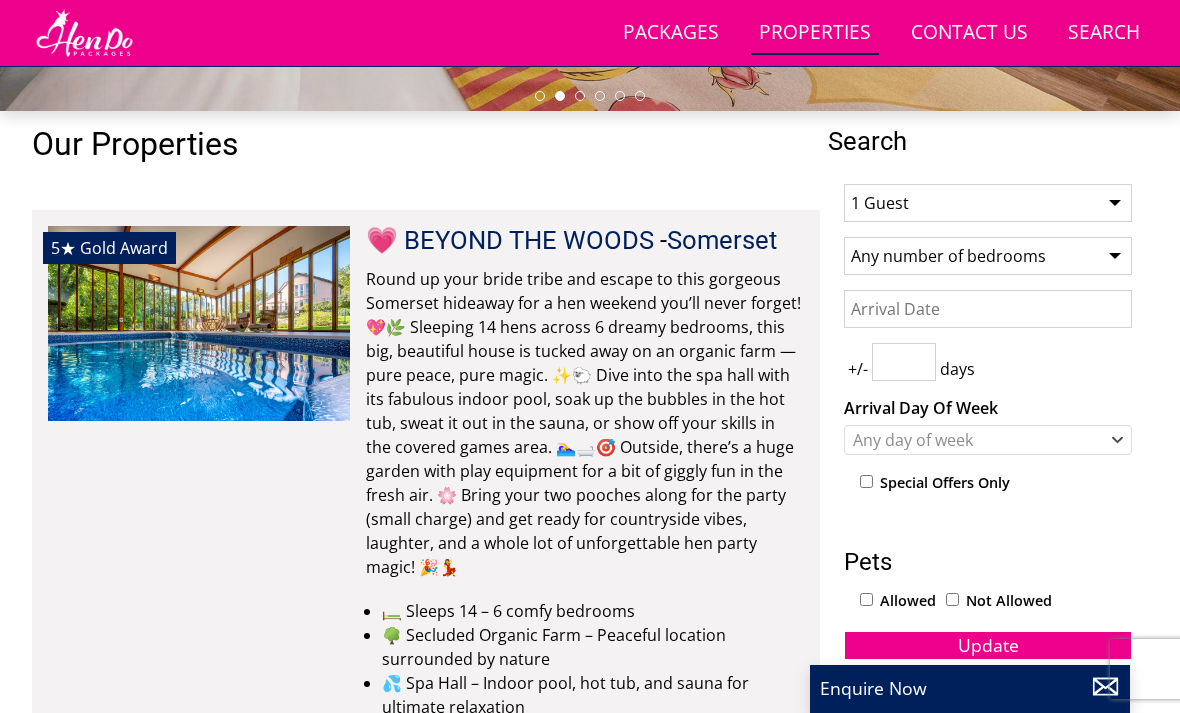 select on "12" 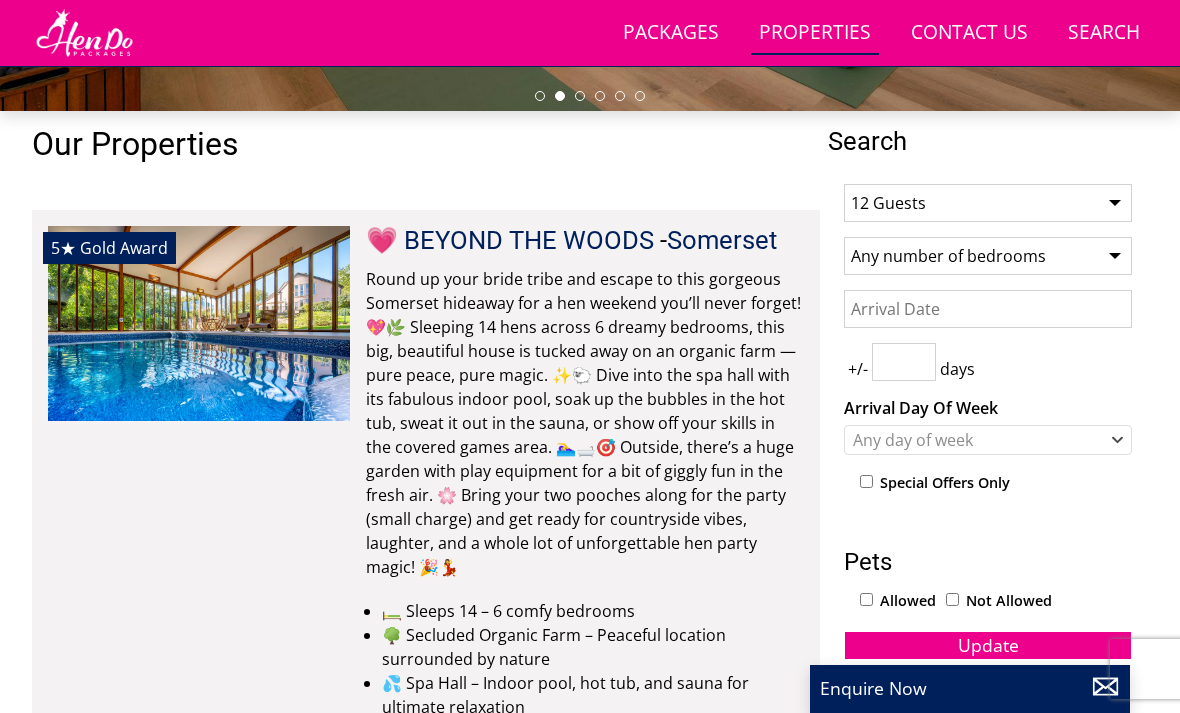 click on "Any number of bedrooms
4 Bedrooms
5 Bedrooms
6 Bedrooms
7 Bedrooms
8 Bedrooms
9 Bedrooms
10 Bedrooms
11 Bedrooms
12 Bedrooms
13 Bedrooms
14 Bedrooms
15 Bedrooms
16 Bedrooms" at bounding box center [988, 256] 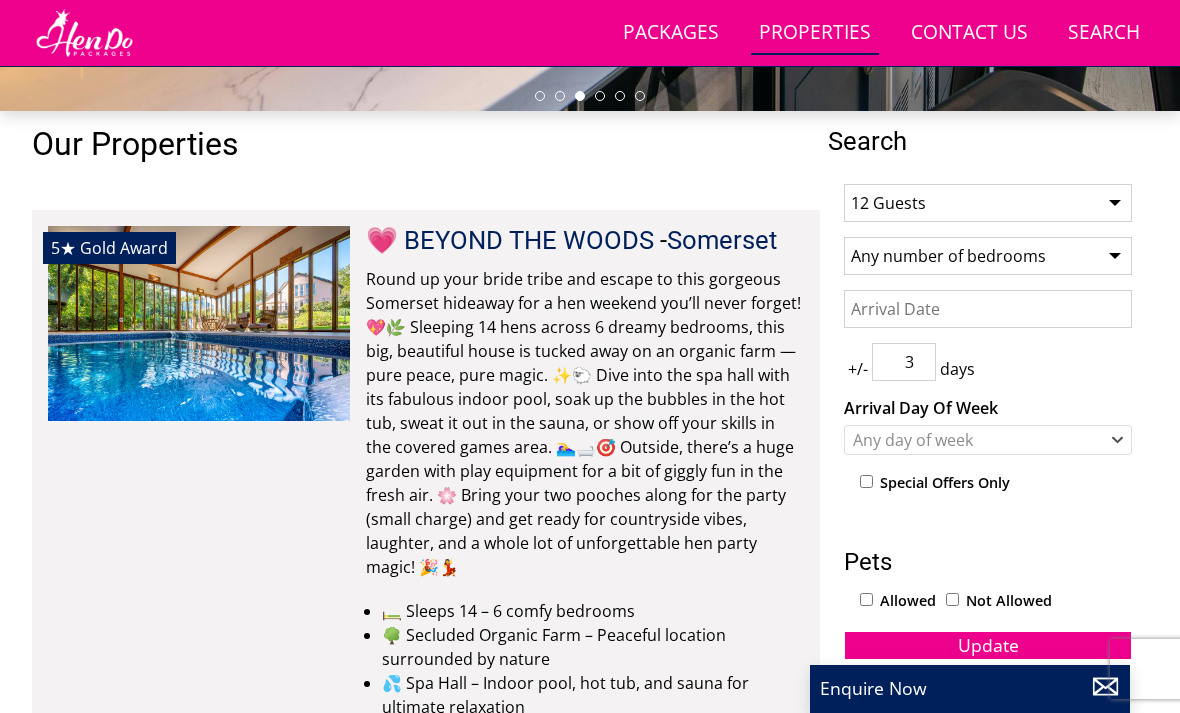 type on "3" 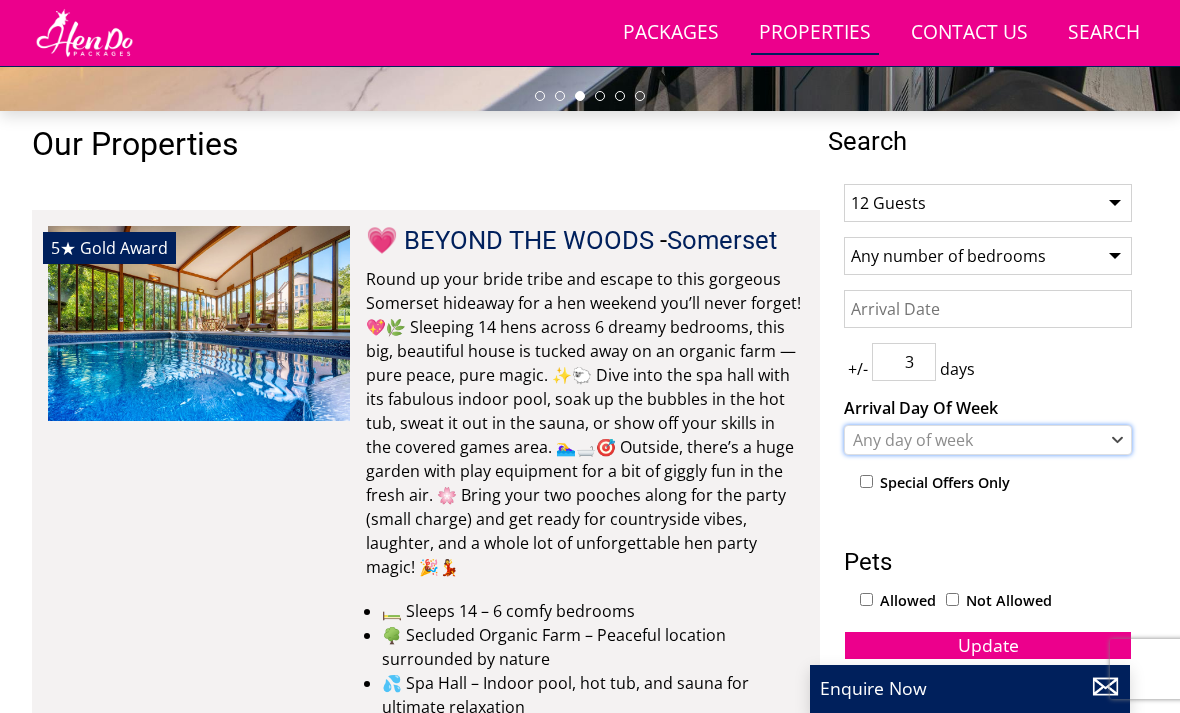 click on "Any day of week" at bounding box center [977, 440] 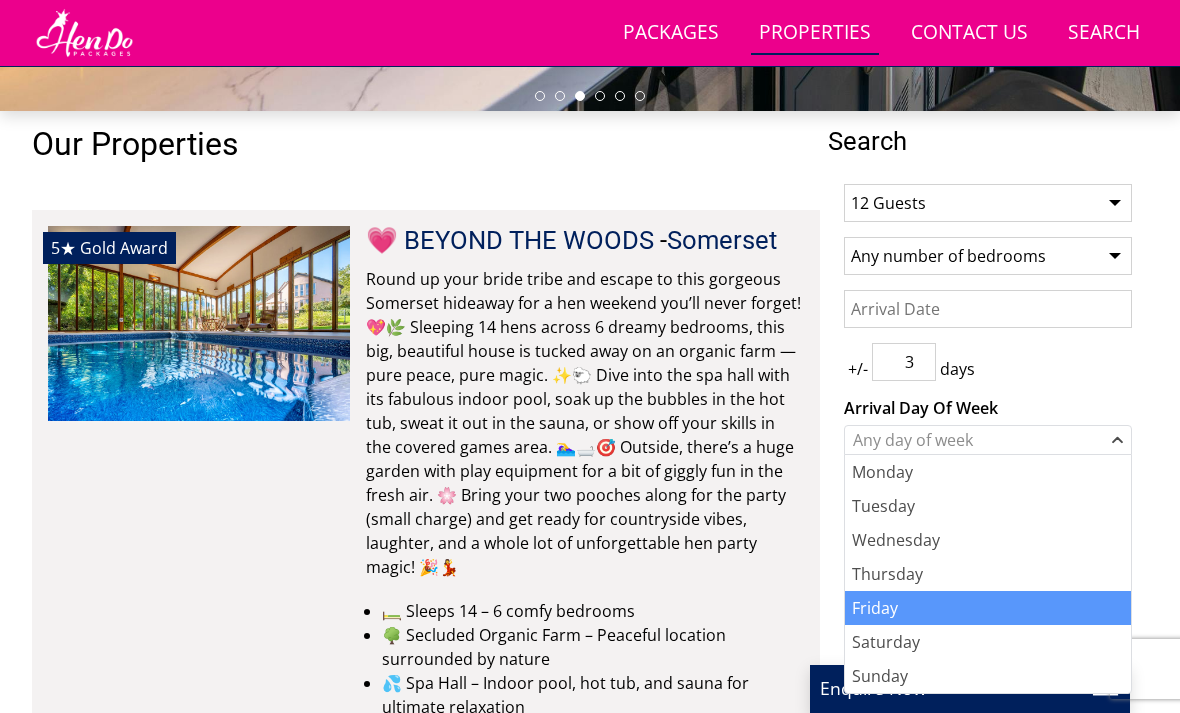 click on "Friday" at bounding box center [988, 608] 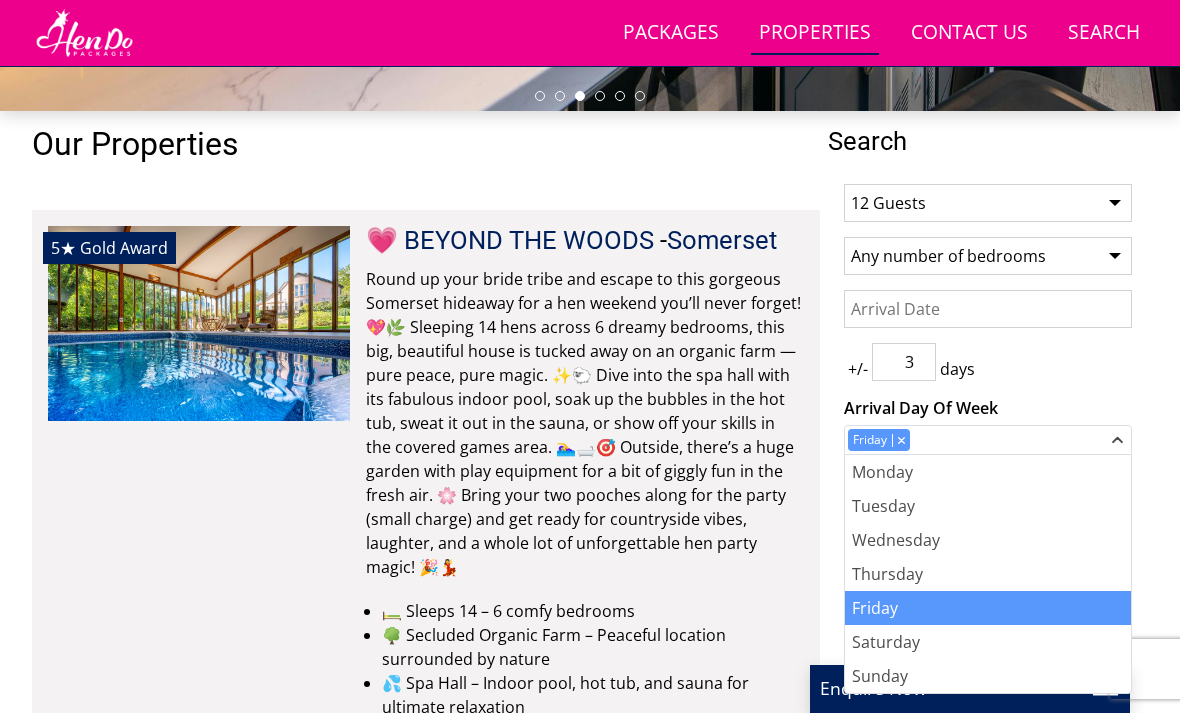 click on "Date" at bounding box center [988, 309] 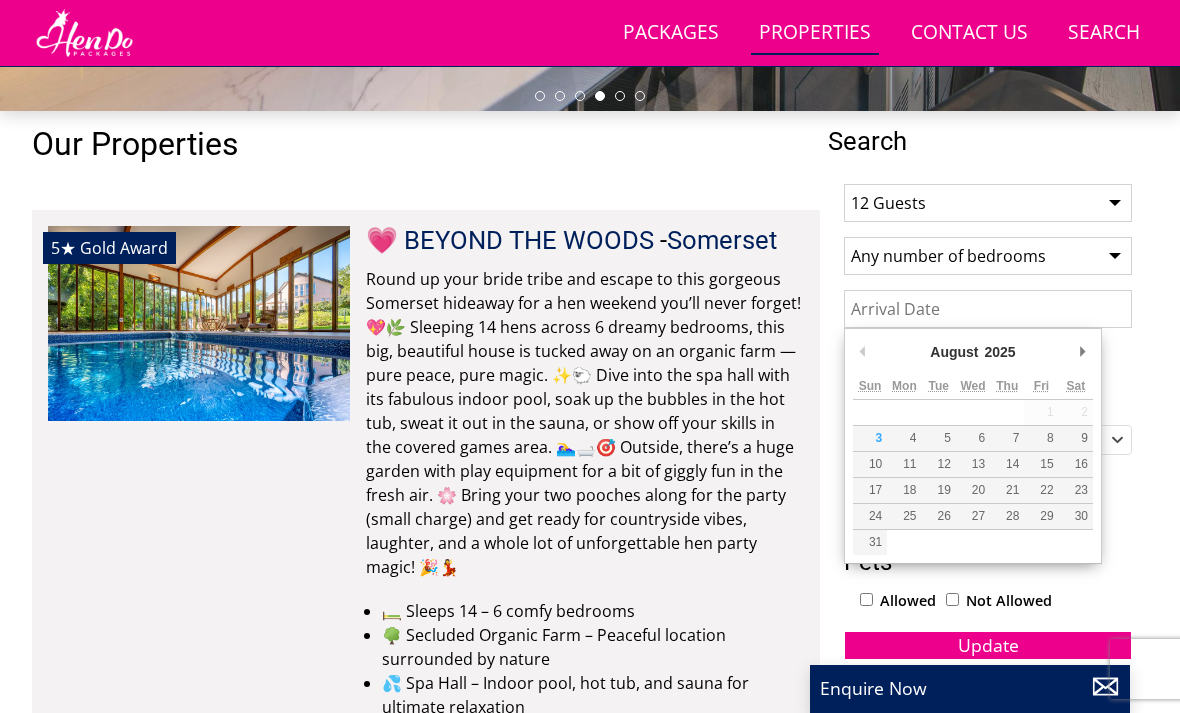 click on "Search
Search
1 Guest
2 Guests
3 Guests
4 Guests
5 Guests
6 Guests
7 Guests
8 Guests
9 Guests
10 Guests
11 Guests
12 Guests
13 Guests
14 Guests
15 Guests
16 Guests
17 Guests
18 Guests
19 Guests
20 Guests
21 Guests
22 Guests
23 Guests
24 Guests
25 Guests
26 Guests
27 Guests
28 Guests
29 Guests
30 Guests
31 Guests
32 Guests
Any number of bedrooms
4 Bedrooms
5 Bedrooms
6 Bedrooms
7 Bedrooms
8 Bedrooms
9 Bedrooms
10 Bedrooms
11 Bedrooms
12 Bedrooms
13 Bedrooms
14 Bedrooms
15 Bedrooms
16 Bedrooms
+/-
3
days" at bounding box center (590, 5665) 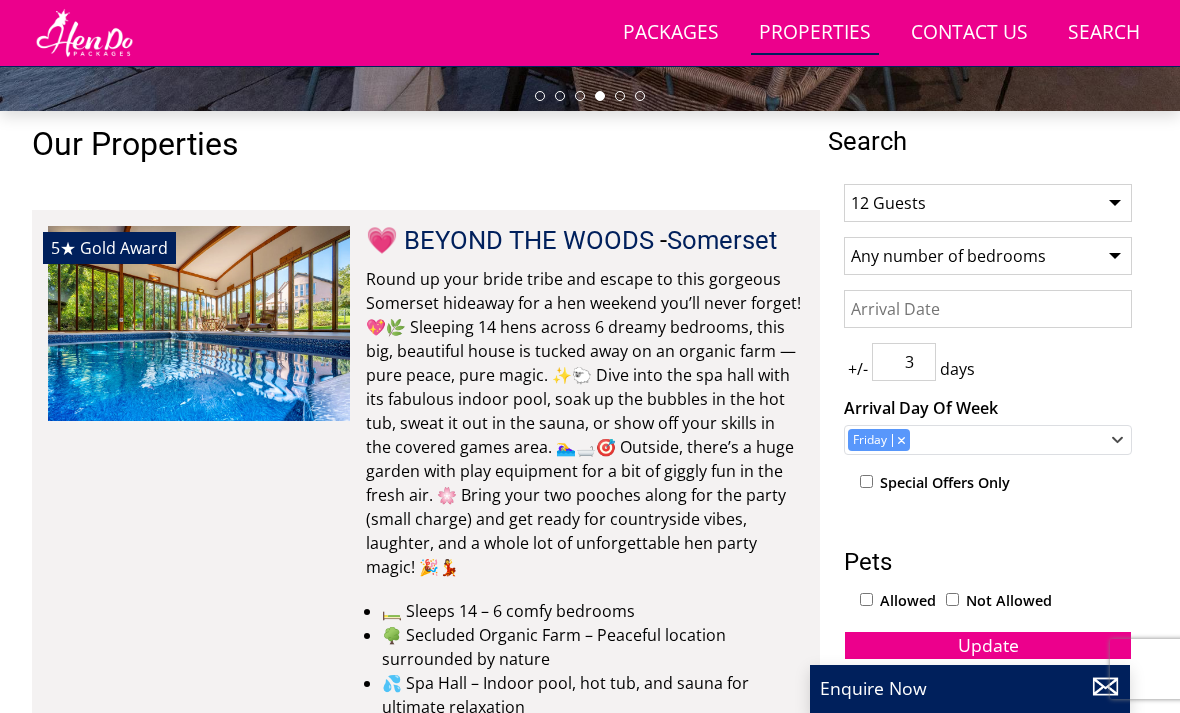 click on "Date" at bounding box center [988, 309] 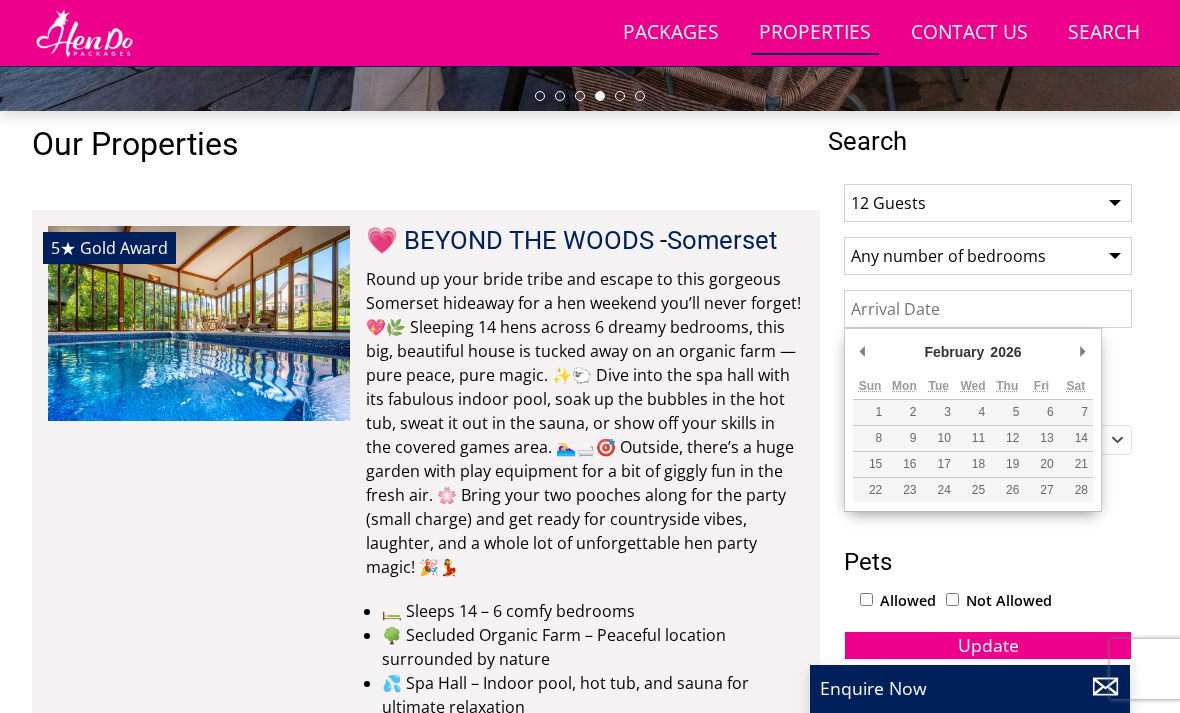 type on "06/02/2026" 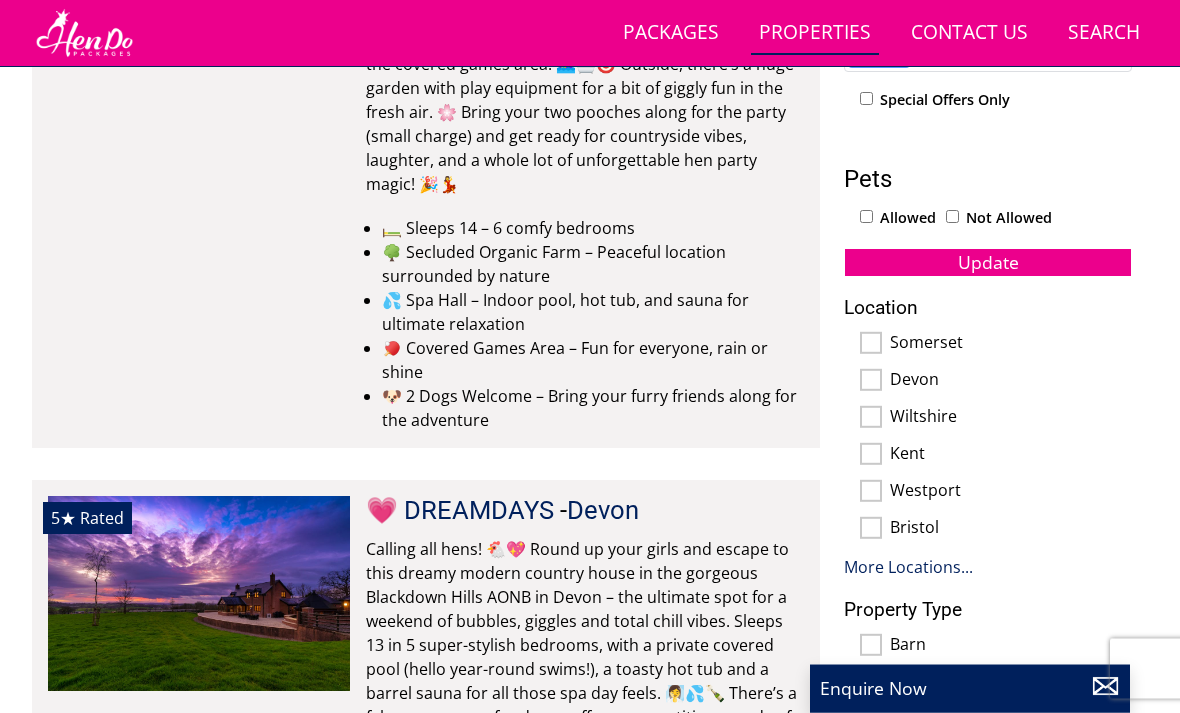 scroll, scrollTop: 1044, scrollLeft: 0, axis: vertical 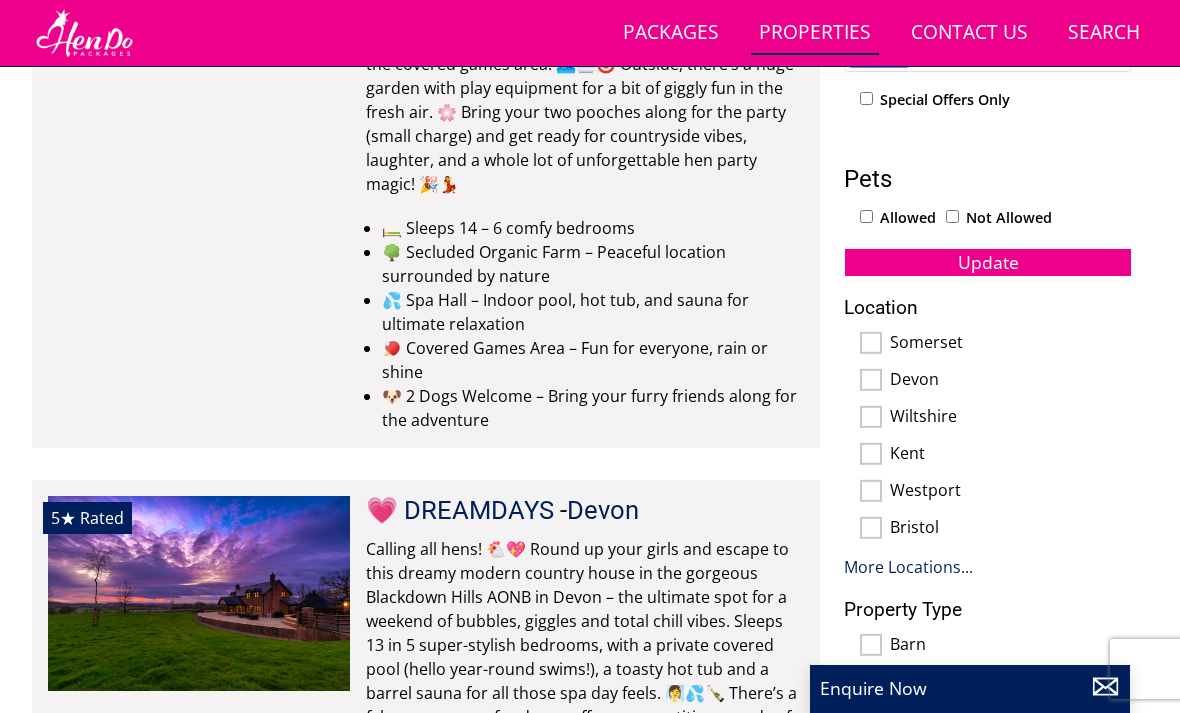 click on "Somerset" at bounding box center [1011, 344] 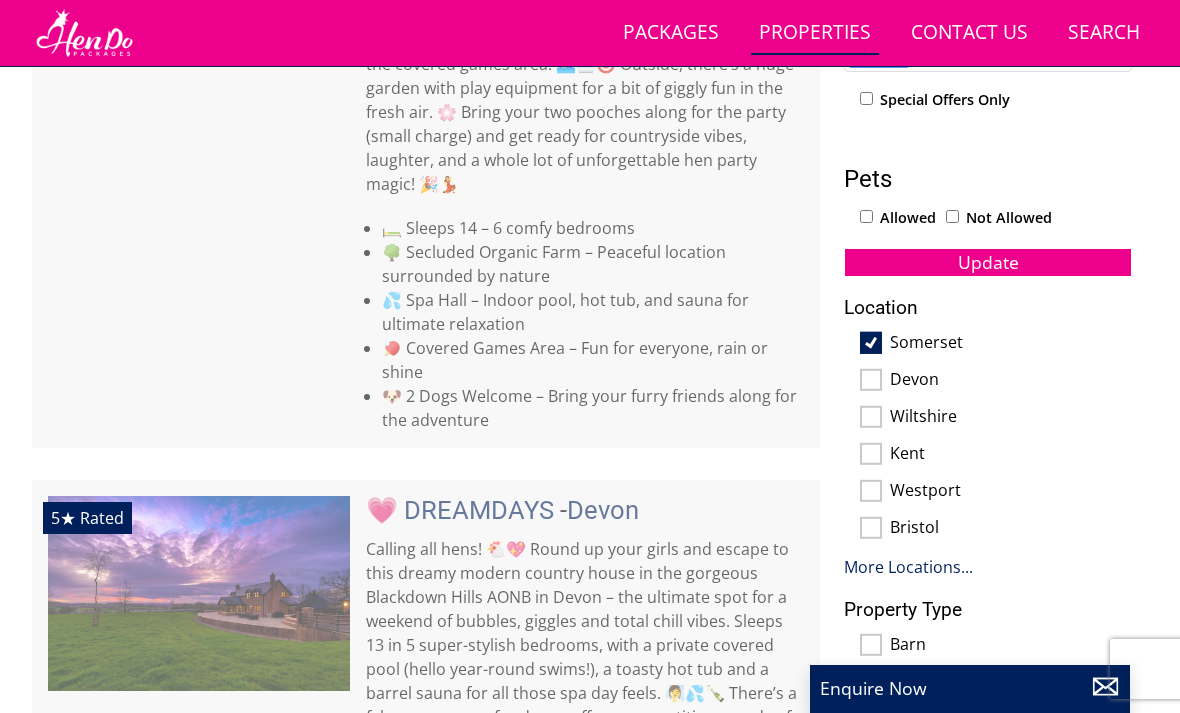 click on "Devon" at bounding box center (1011, 381) 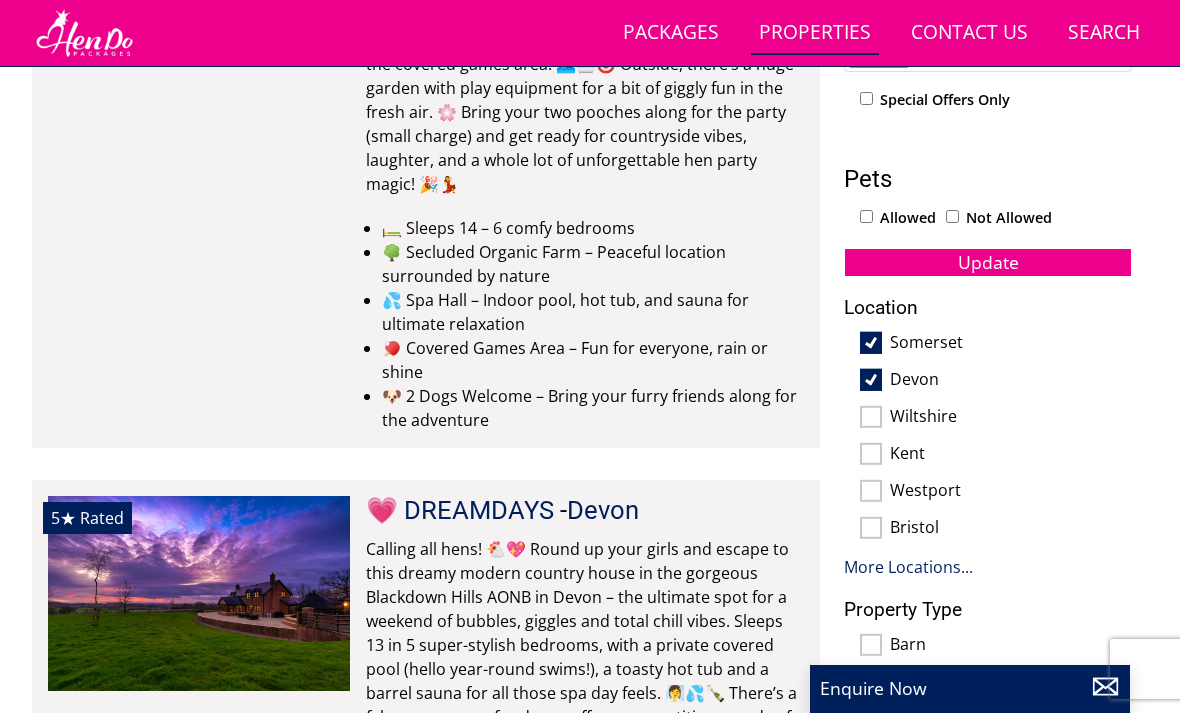 click on "Wiltshire" at bounding box center [1011, 418] 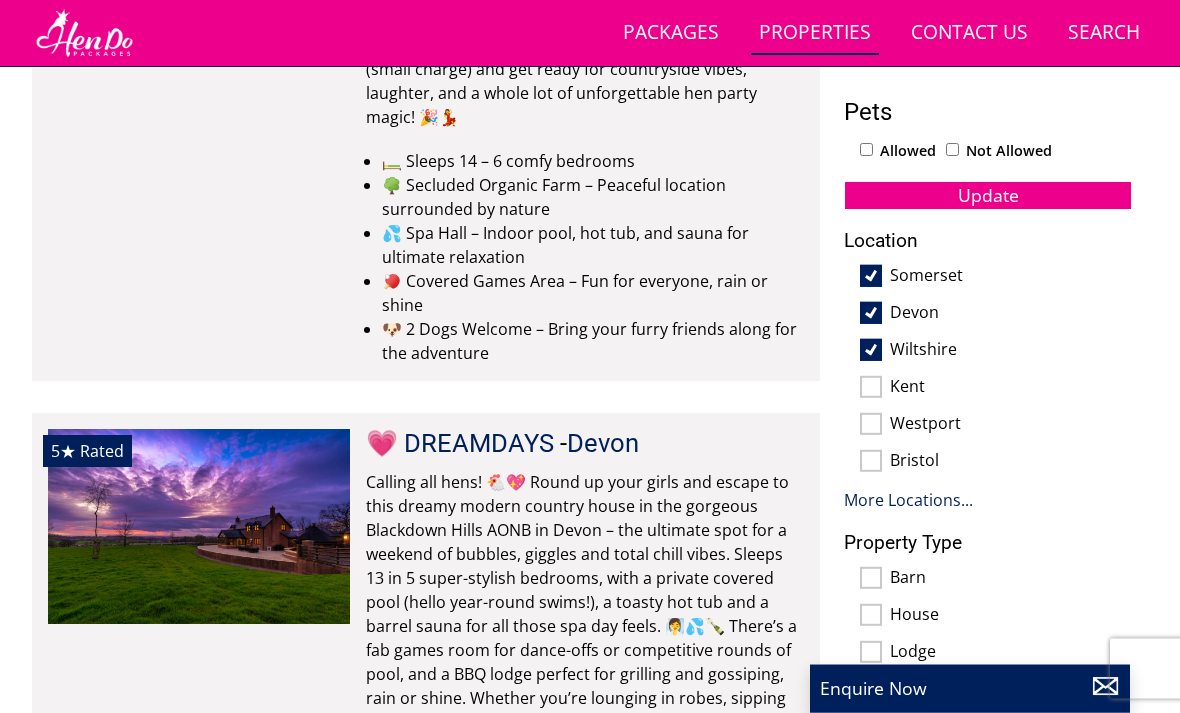 scroll, scrollTop: 1111, scrollLeft: 0, axis: vertical 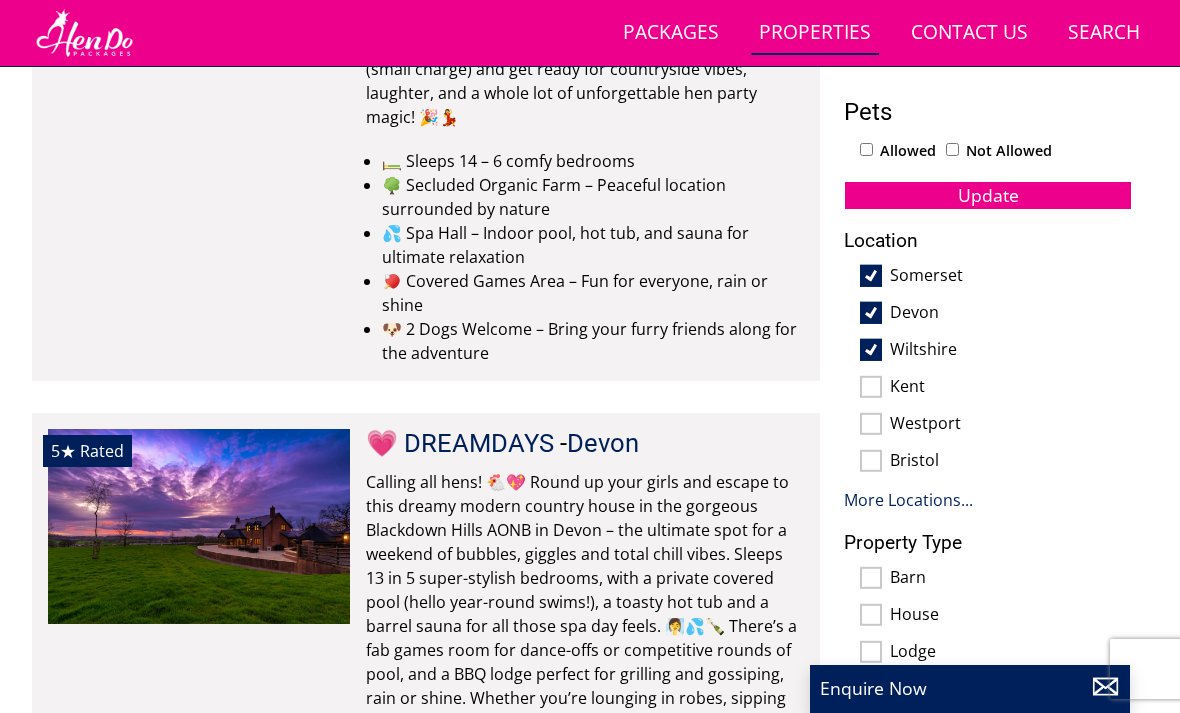 click on "Bristol" at bounding box center (1011, 462) 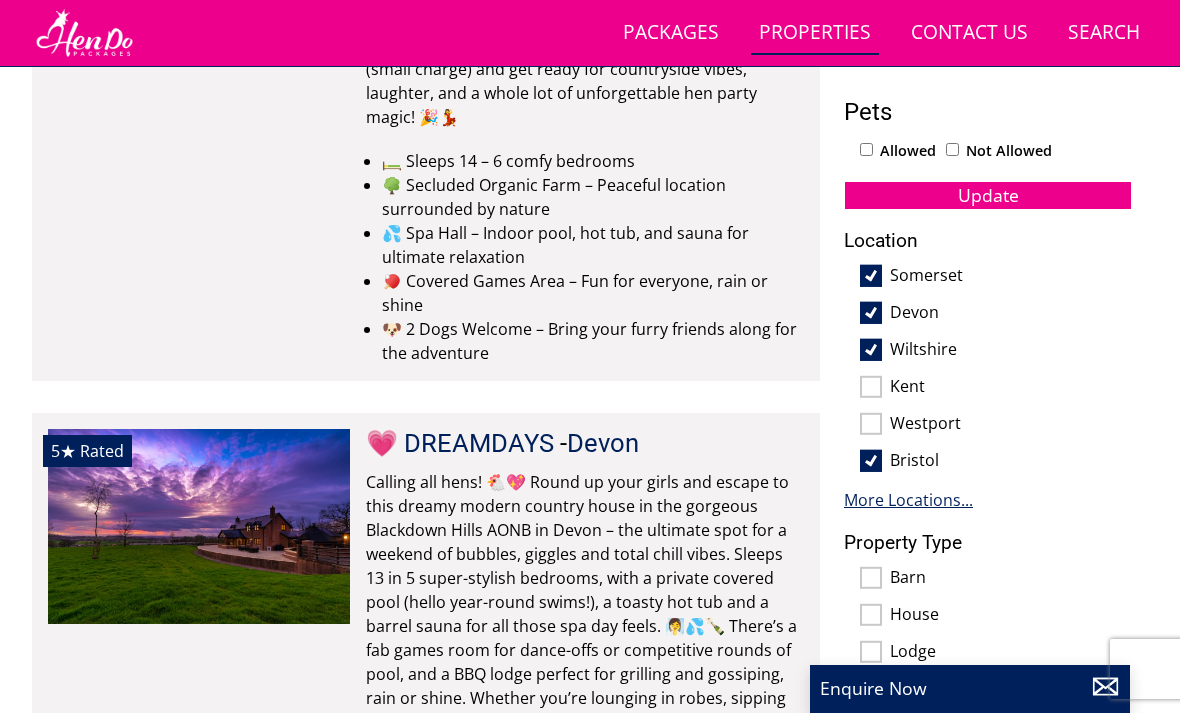 click on "More Locations..." at bounding box center (908, 500) 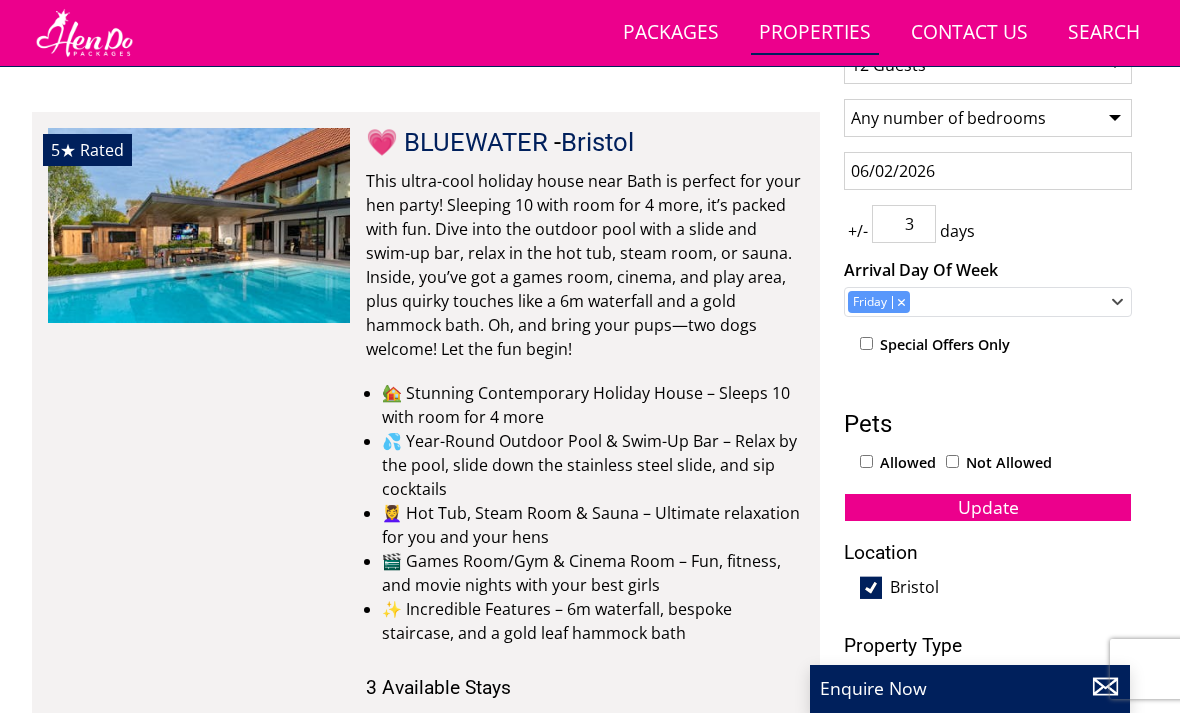 scroll, scrollTop: 796, scrollLeft: 0, axis: vertical 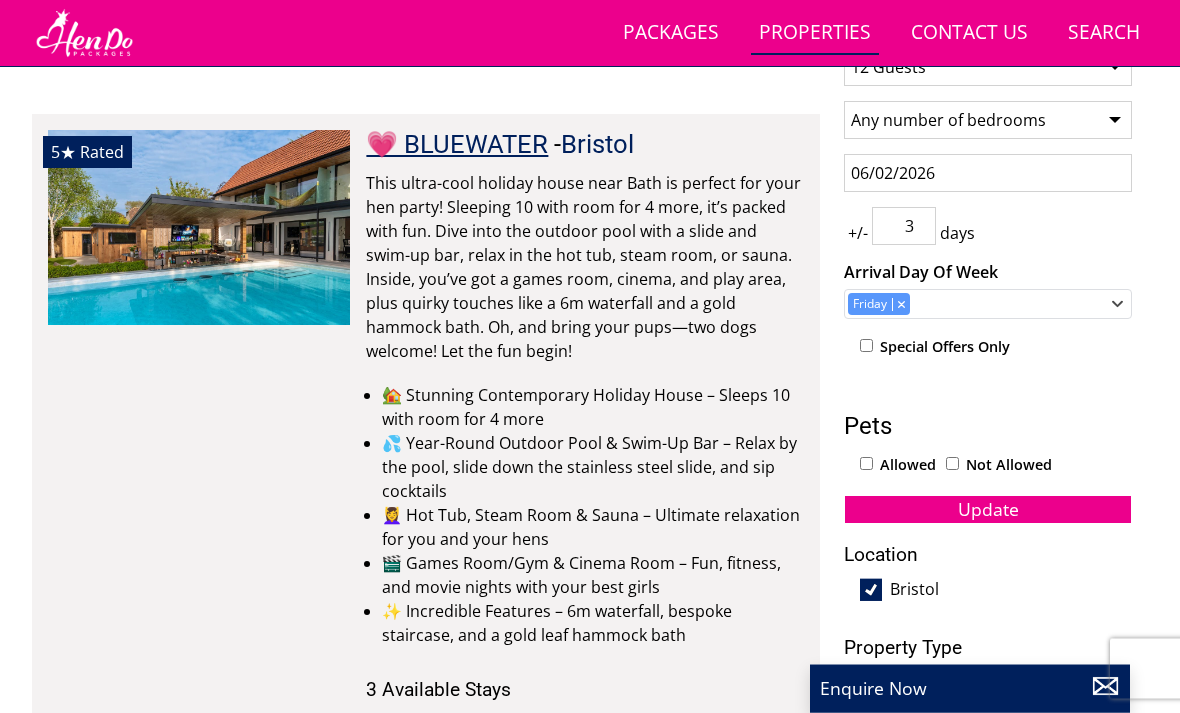 click on "💗 BLUEWATER" at bounding box center [457, 145] 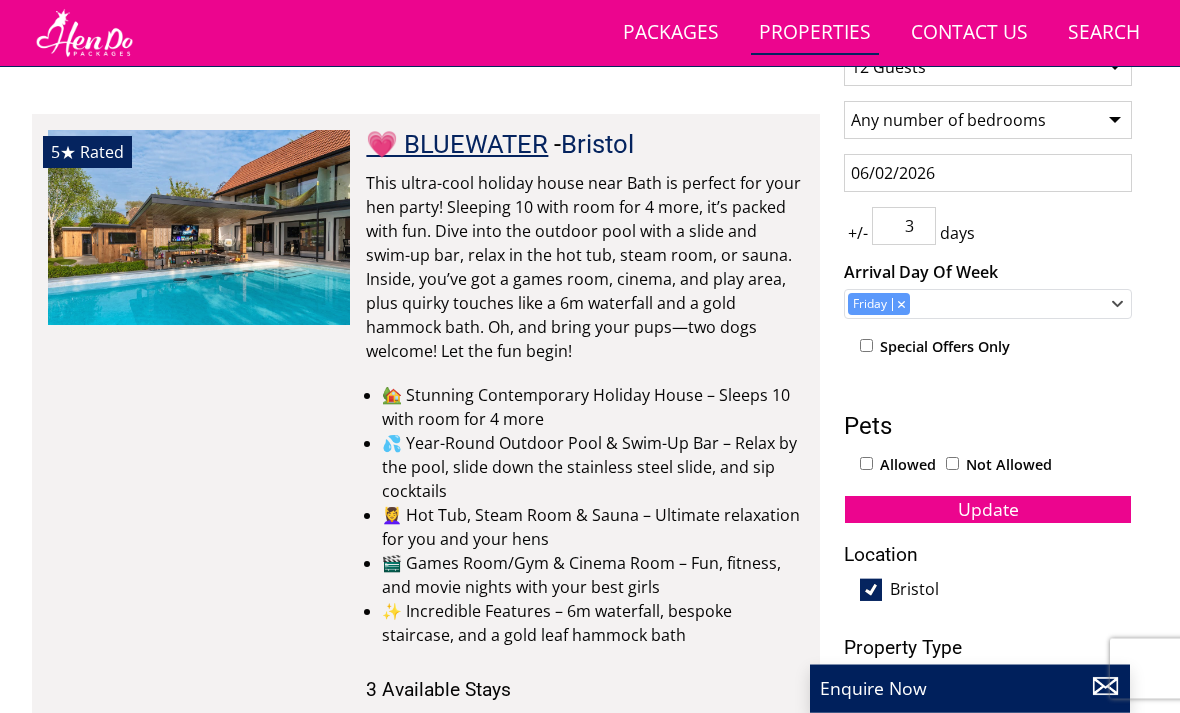 scroll, scrollTop: 797, scrollLeft: 0, axis: vertical 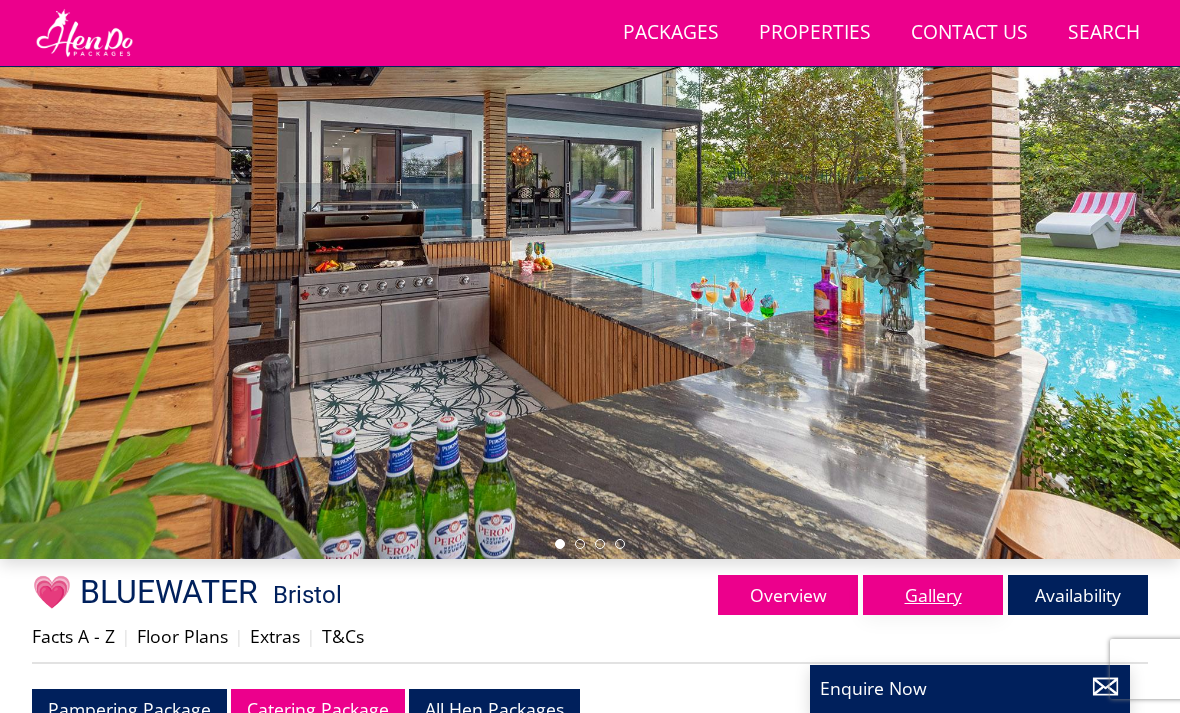 click on "Gallery" at bounding box center [933, 595] 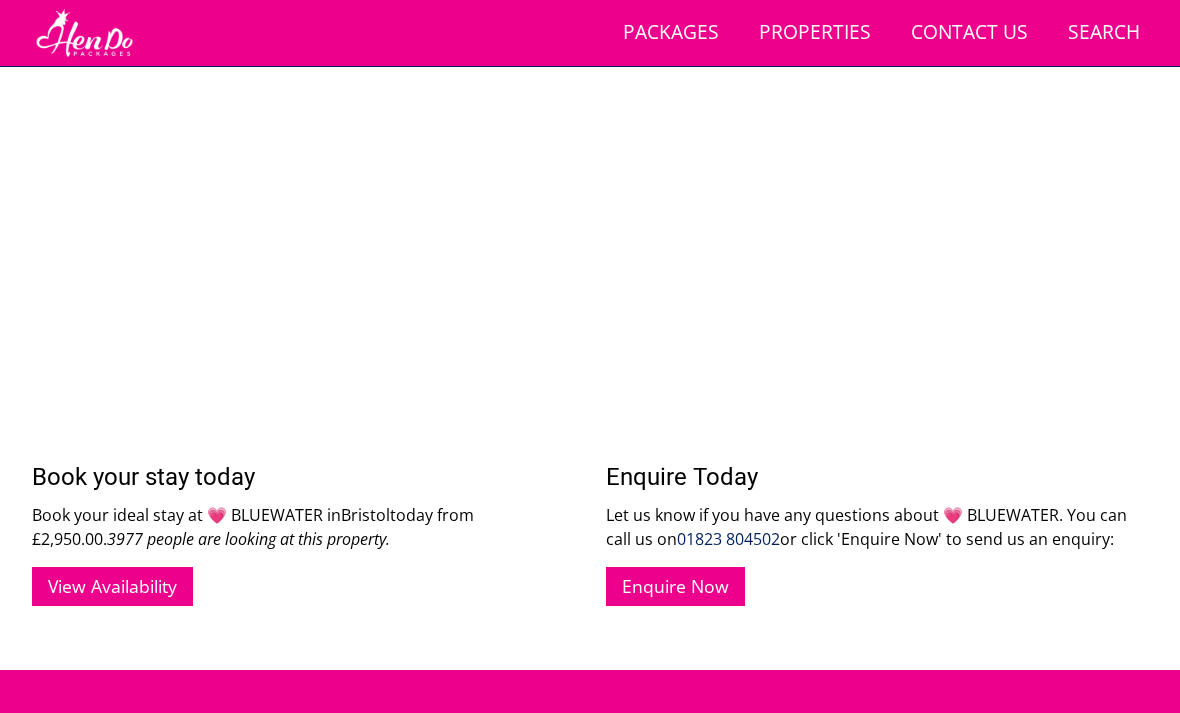 scroll, scrollTop: 2888, scrollLeft: 0, axis: vertical 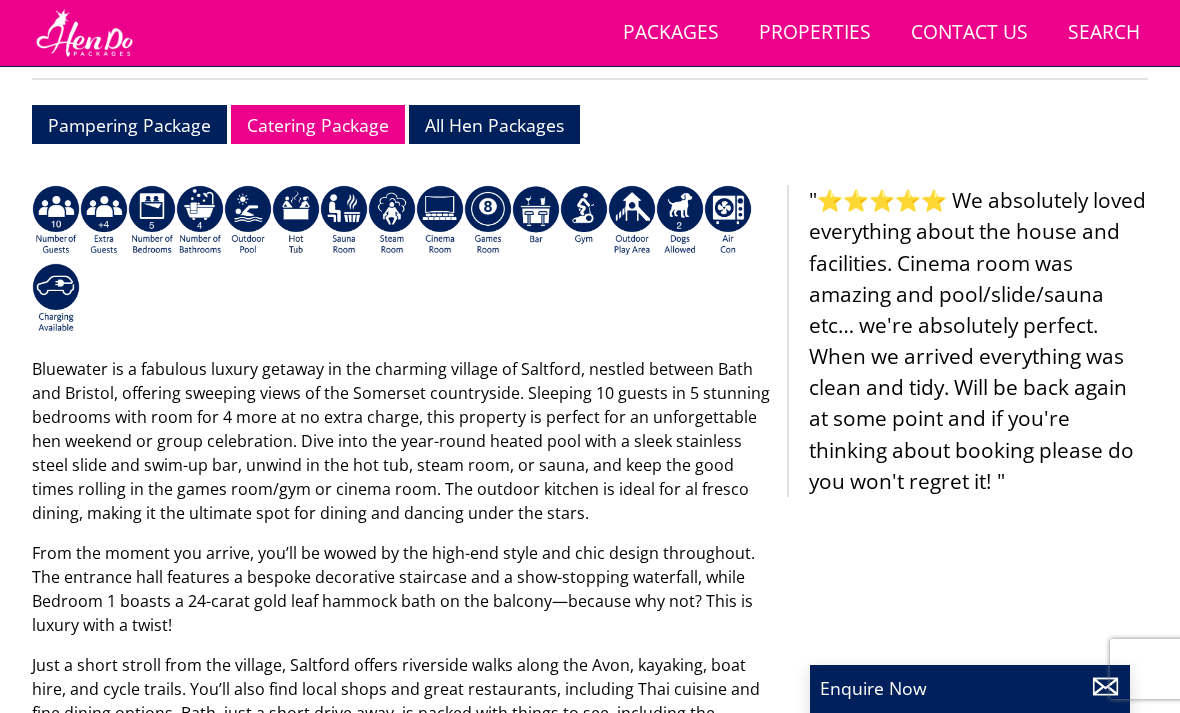 select on "12" 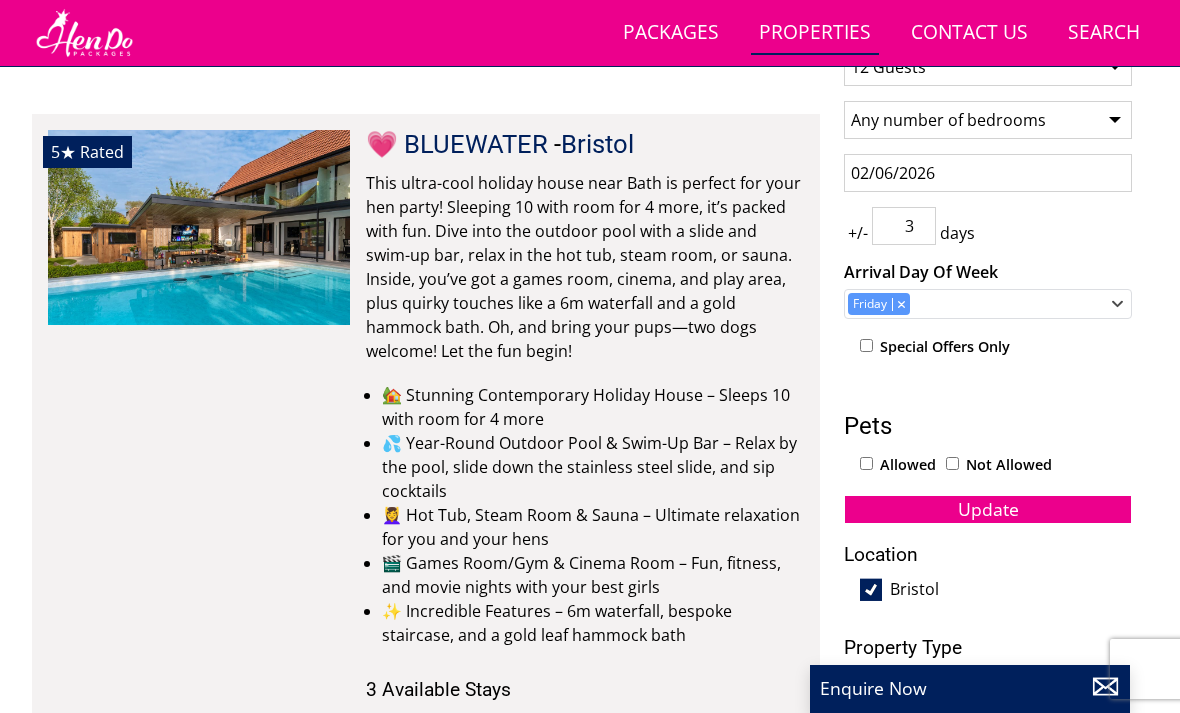 scroll, scrollTop: 0, scrollLeft: 0, axis: both 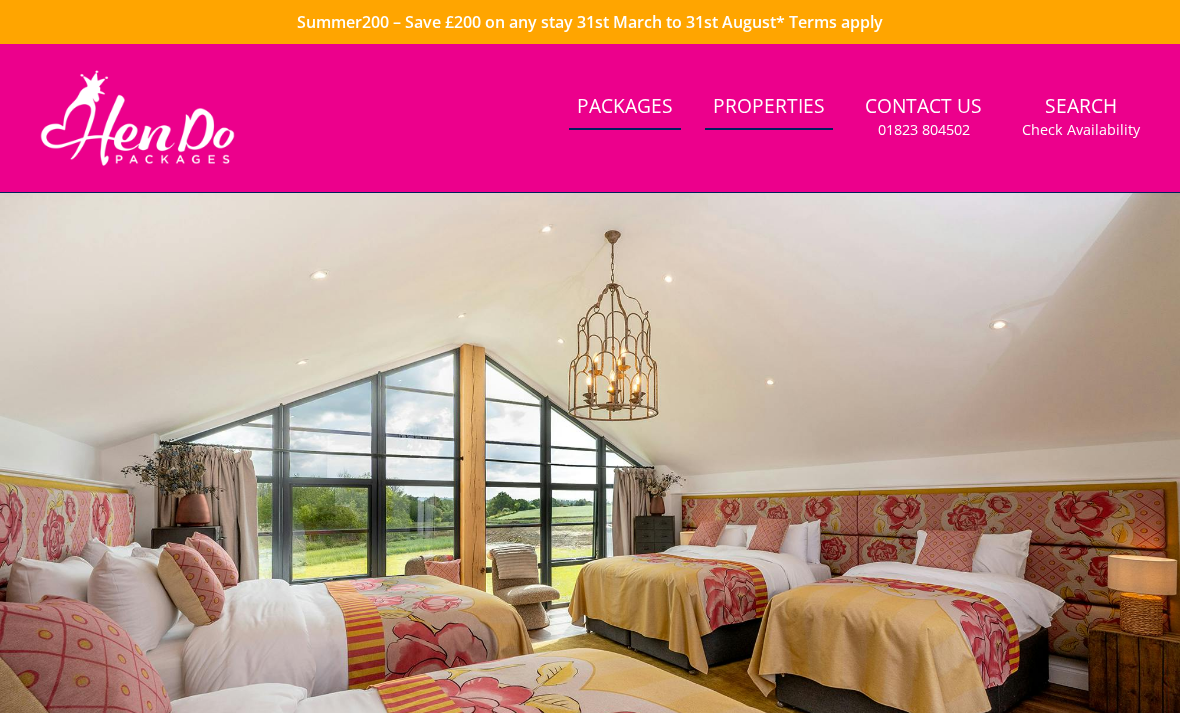 click on "Properties" at bounding box center [769, 107] 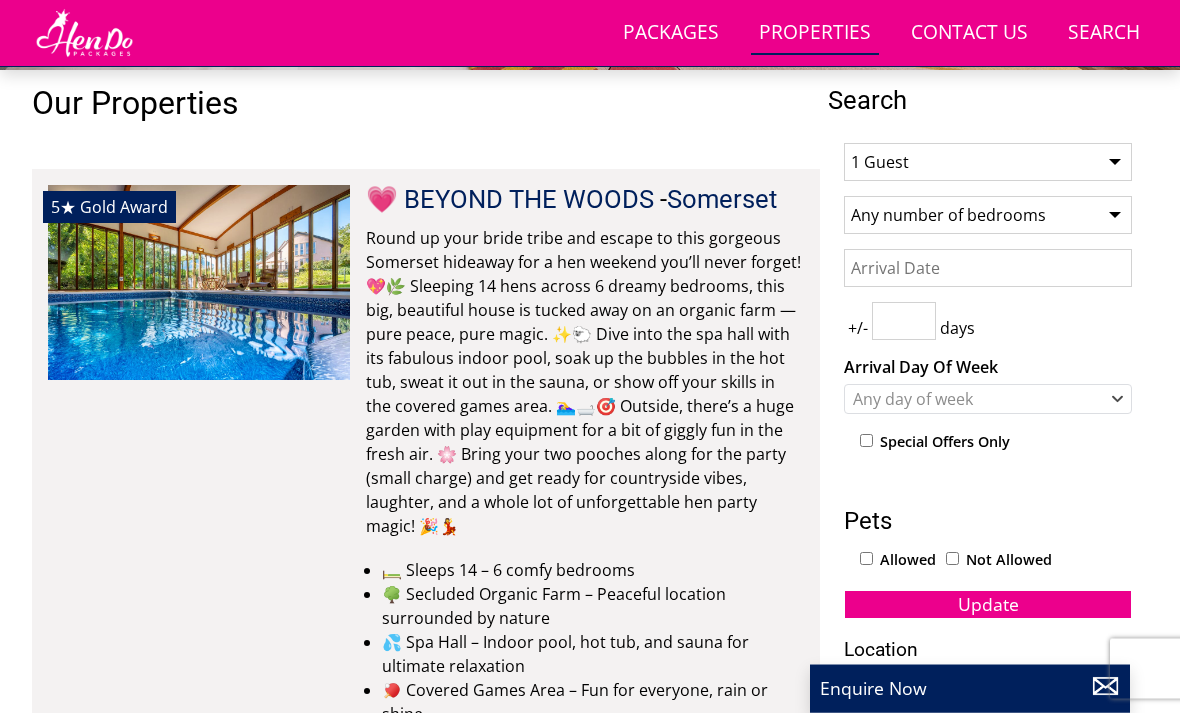 scroll, scrollTop: 701, scrollLeft: 0, axis: vertical 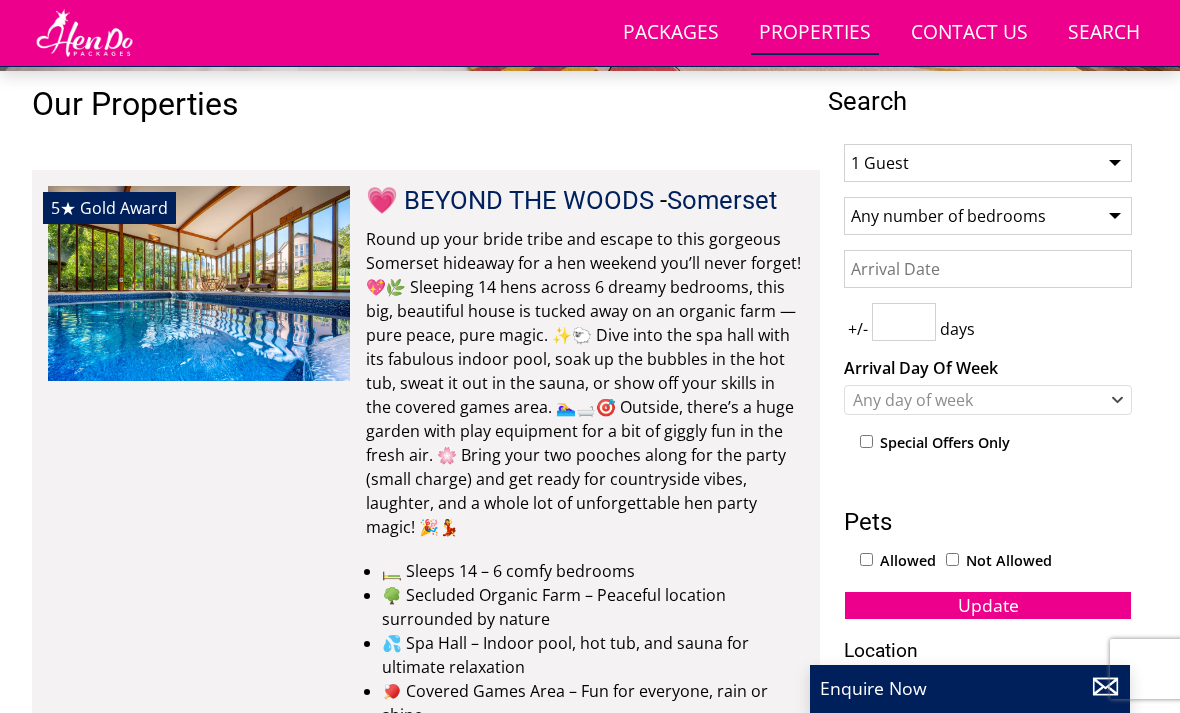 click on "1 Guest
2 Guests
3 Guests
4 Guests
5 Guests
6 Guests
7 Guests
8 Guests
9 Guests
10 Guests
11 Guests
12 Guests
13 Guests
14 Guests
15 Guests
16 Guests
17 Guests
18 Guests
19 Guests
20 Guests
21 Guests
22 Guests
23 Guests
24 Guests
25 Guests
26 Guests
27 Guests
28 Guests
29 Guests
30 Guests
31 Guests
32 Guests" at bounding box center [988, 163] 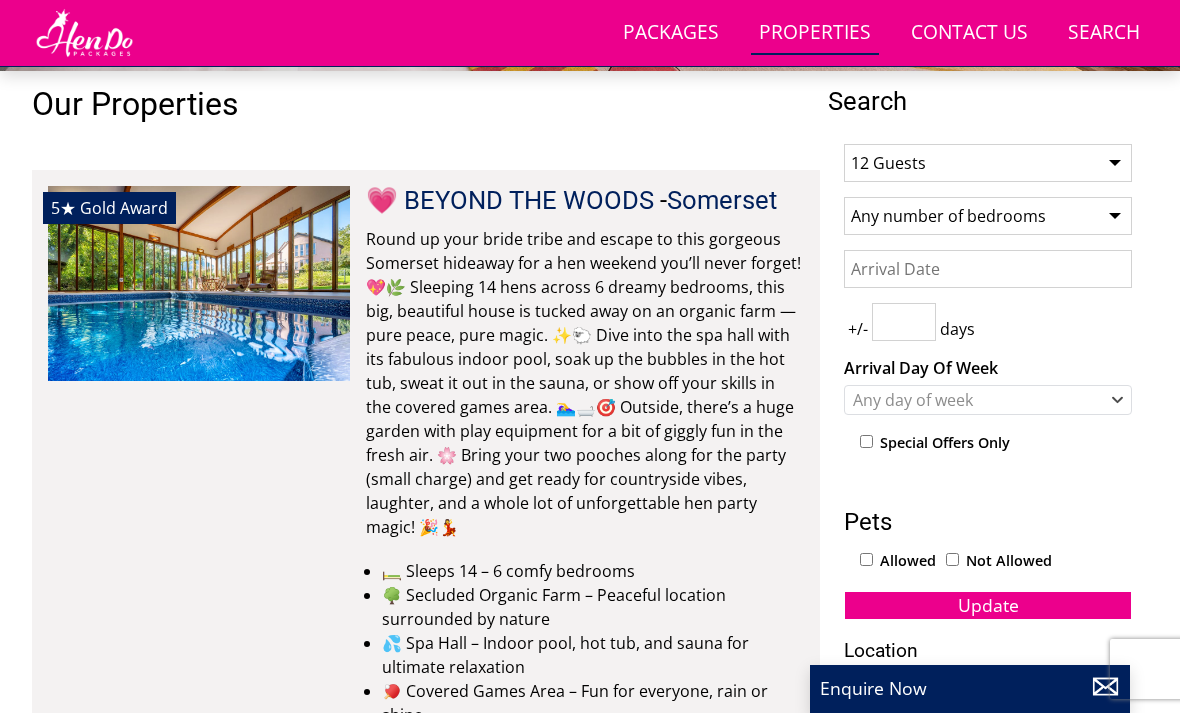 click on "Any number of bedrooms
4 Bedrooms
5 Bedrooms
6 Bedrooms
7 Bedrooms
8 Bedrooms
9 Bedrooms
10 Bedrooms
11 Bedrooms
12 Bedrooms
13 Bedrooms
14 Bedrooms
15 Bedrooms
16 Bedrooms" at bounding box center [988, 216] 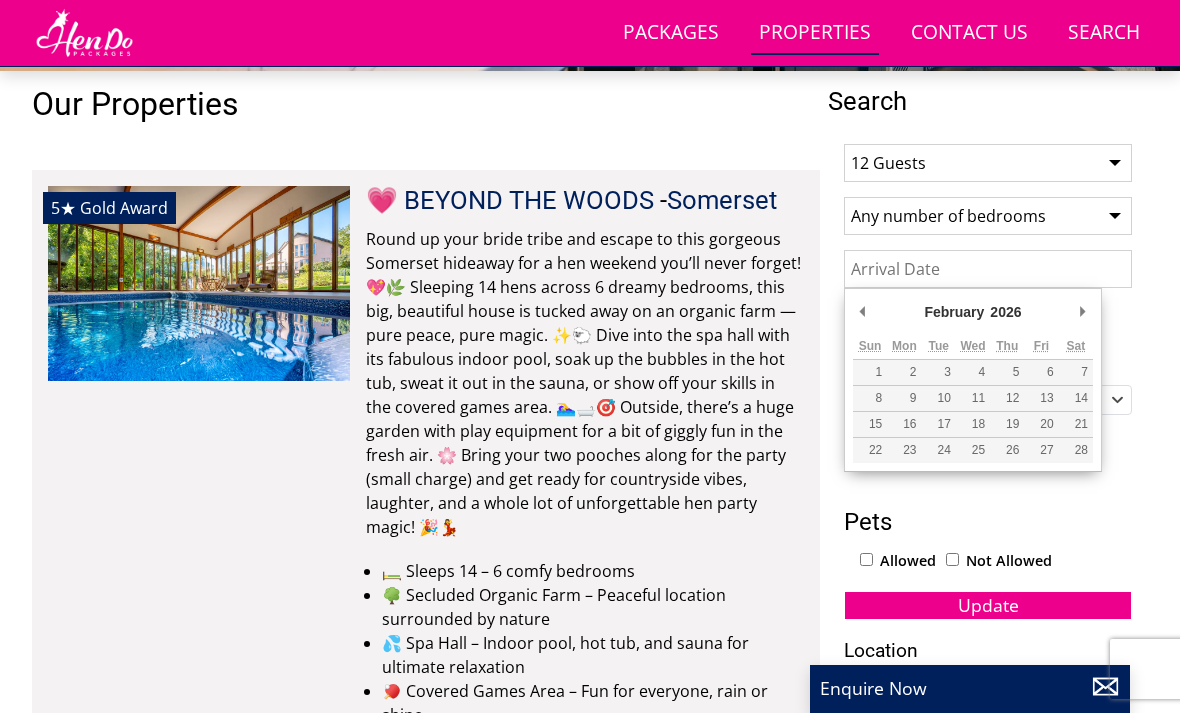 type on "06/02/2026" 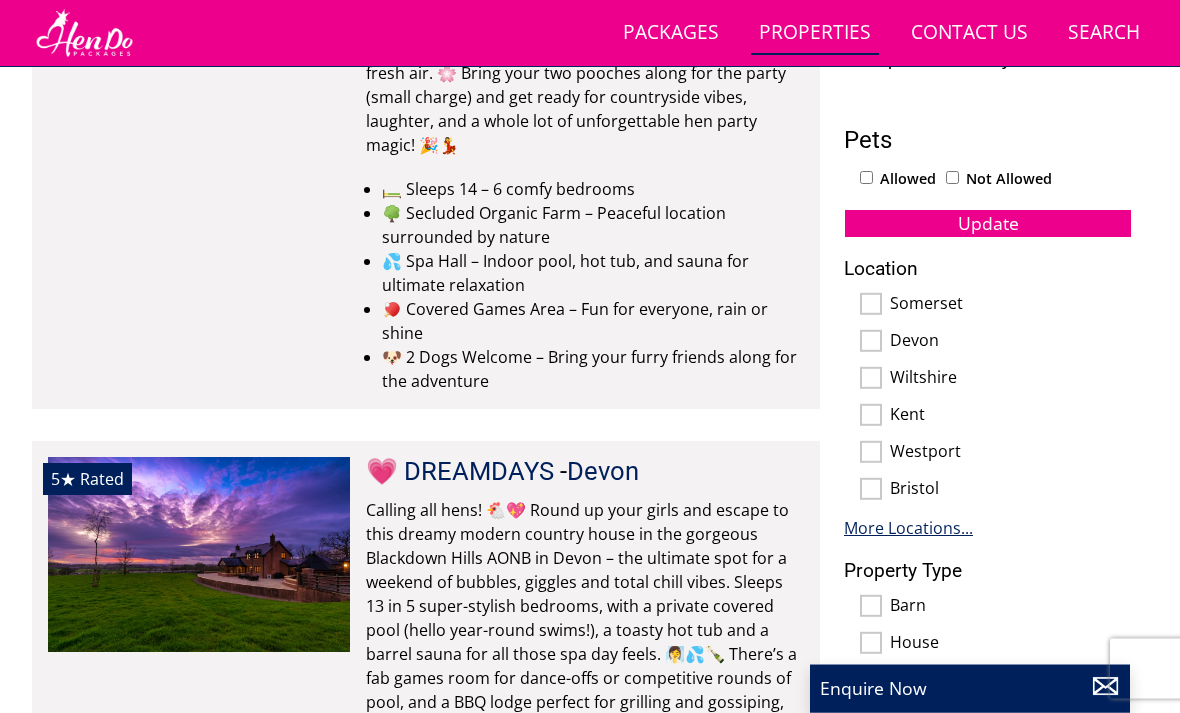 click on "More Locations..." at bounding box center [908, 529] 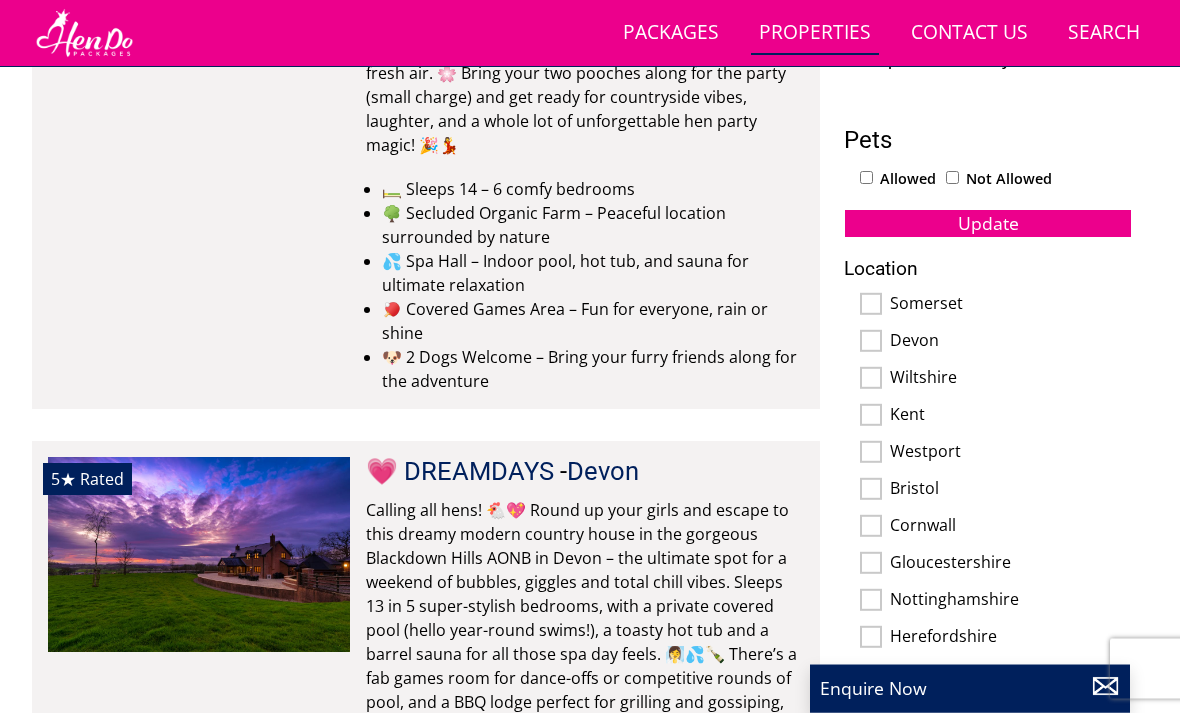scroll, scrollTop: 1083, scrollLeft: 0, axis: vertical 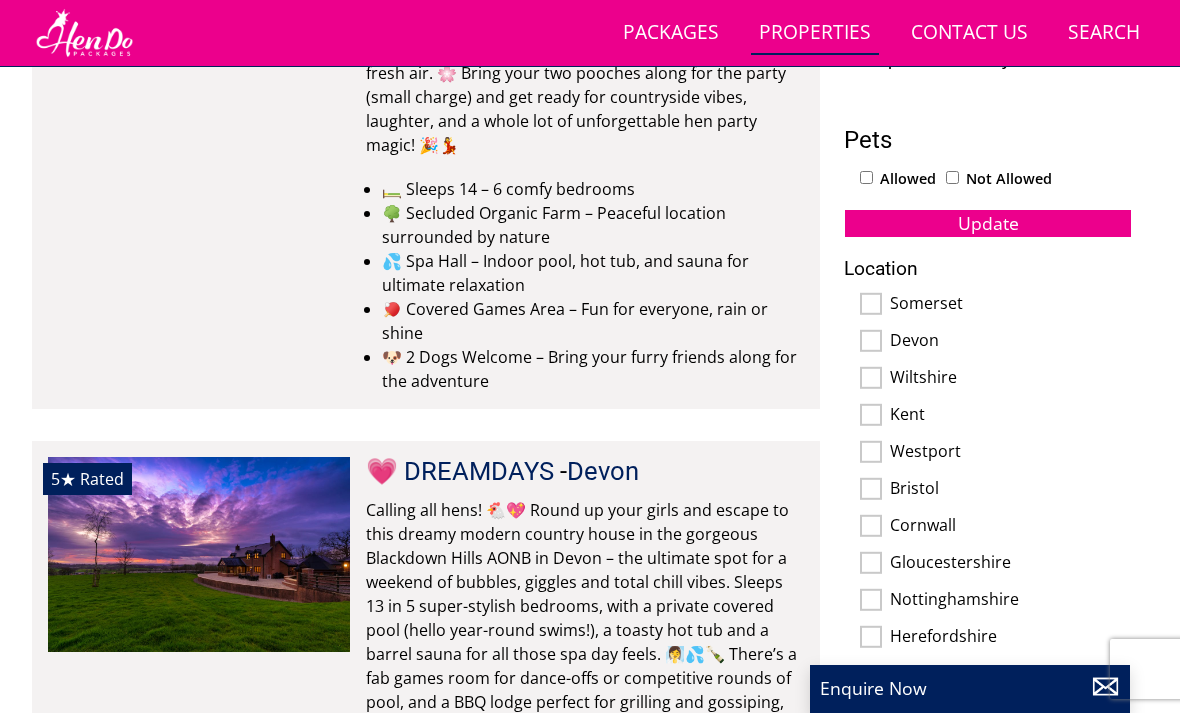 click on "Somerset" at bounding box center (871, 304) 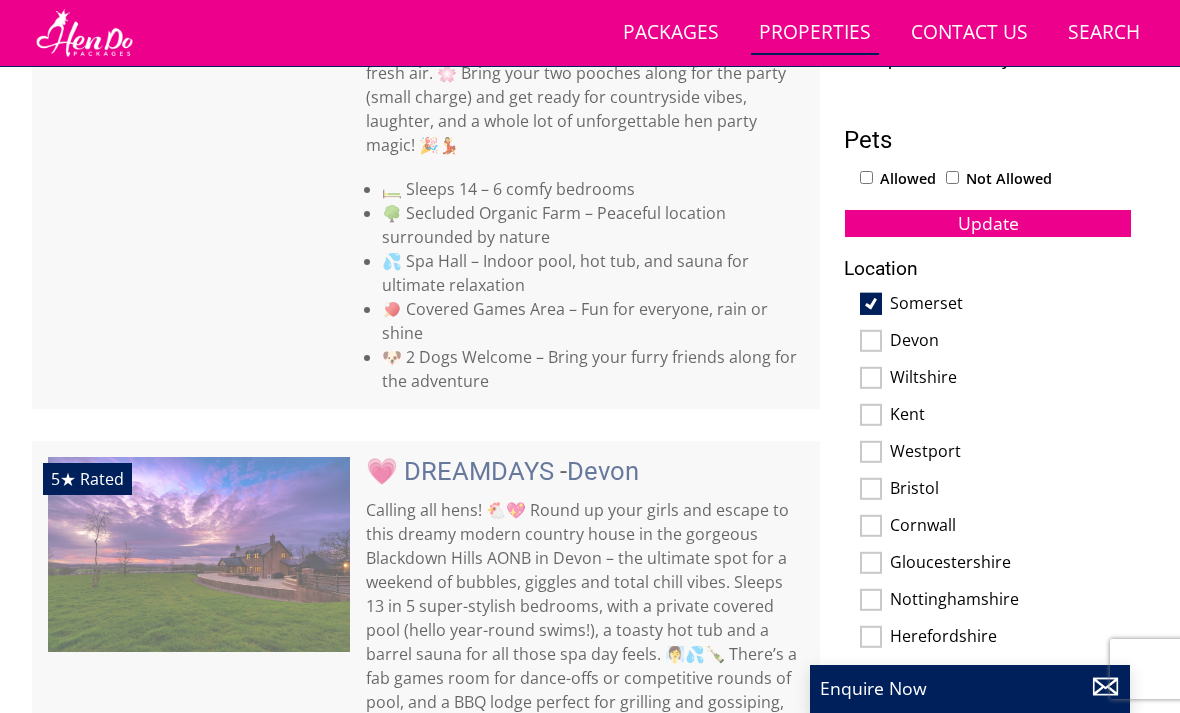 click on "Devon" at bounding box center (871, 341) 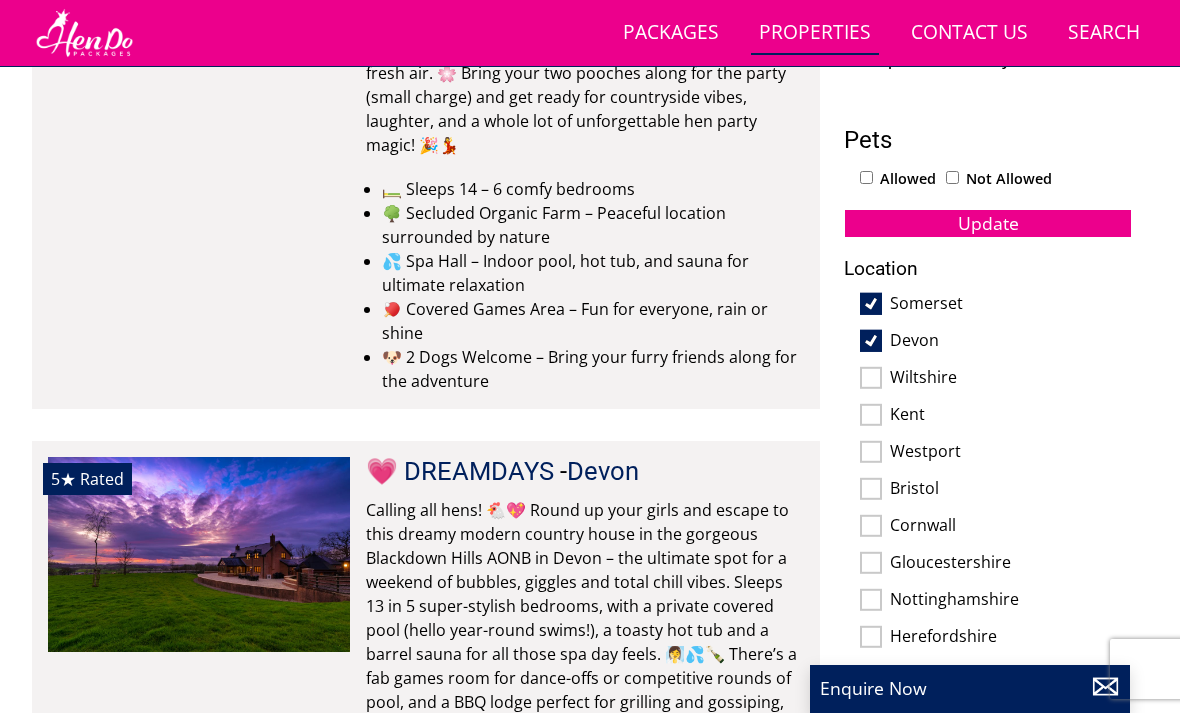 click on "Wiltshire" at bounding box center (871, 378) 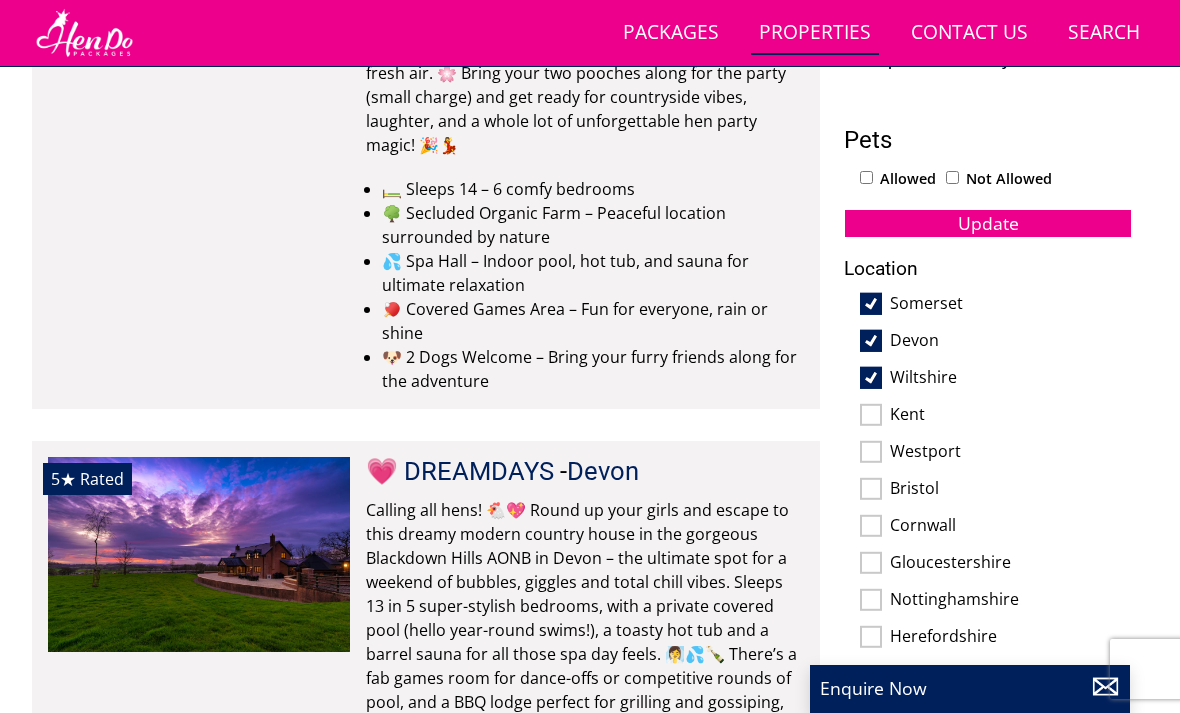 click on "Bristol" at bounding box center [871, 489] 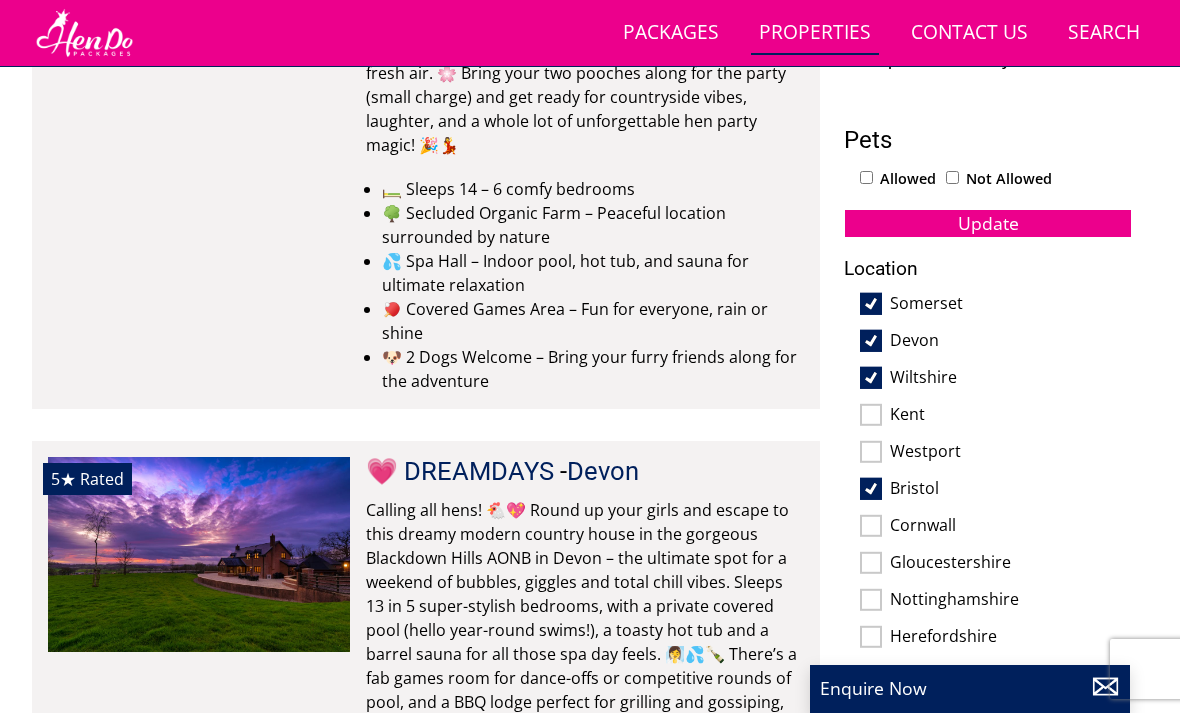 click on "Cornwall" at bounding box center [871, 526] 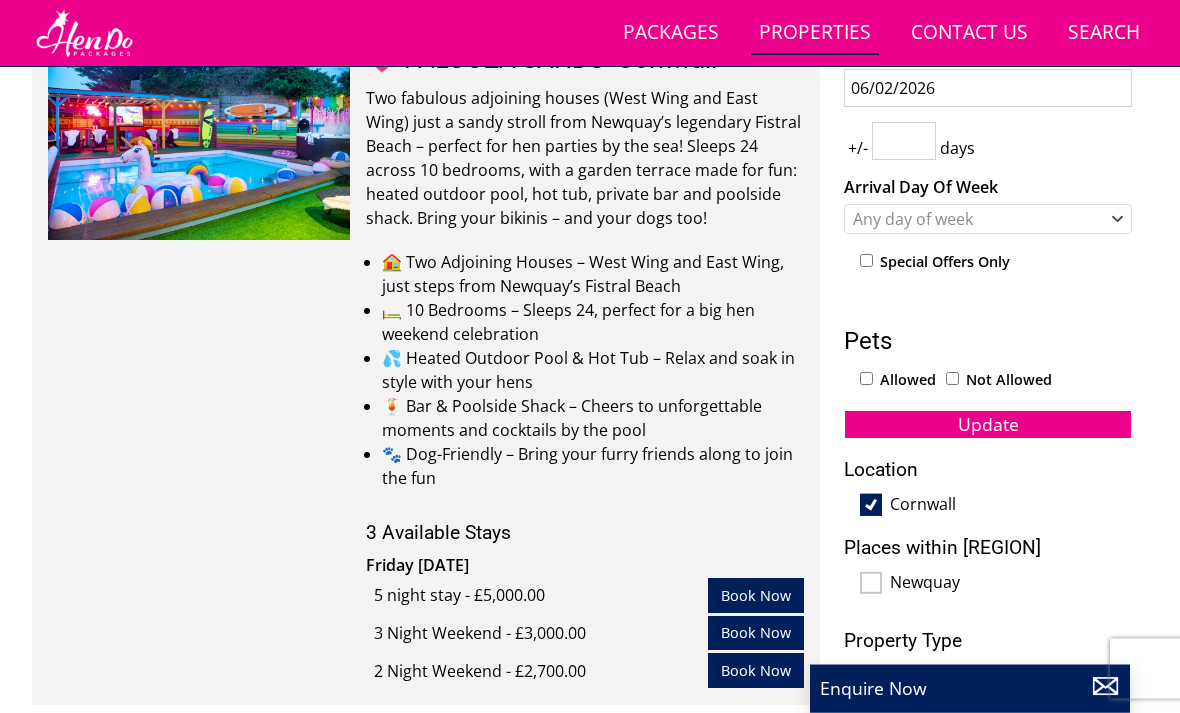 scroll, scrollTop: 882, scrollLeft: 0, axis: vertical 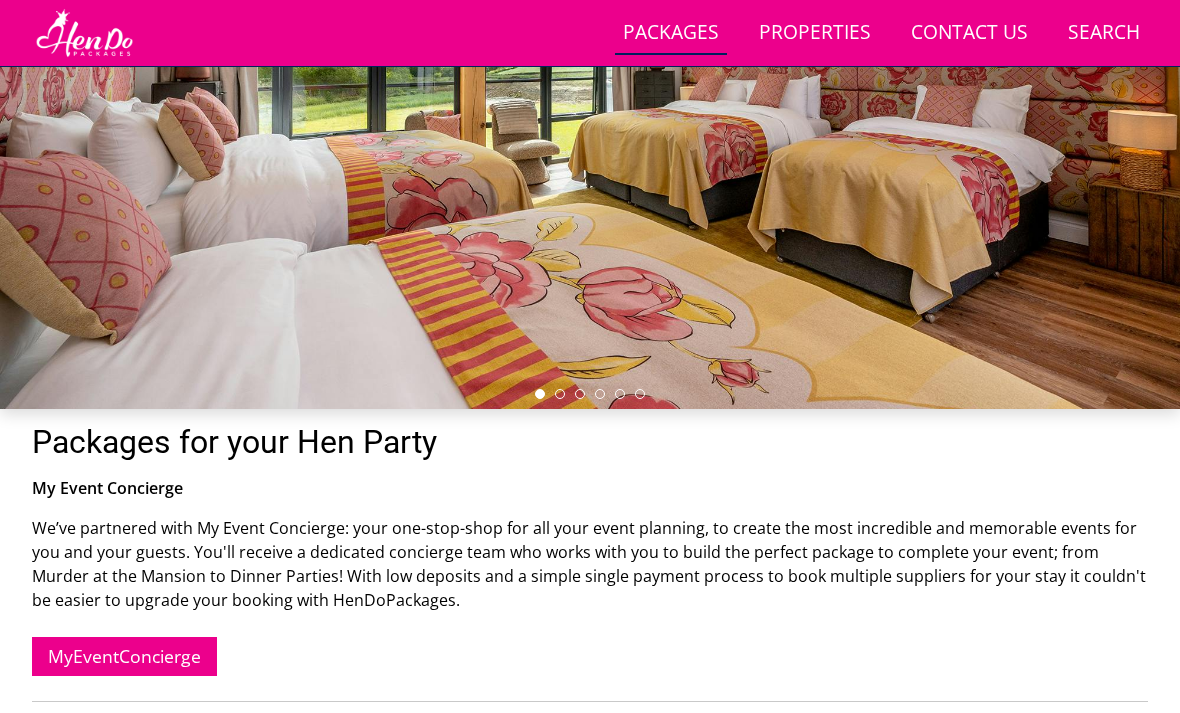 click at bounding box center [590, 78] 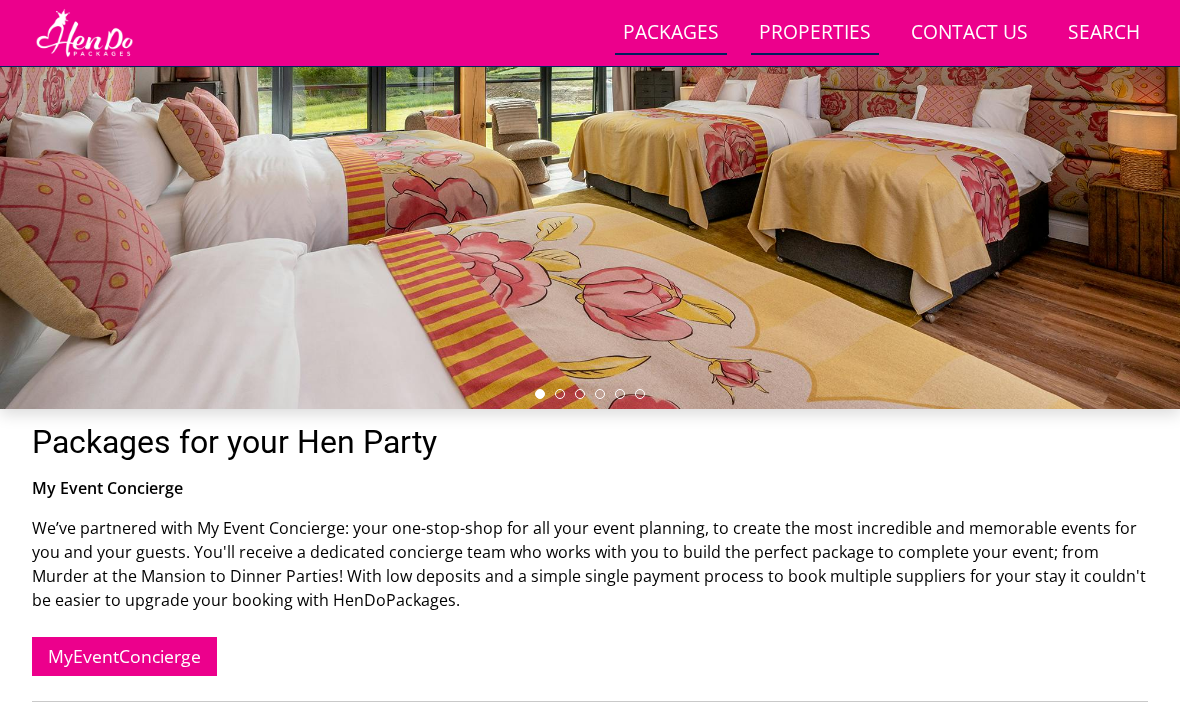 click on "Properties" at bounding box center (815, 33) 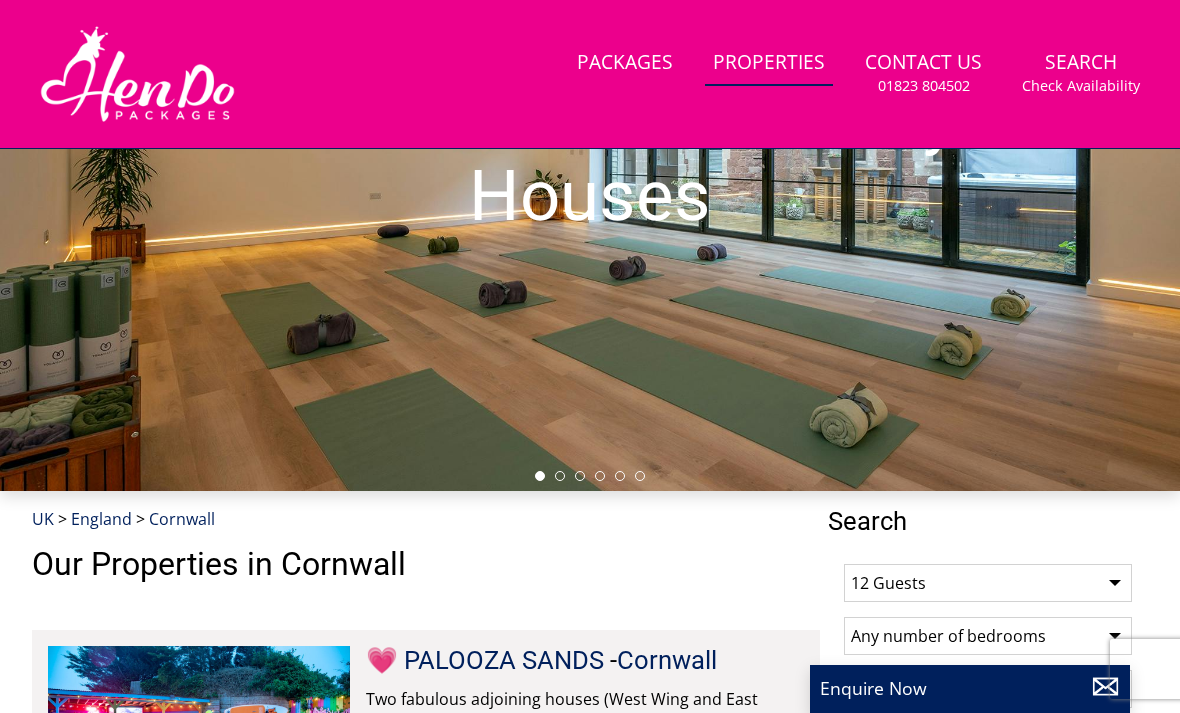scroll, scrollTop: 0, scrollLeft: 0, axis: both 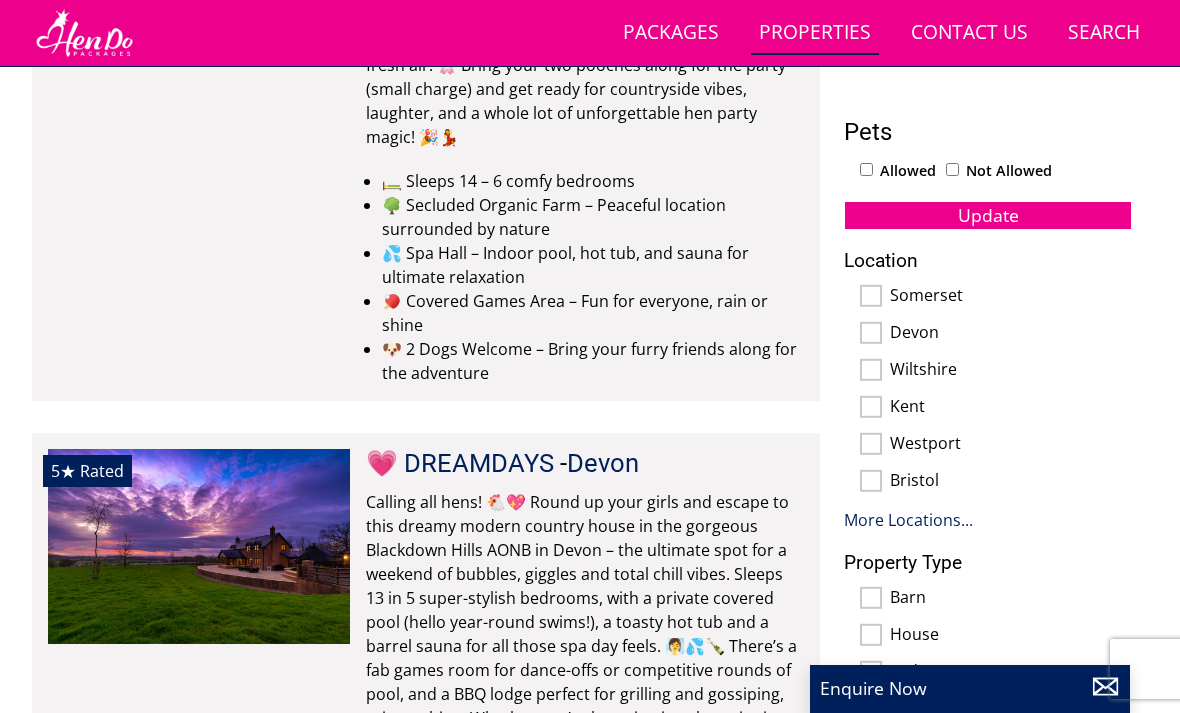click on "Somerset" at bounding box center [1011, 297] 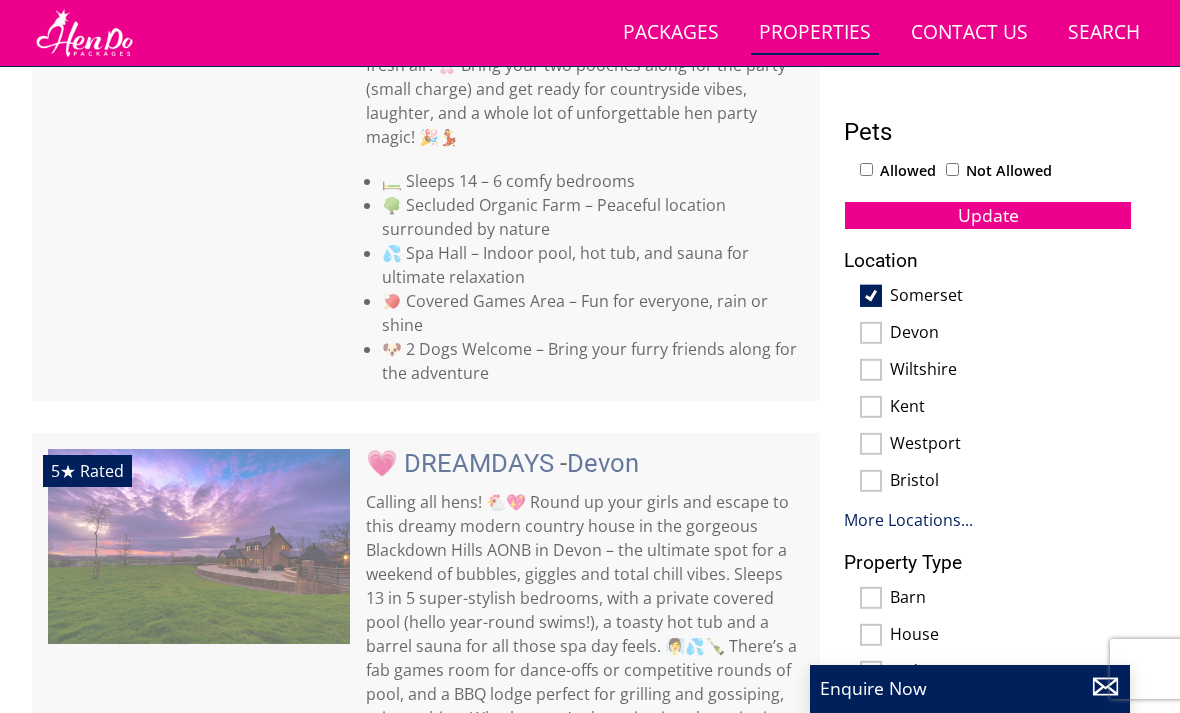 click on "Devon" at bounding box center [1011, 334] 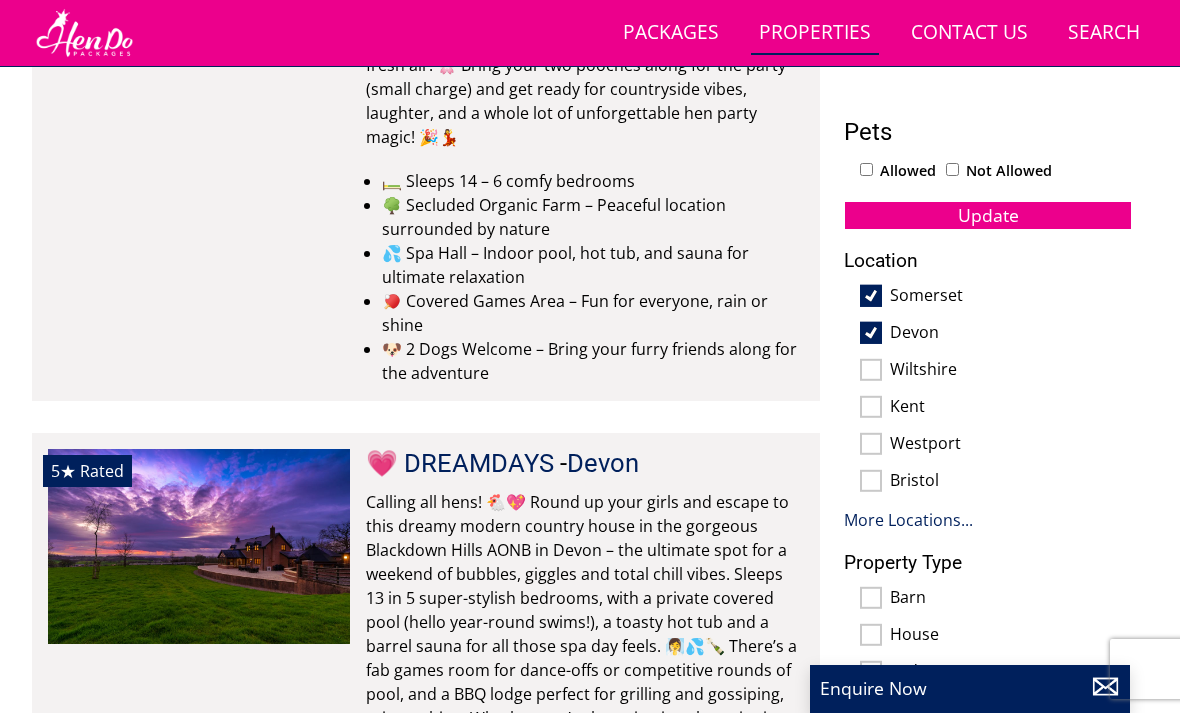click on "Wiltshire" at bounding box center (988, 371) 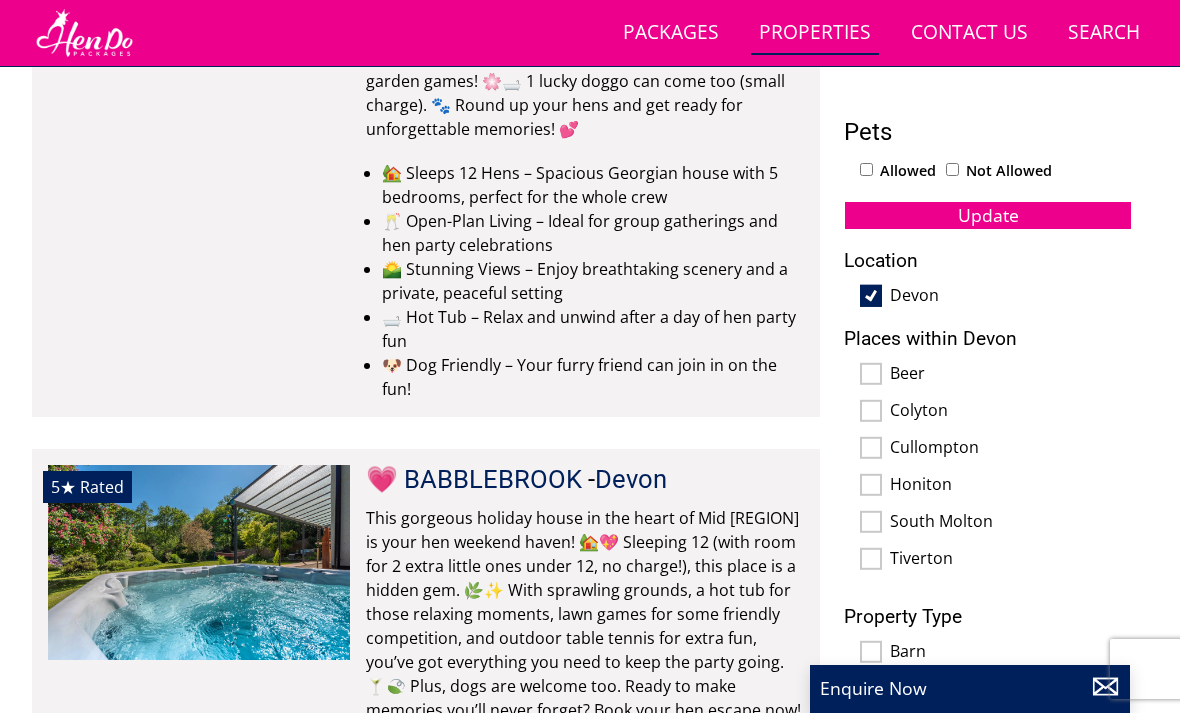 click on "Beer" at bounding box center (871, 374) 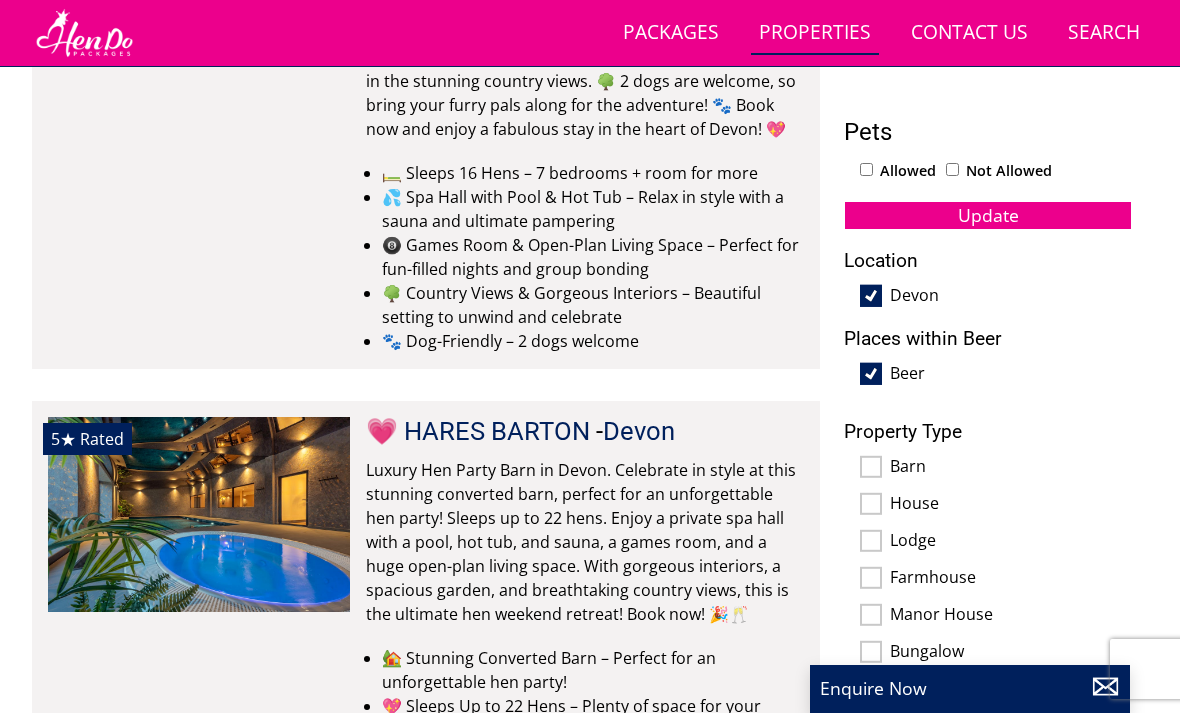 click on "Places within Beer
Beer" at bounding box center (988, 357) 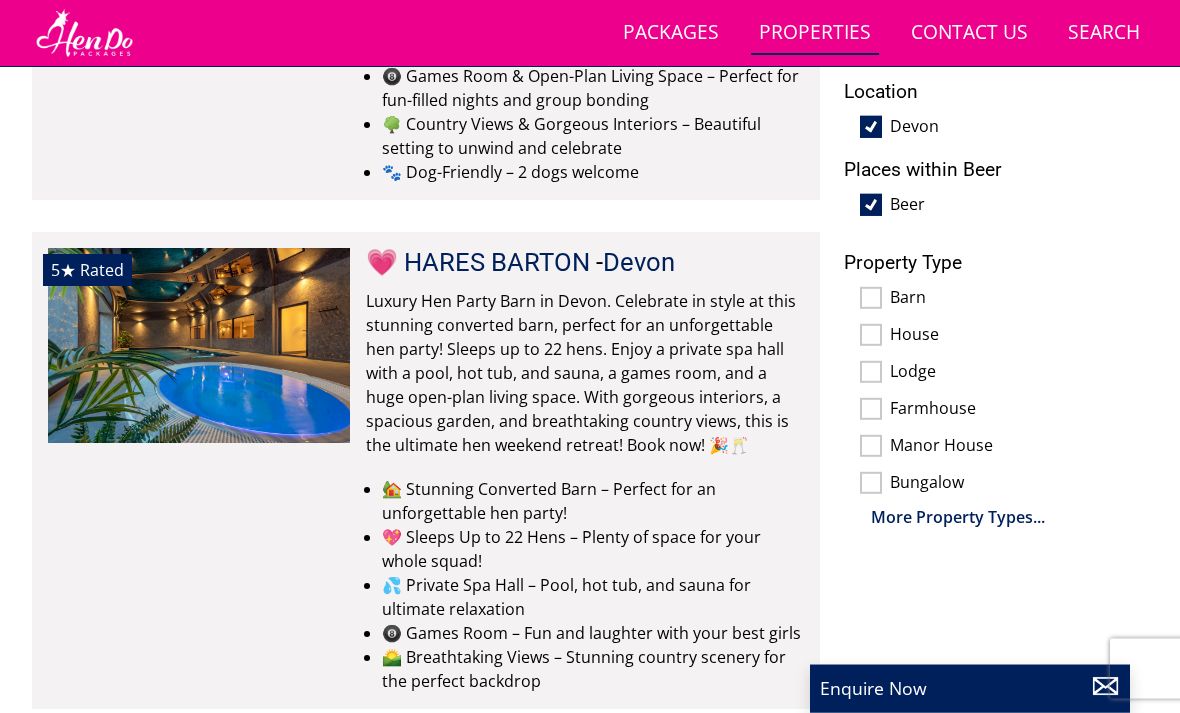 scroll, scrollTop: 1260, scrollLeft: 0, axis: vertical 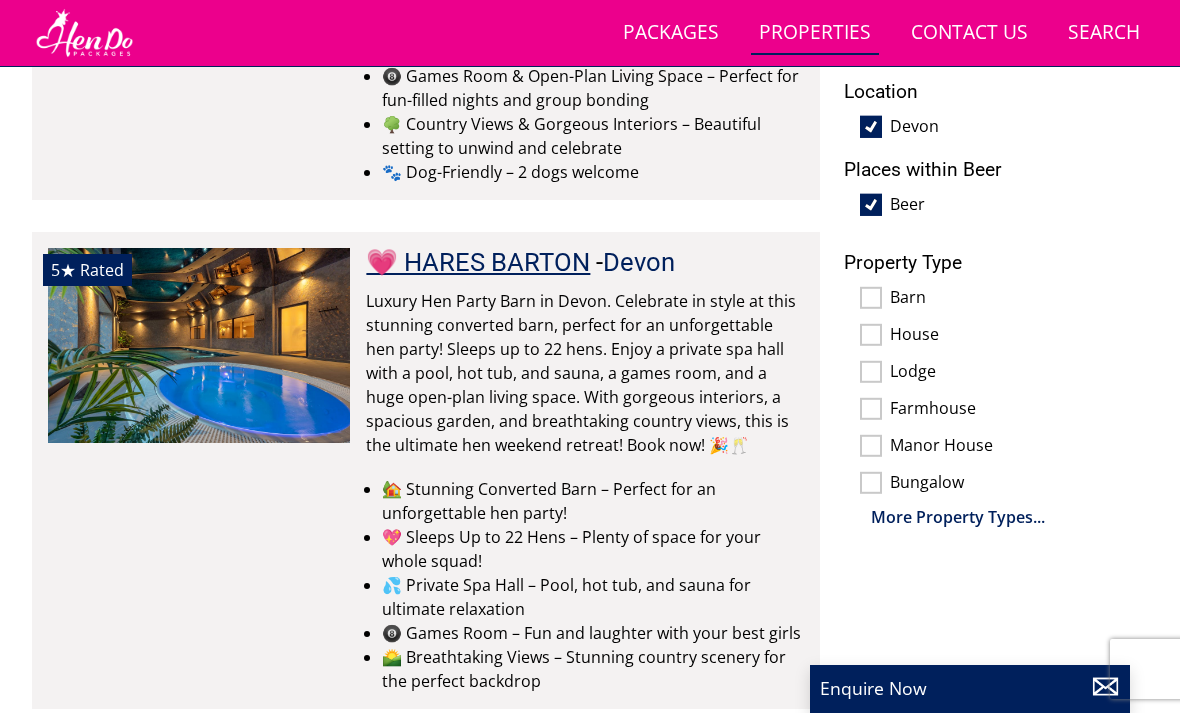 click on "💗 HARES BARTON" at bounding box center [478, 262] 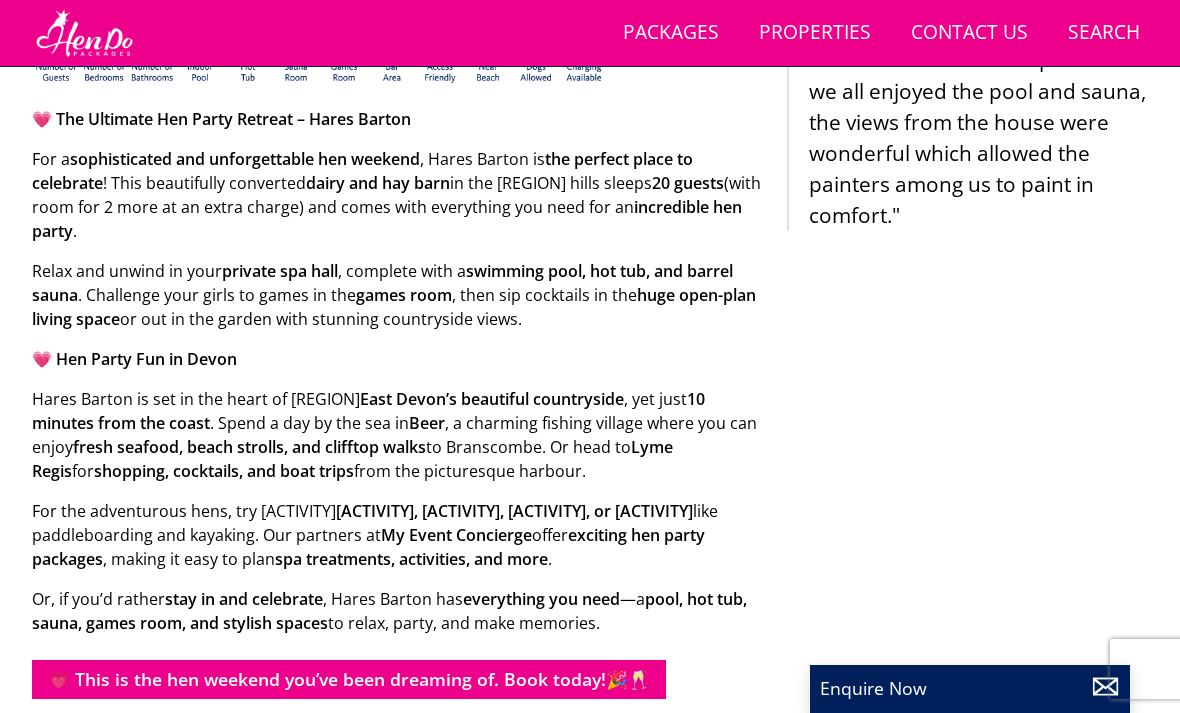 scroll, scrollTop: 966, scrollLeft: 0, axis: vertical 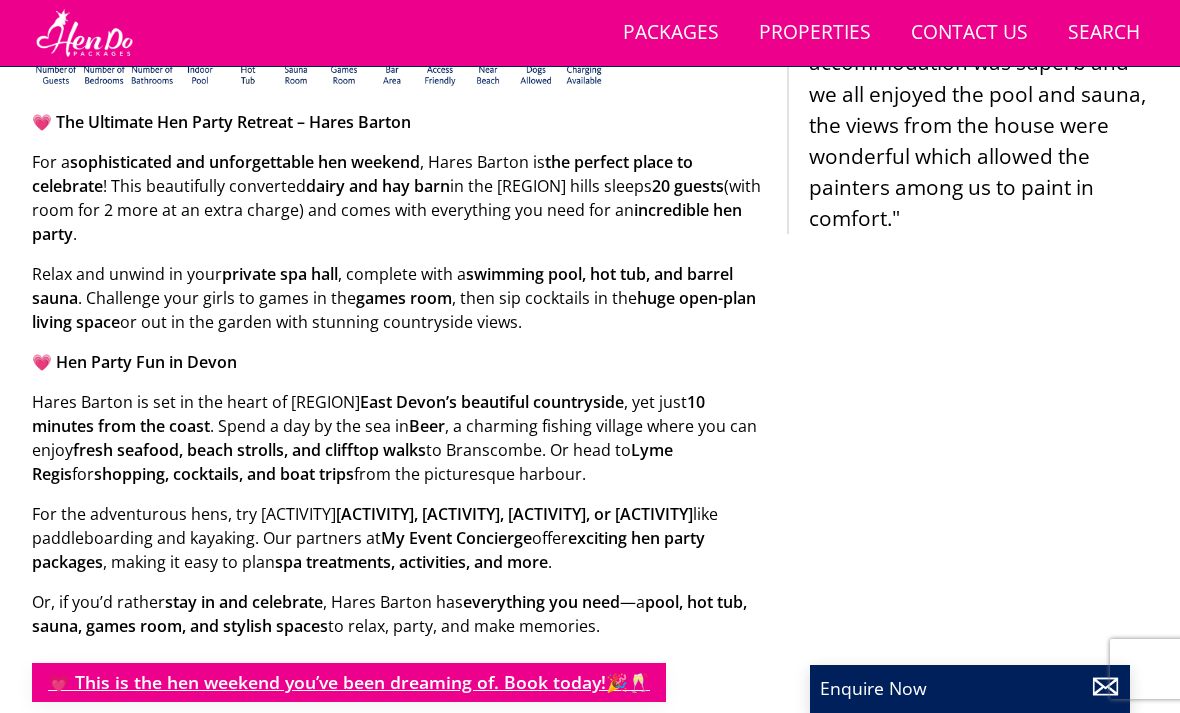 click on "💗 This is the hen weekend you’ve been dreaming of. Book today!  🎉🥂" at bounding box center [349, 682] 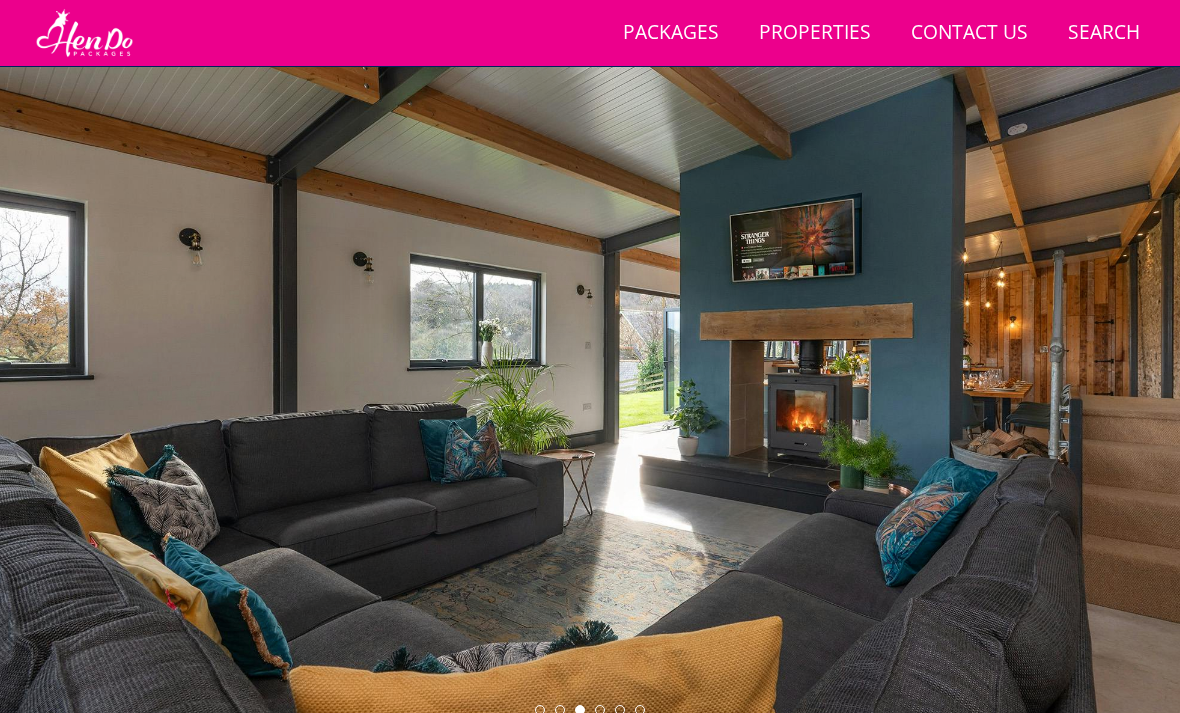 scroll, scrollTop: 0, scrollLeft: 0, axis: both 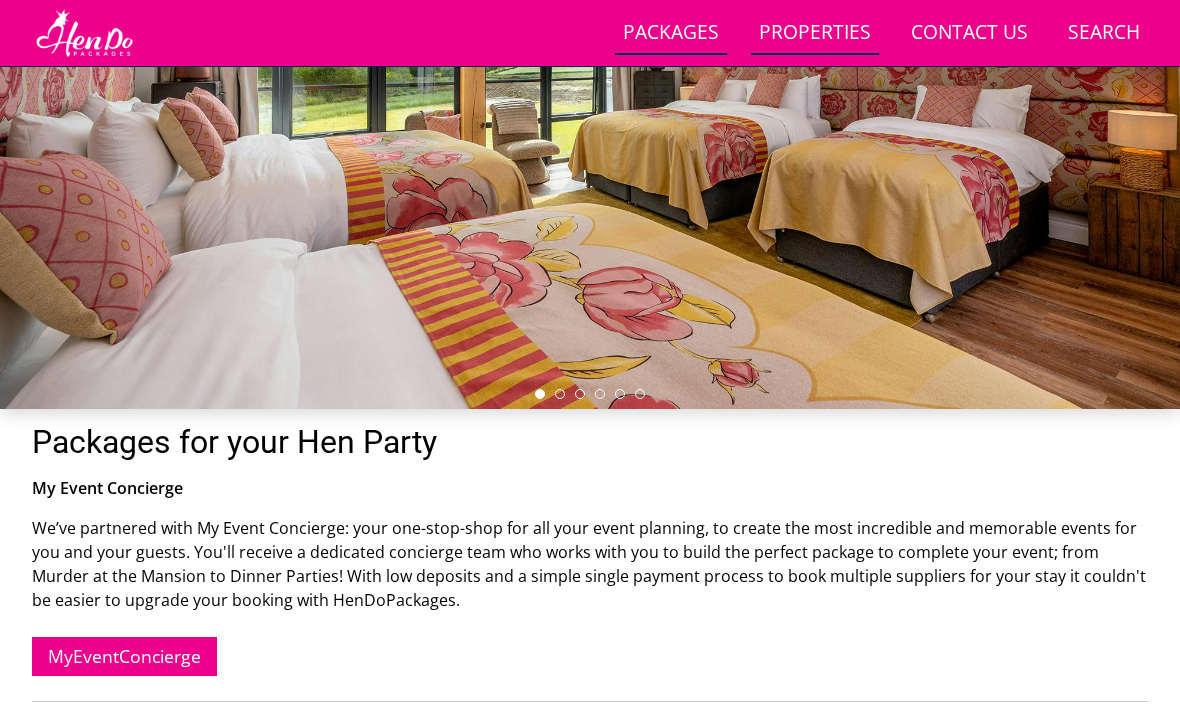 click on "Properties" at bounding box center [815, 33] 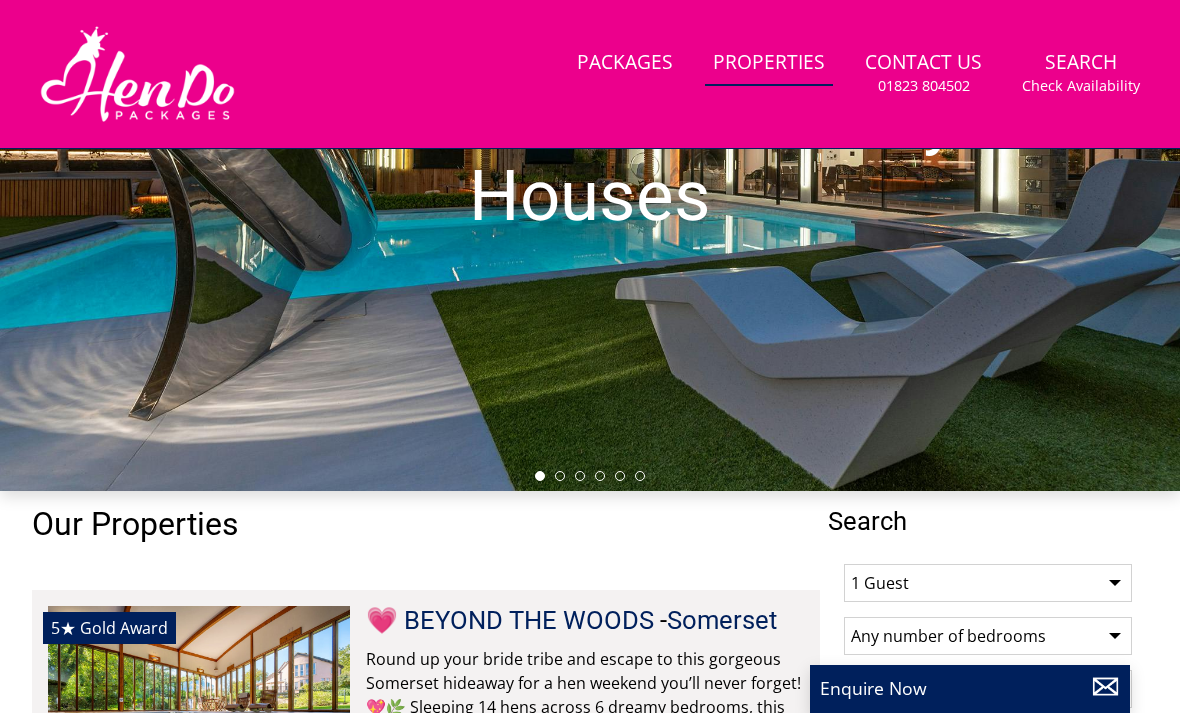 scroll, scrollTop: 0, scrollLeft: 0, axis: both 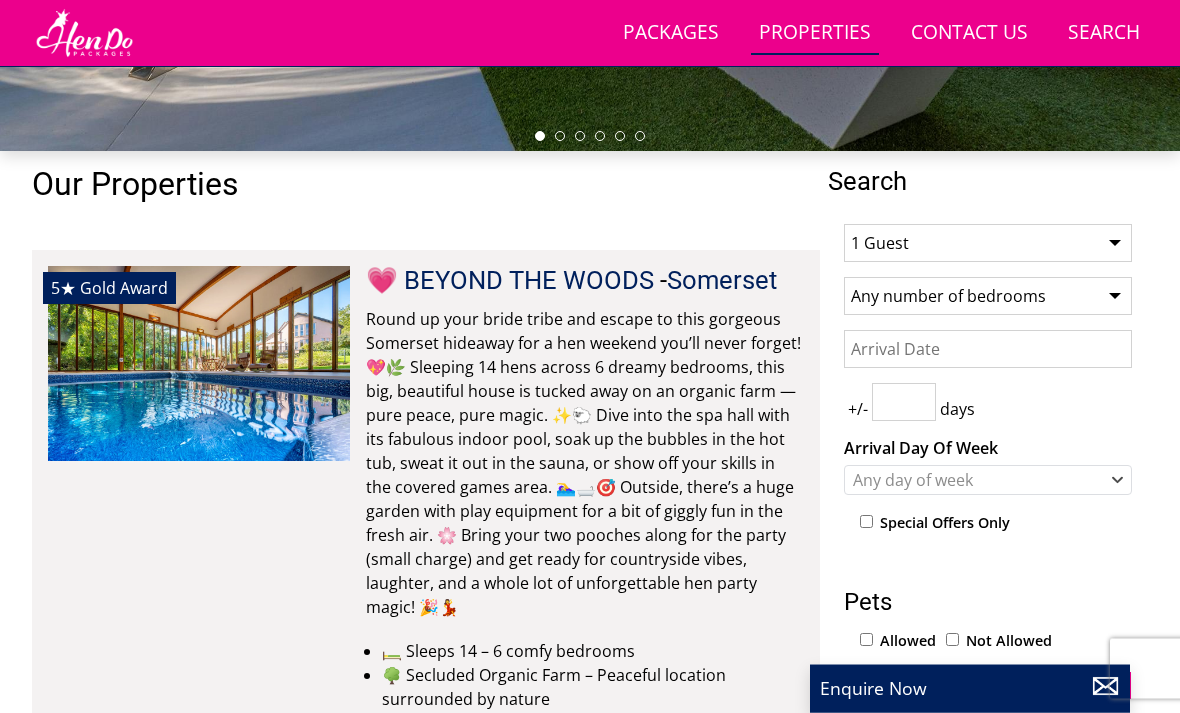 click on "1 Guest
2 Guests
3 Guests
4 Guests
5 Guests
6 Guests
7 Guests
8 Guests
9 Guests
10 Guests
11 Guests
12 Guests
13 Guests
14 Guests
15 Guests
16 Guests
17 Guests
18 Guests
19 Guests
20 Guests
21 Guests
22 Guests
23 Guests
24 Guests
25 Guests
26 Guests
27 Guests
28 Guests
29 Guests
30 Guests
31 Guests
32 Guests" at bounding box center (988, 244) 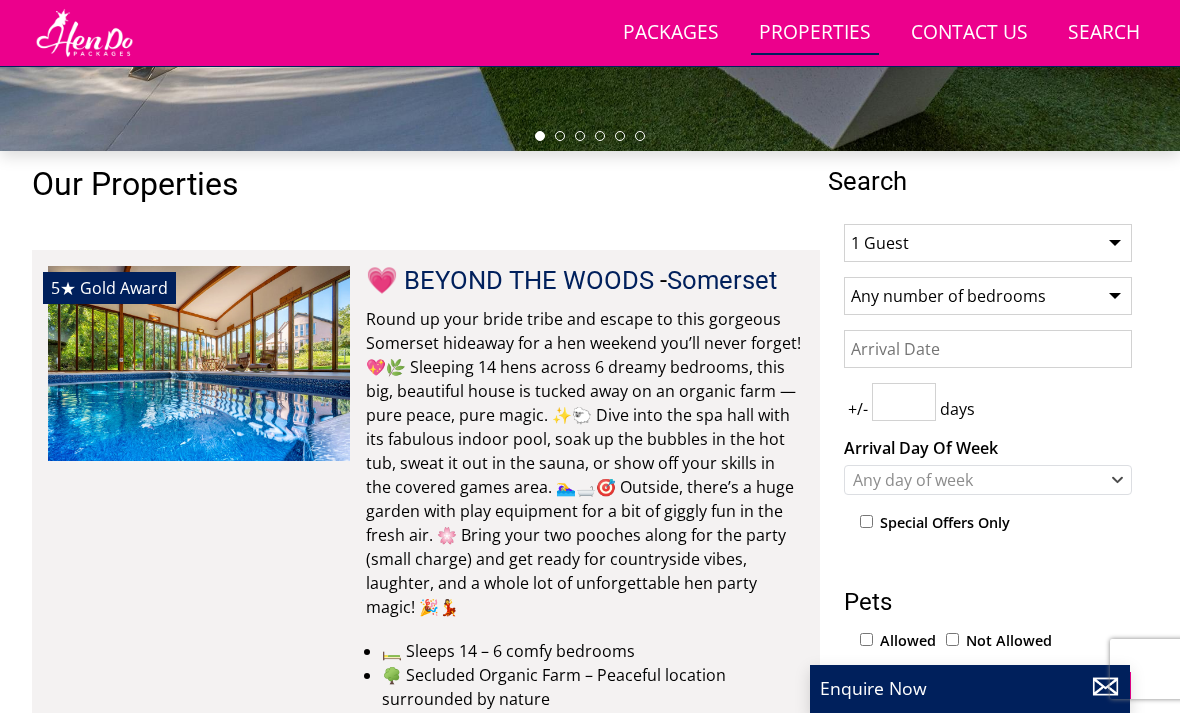 select on "12" 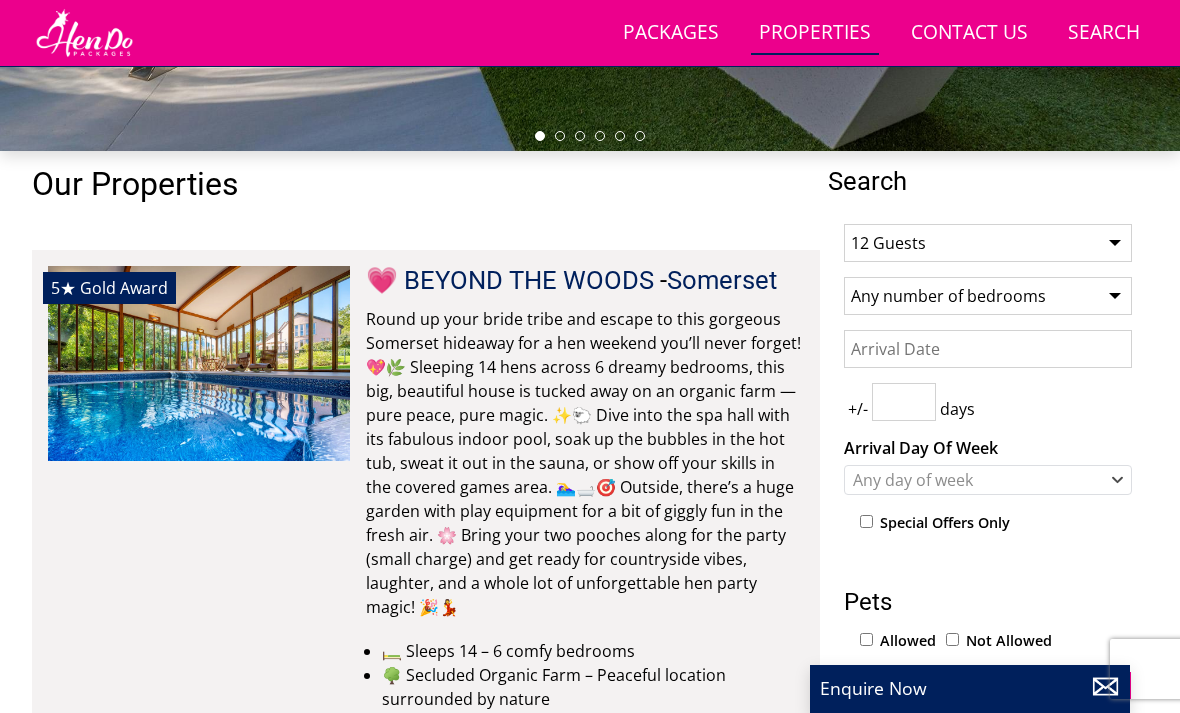 click on "Date" at bounding box center [988, 349] 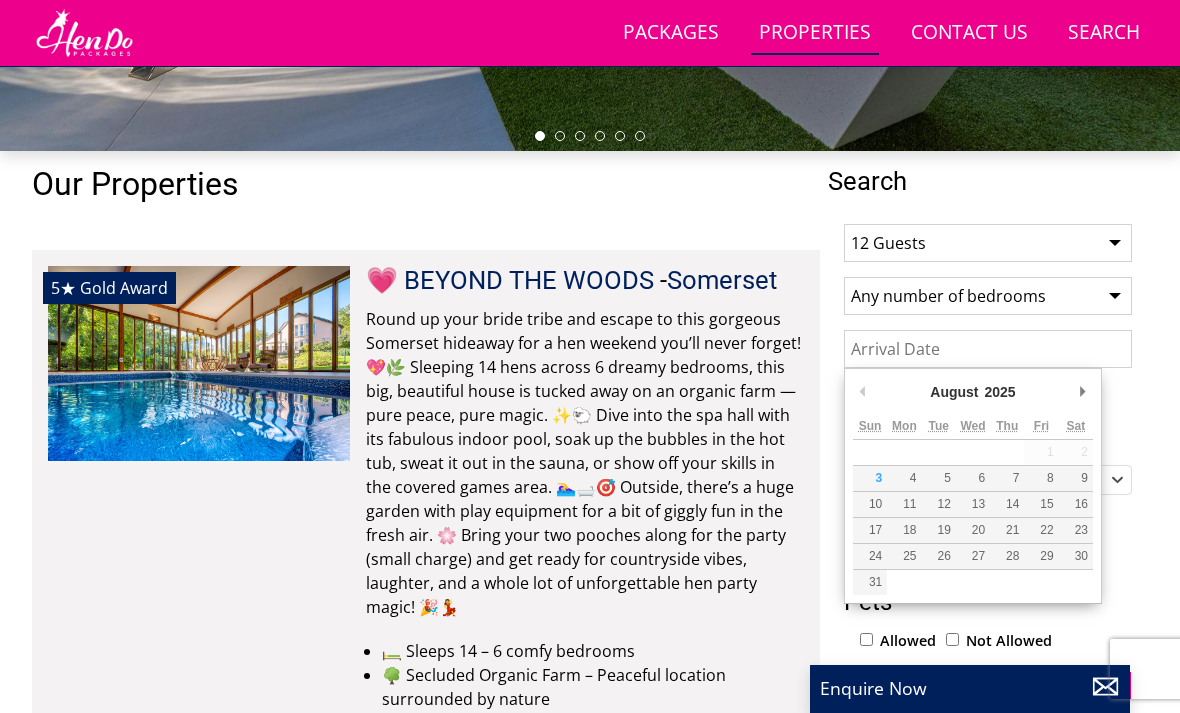 click on "Date" at bounding box center [988, 349] 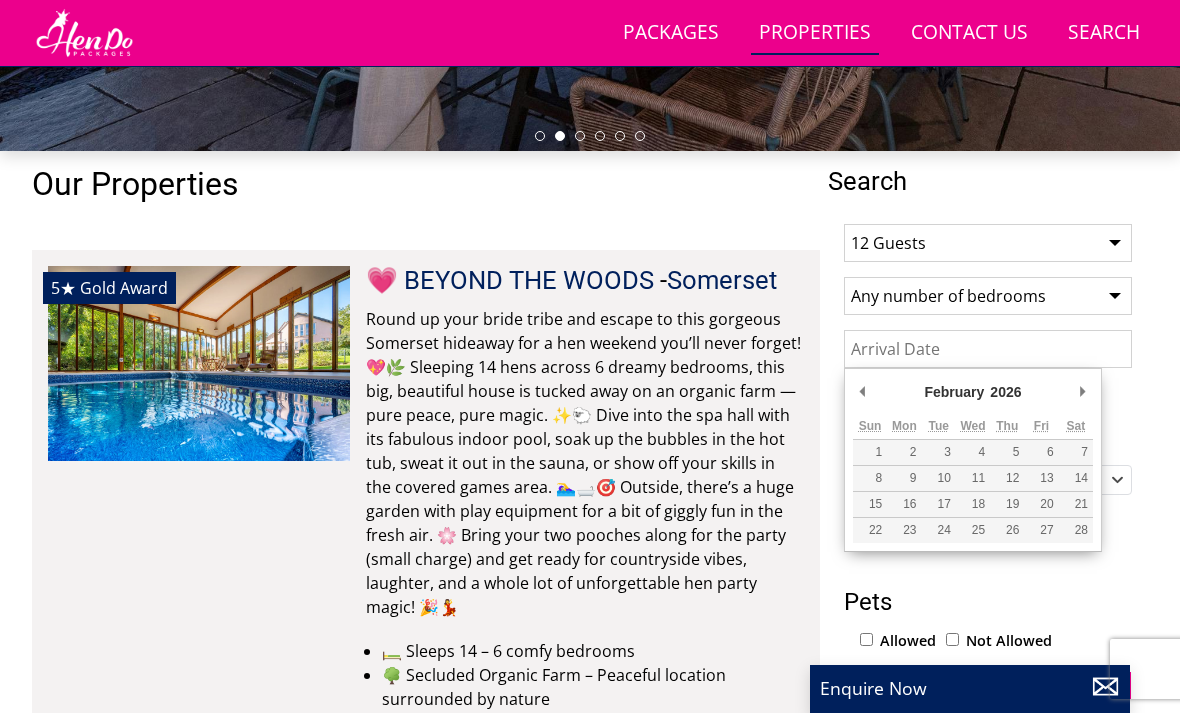 type on "06/02/2026" 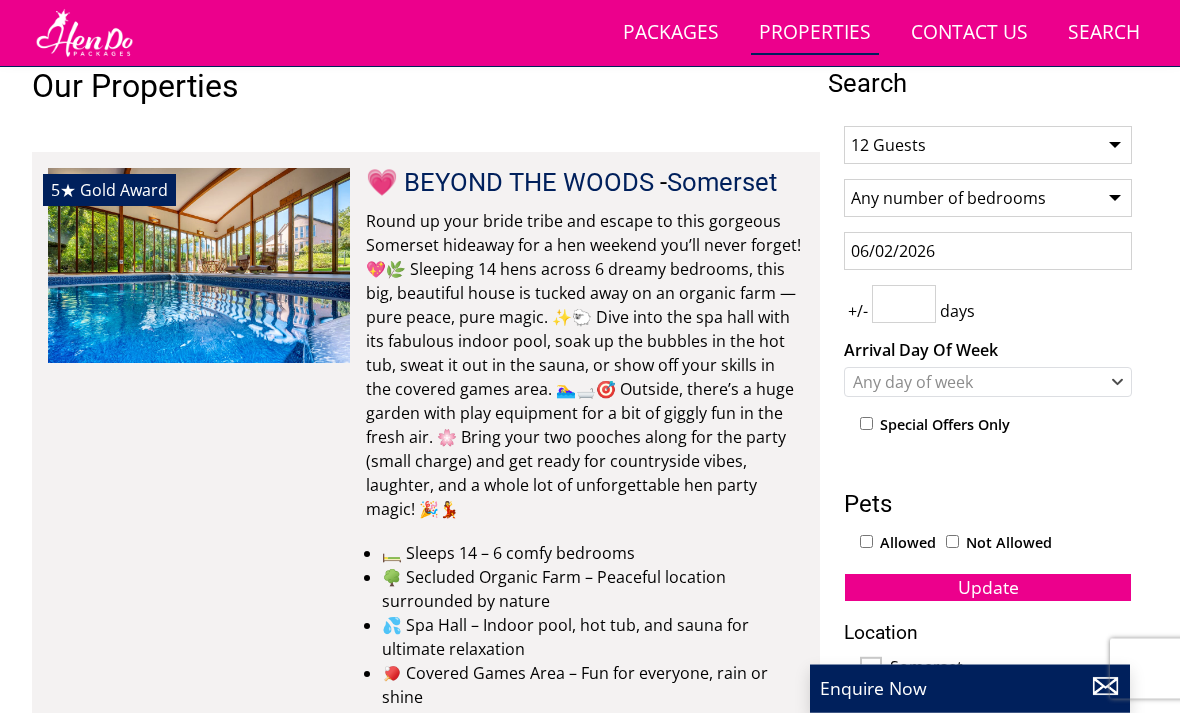 scroll, scrollTop: 729, scrollLeft: 0, axis: vertical 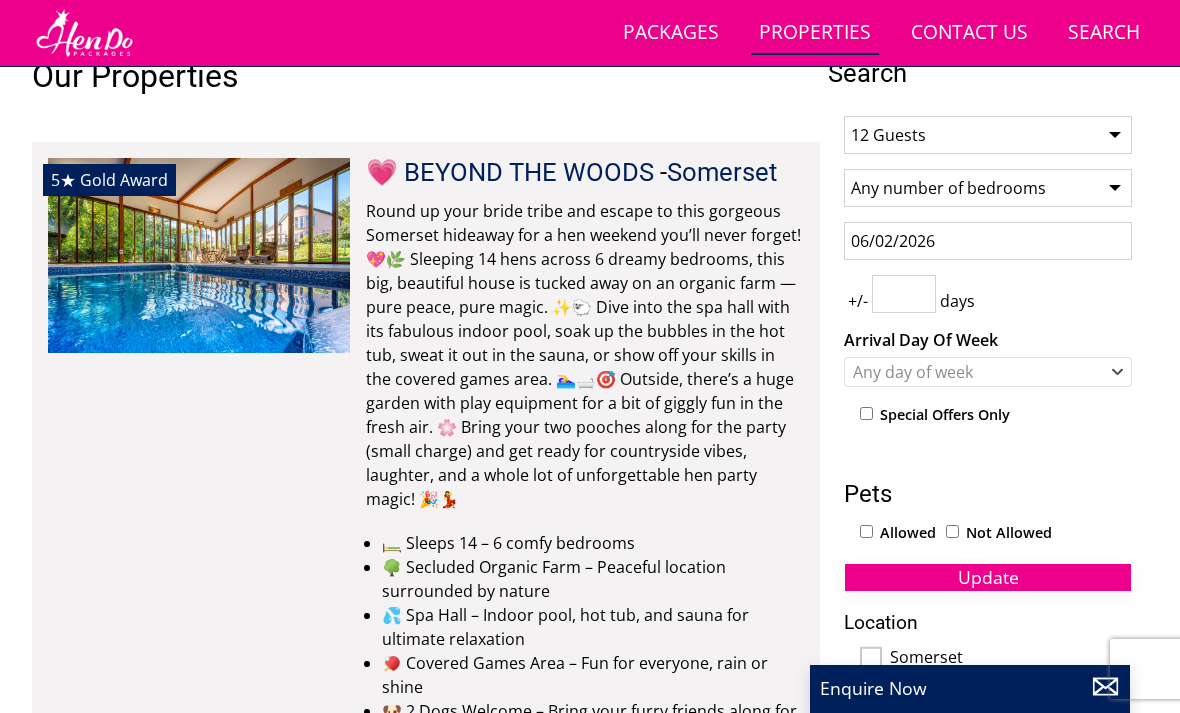 click on "Update" at bounding box center [988, 577] 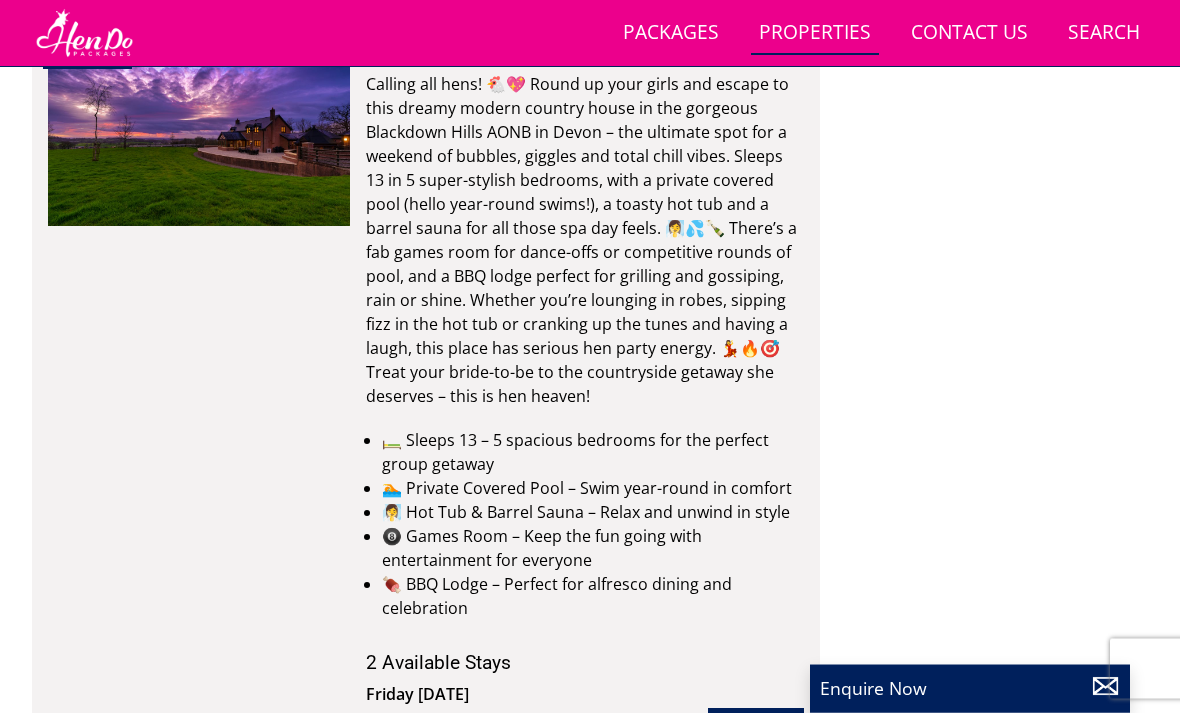 scroll, scrollTop: 7217, scrollLeft: 0, axis: vertical 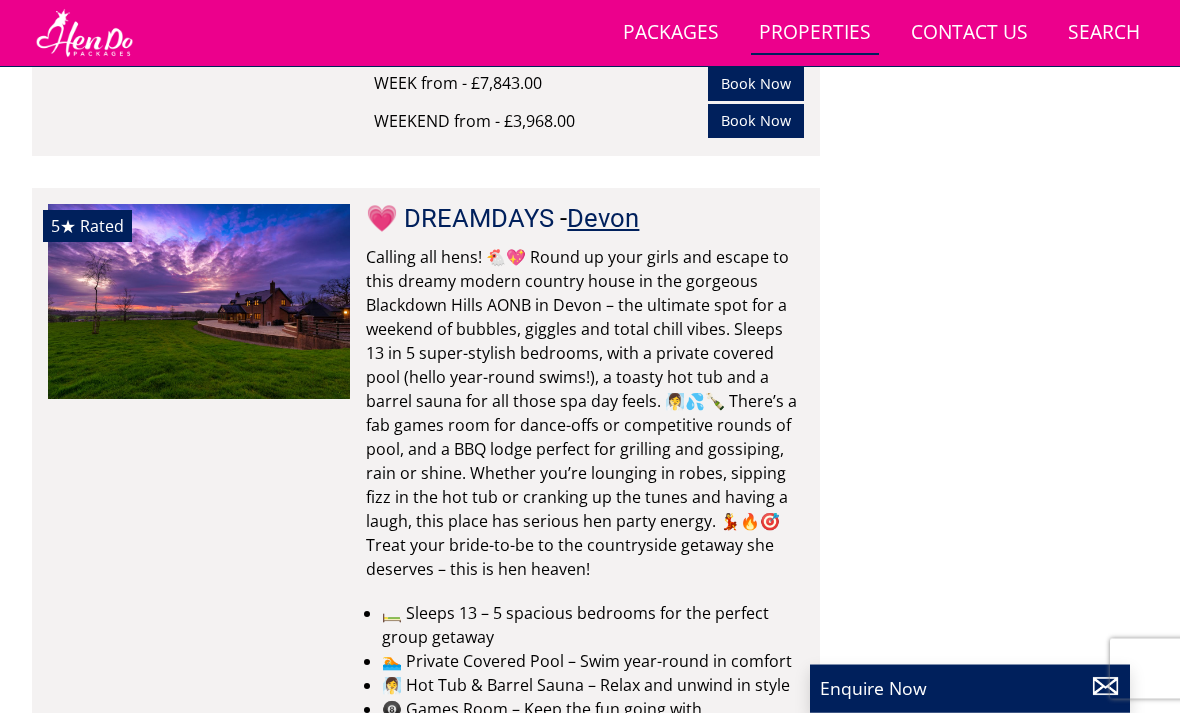 click on "Devon" at bounding box center (603, 219) 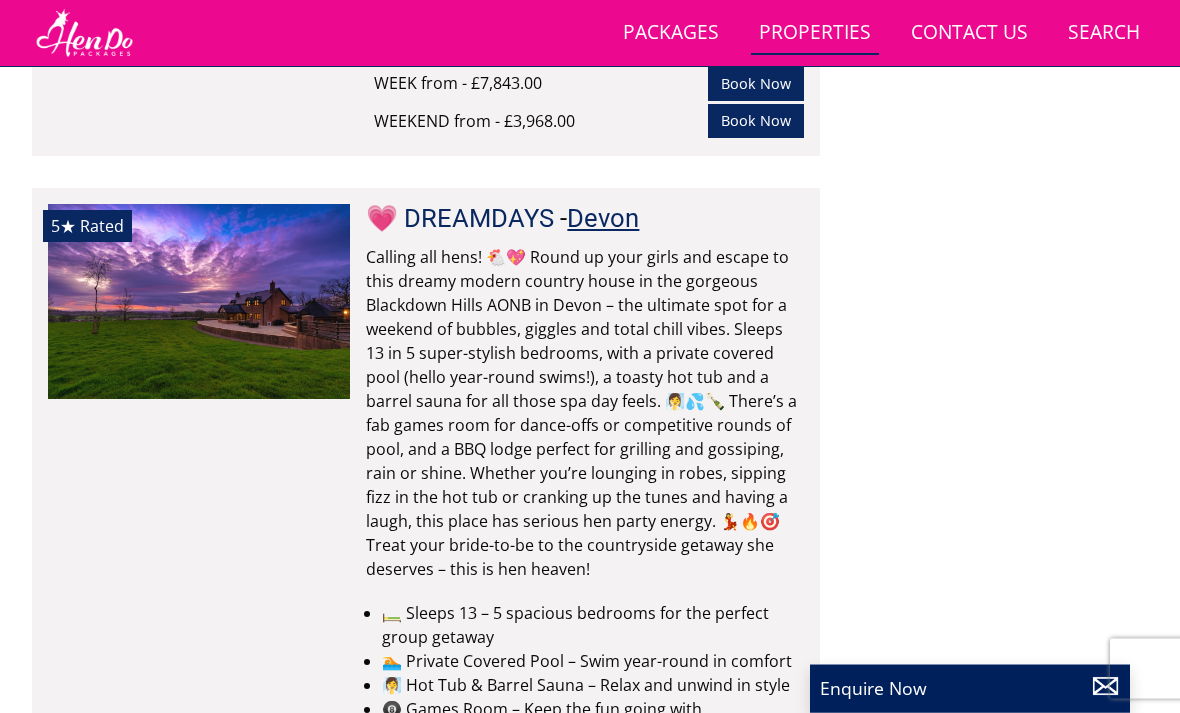 scroll, scrollTop: 7038, scrollLeft: 0, axis: vertical 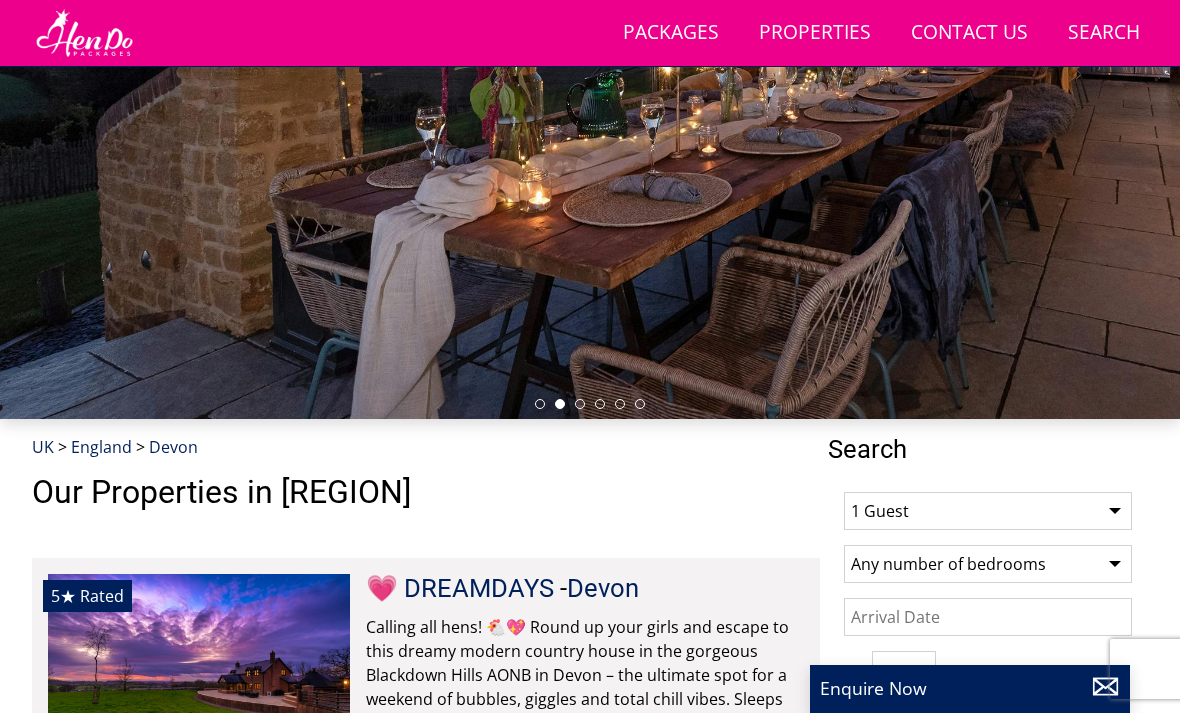 select on "12" 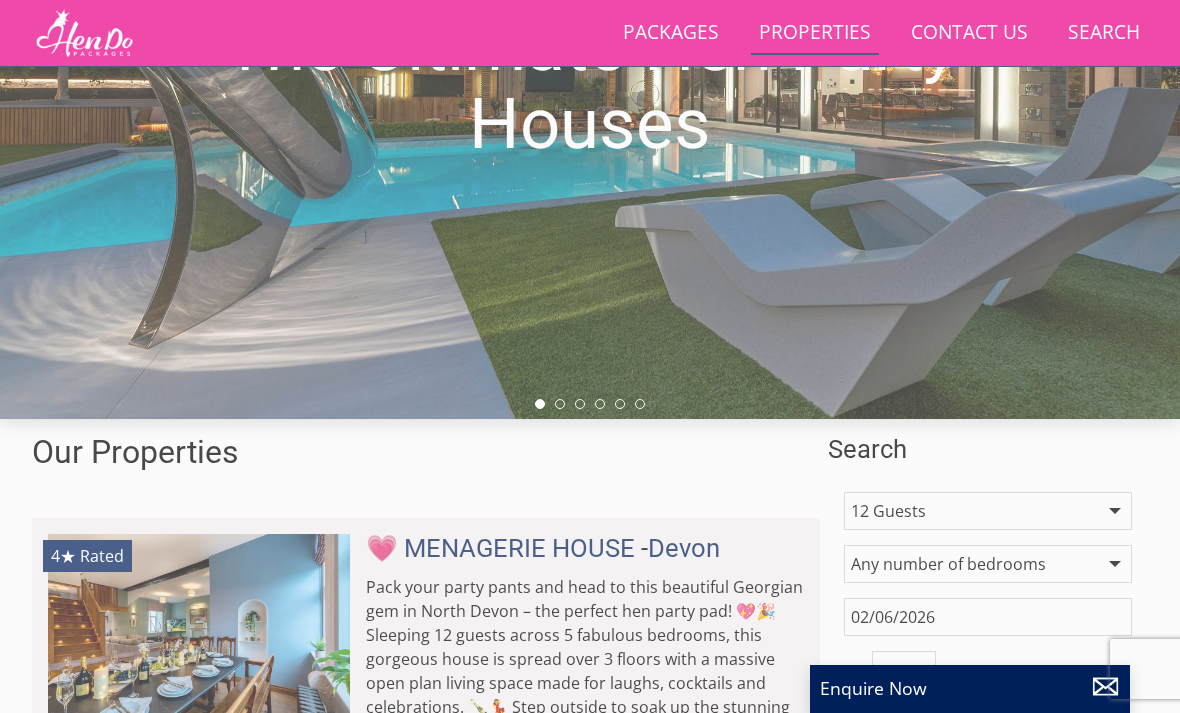 scroll, scrollTop: 319, scrollLeft: 0, axis: vertical 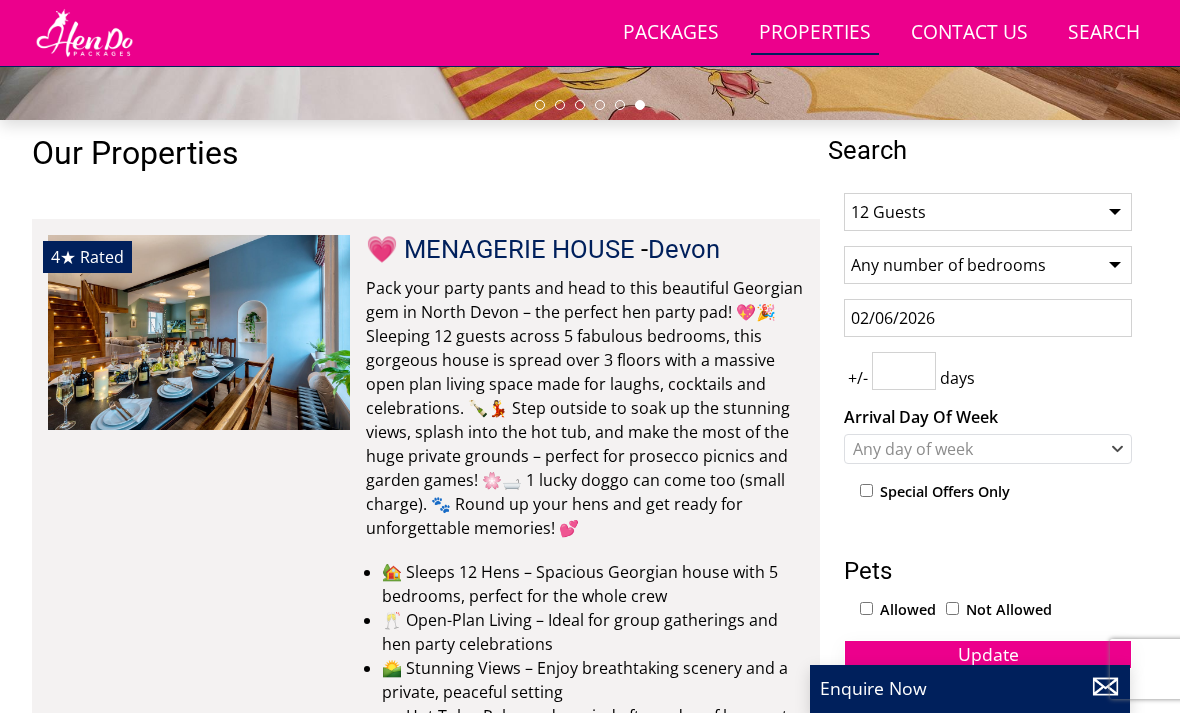 click on "Update" at bounding box center (988, 654) 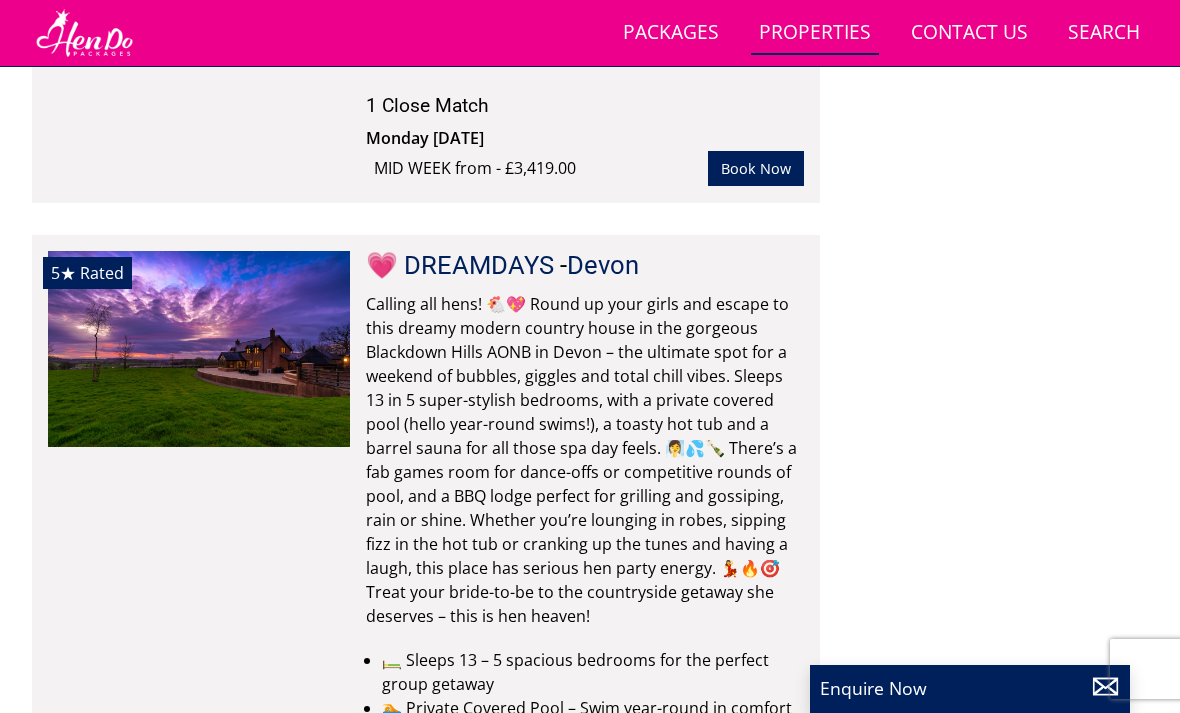 scroll, scrollTop: 12609, scrollLeft: 0, axis: vertical 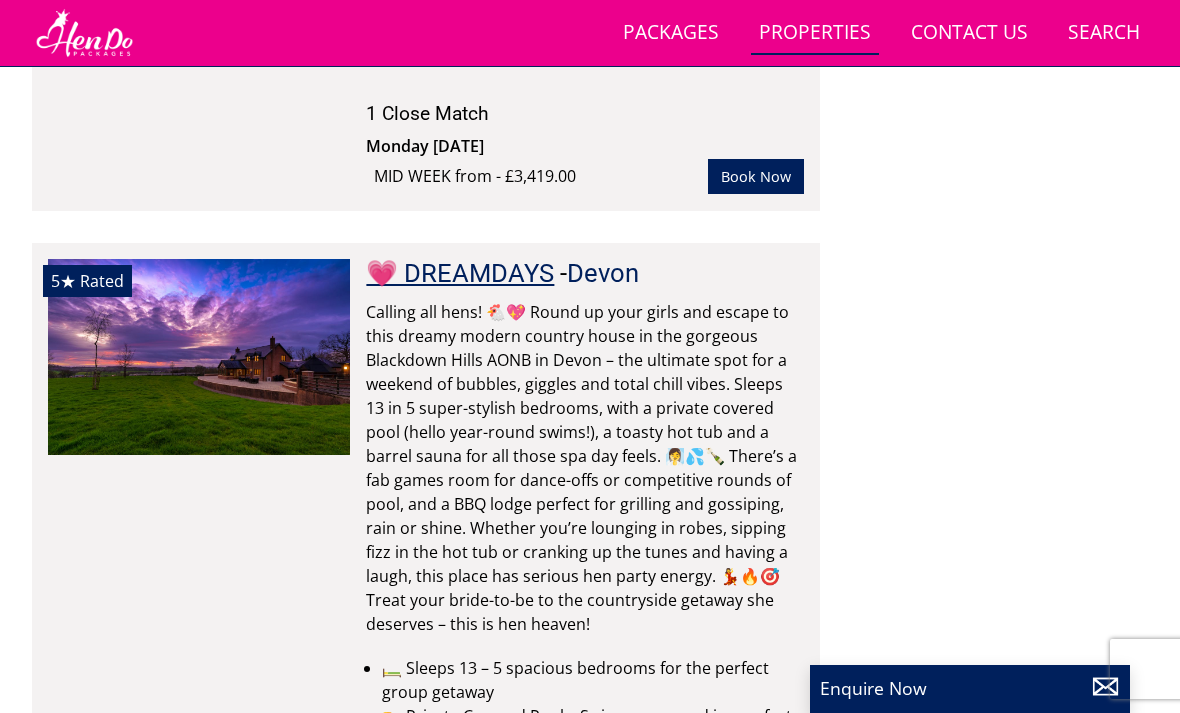 click on "💗 DREAMDAYS" at bounding box center (460, 273) 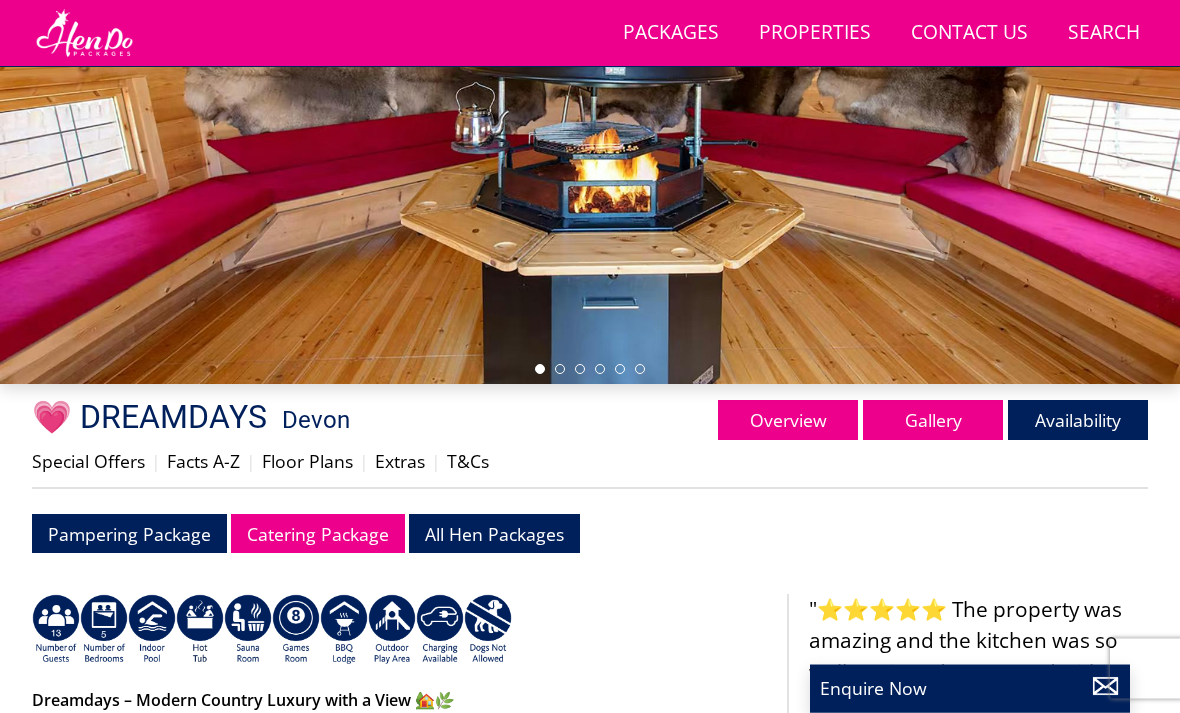 scroll, scrollTop: 387, scrollLeft: 0, axis: vertical 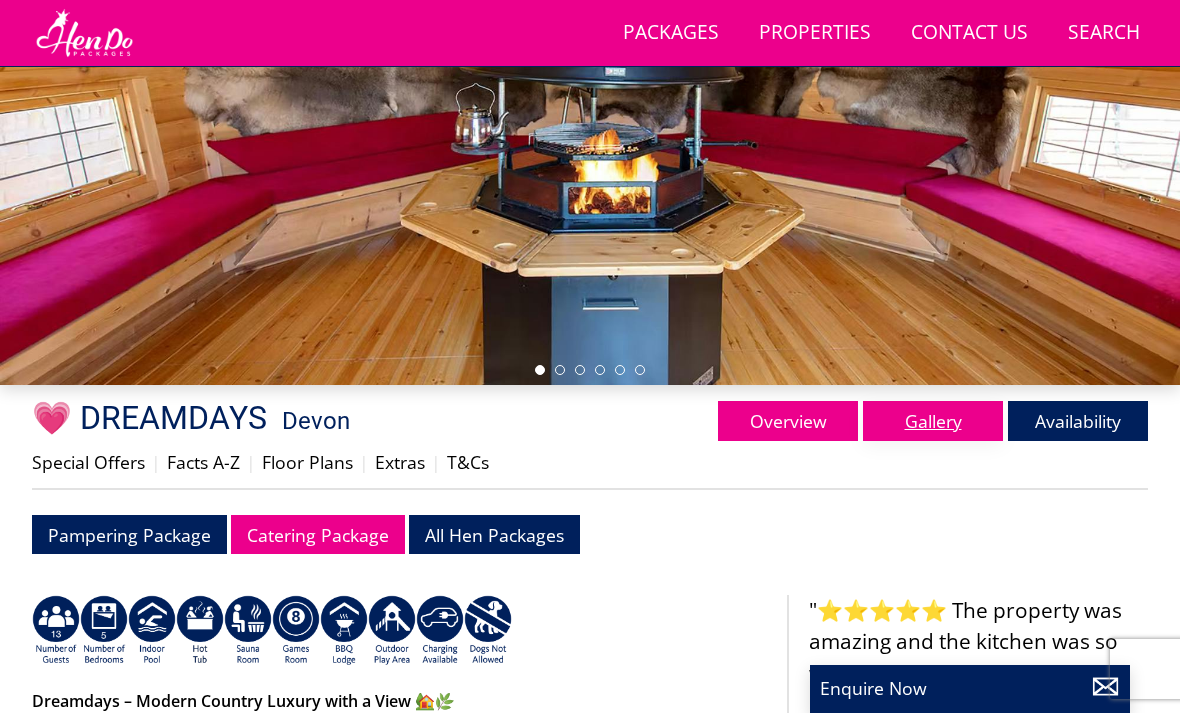 click on "Gallery" at bounding box center [933, 421] 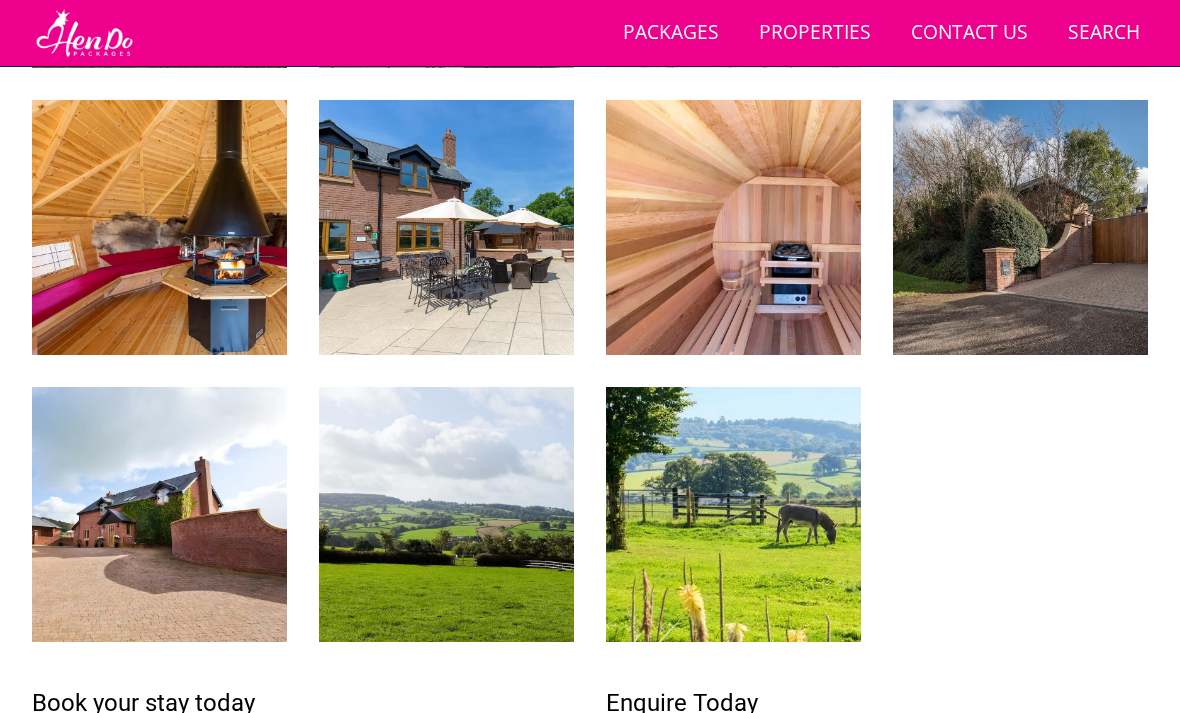 scroll, scrollTop: 2684, scrollLeft: 0, axis: vertical 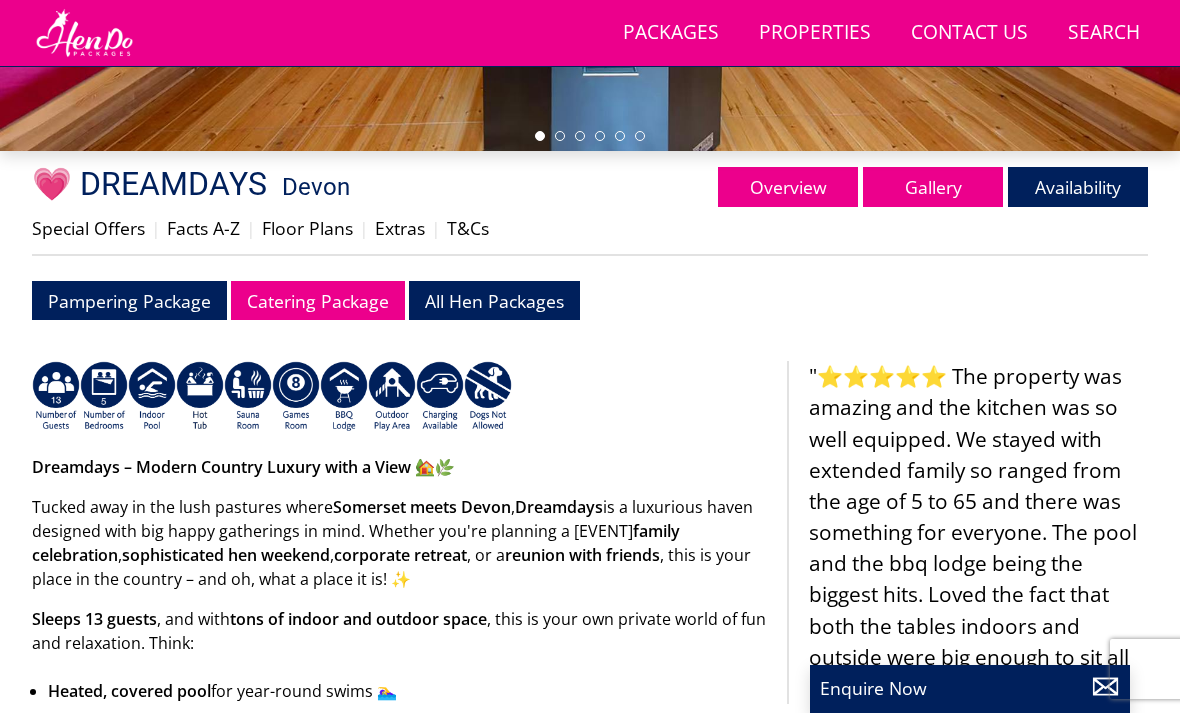select on "12" 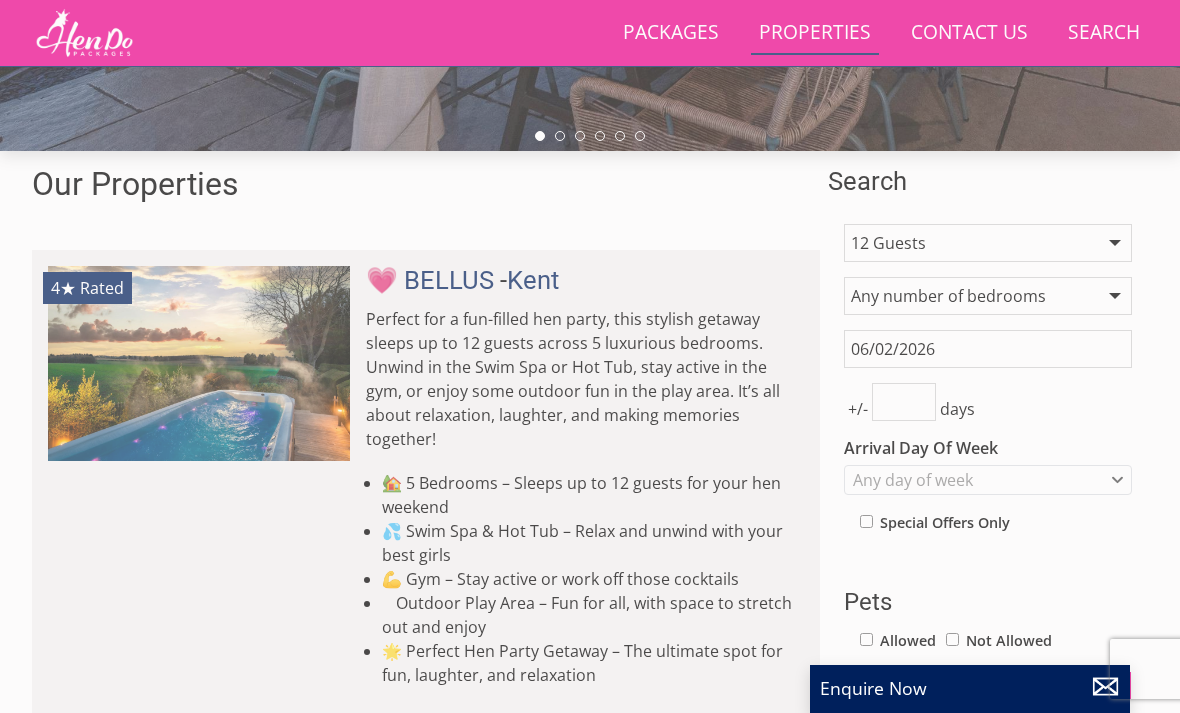 scroll, scrollTop: 12609, scrollLeft: 0, axis: vertical 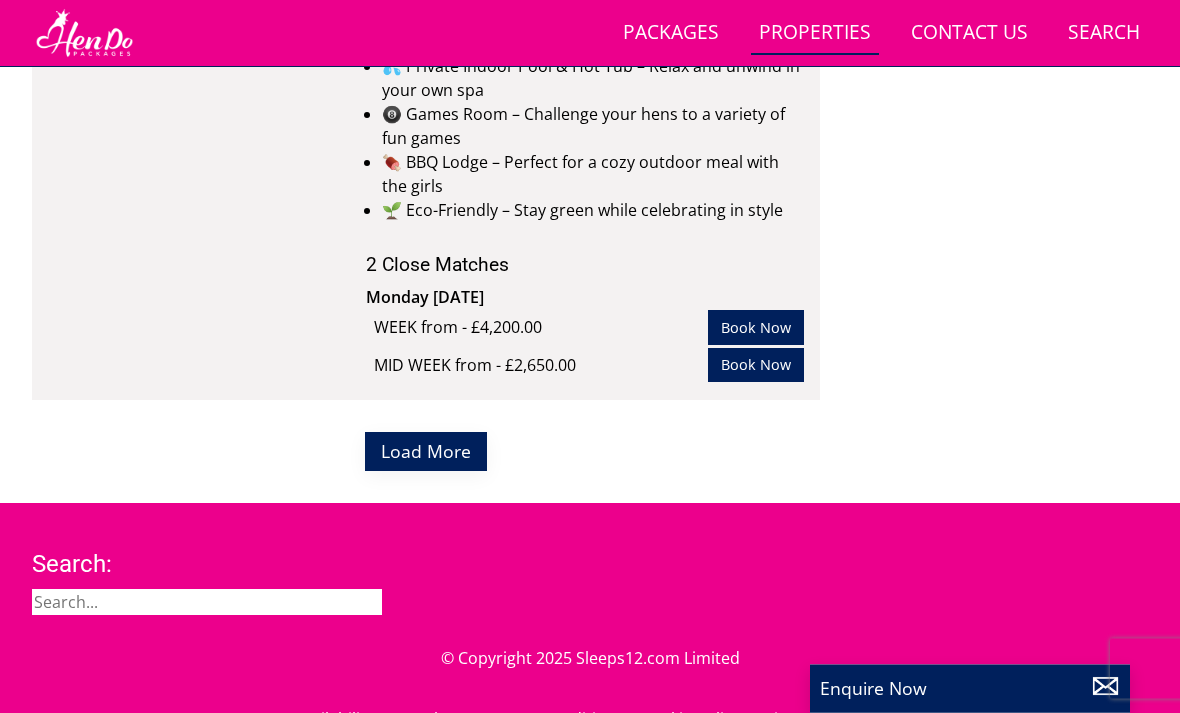 click on "Load More" at bounding box center [426, 452] 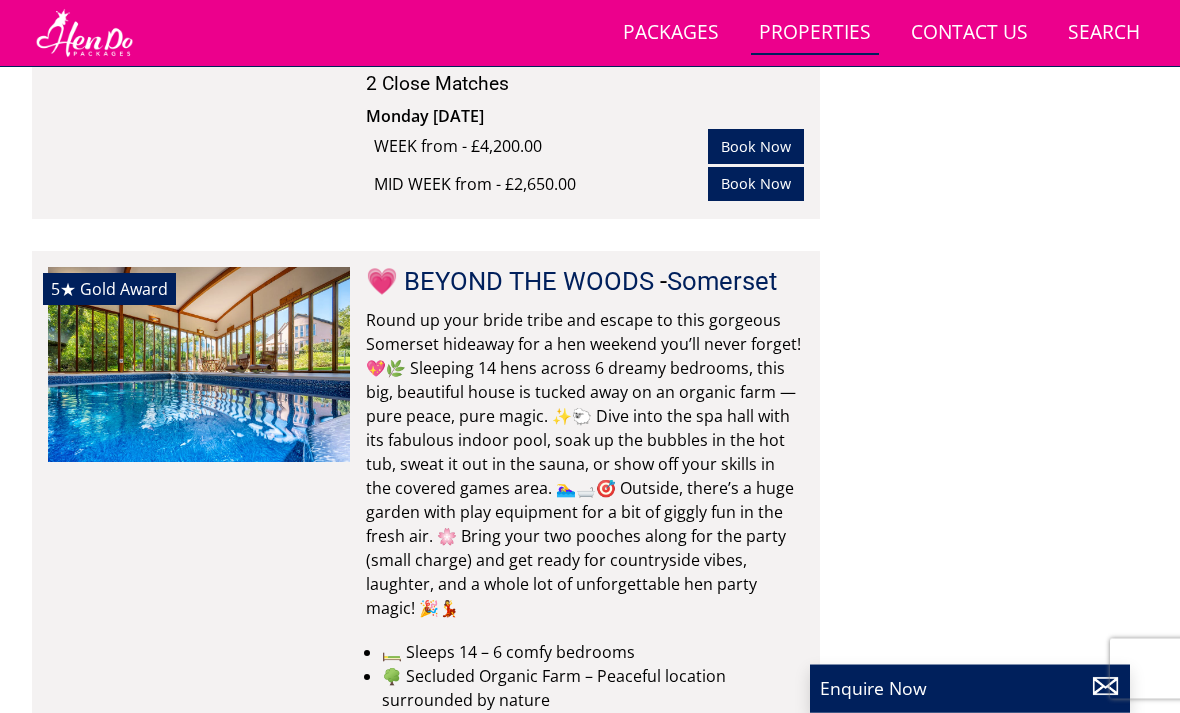 scroll, scrollTop: 16349, scrollLeft: 0, axis: vertical 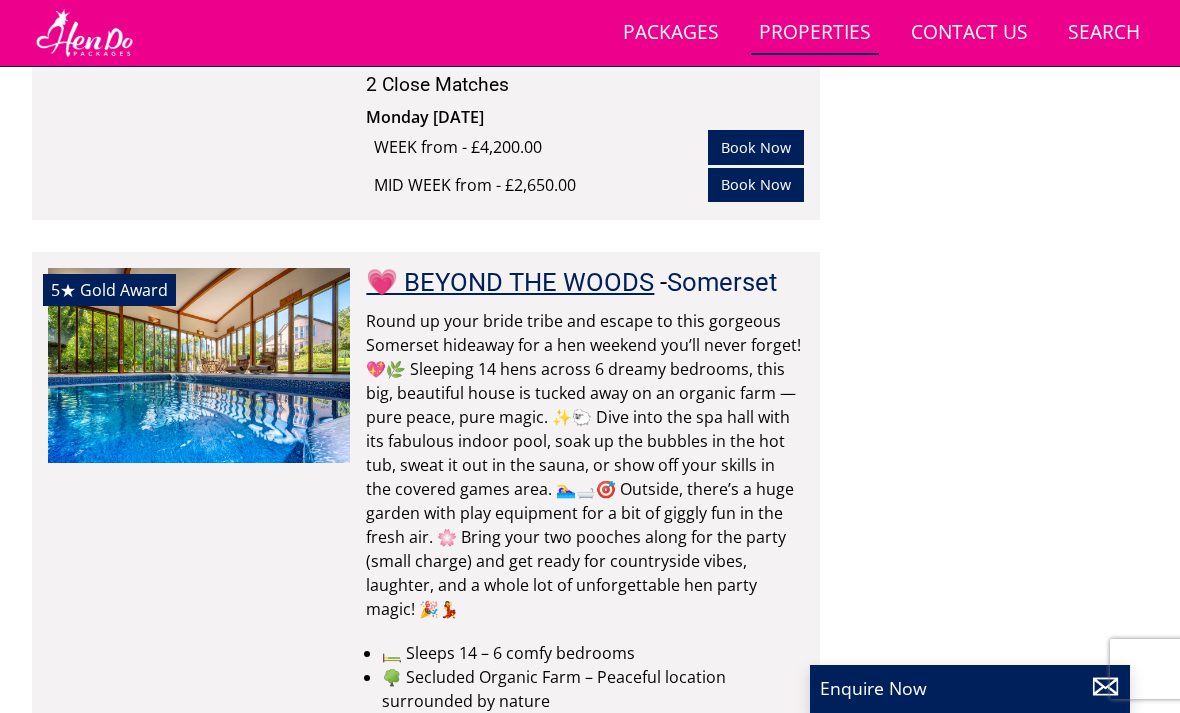 click on "💗 BEYOND THE WOODS" at bounding box center [510, 282] 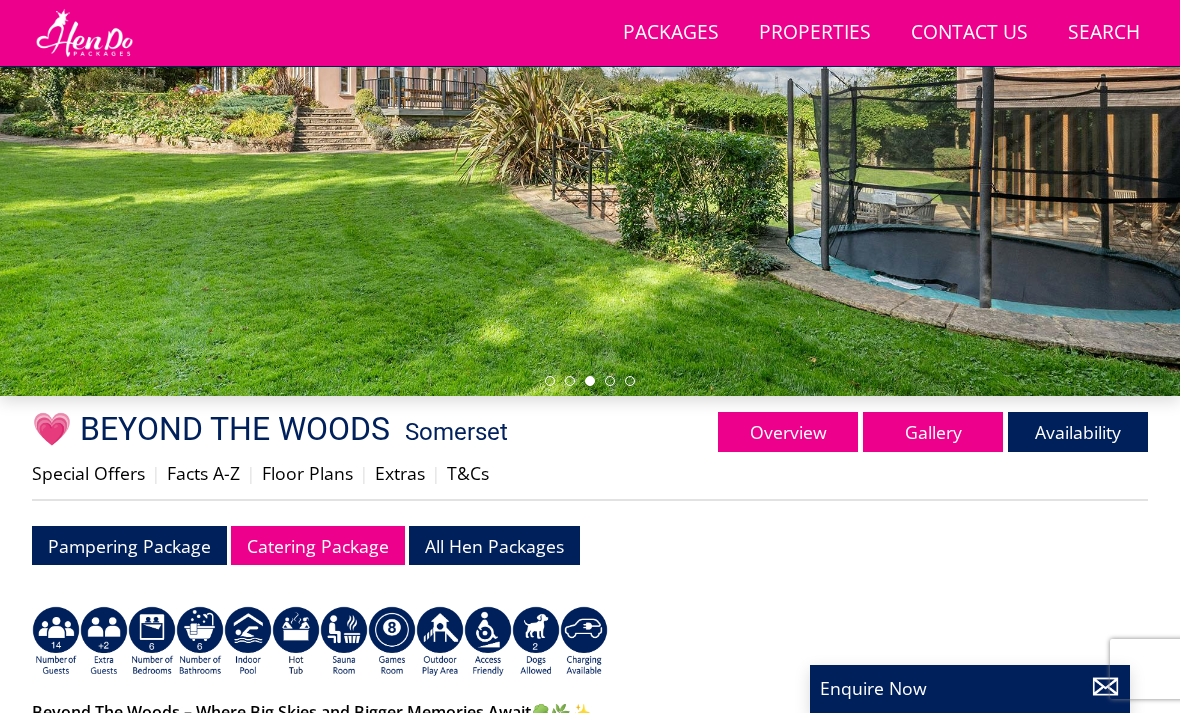 scroll, scrollTop: 374, scrollLeft: 0, axis: vertical 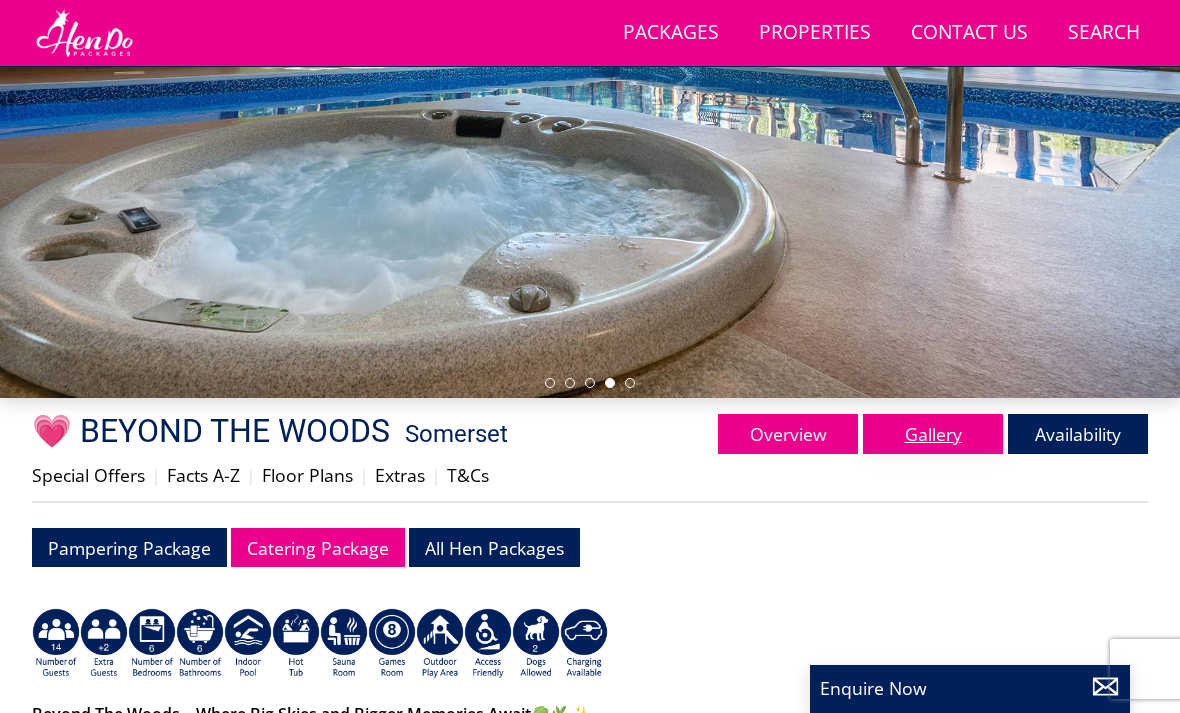 click on "Gallery" at bounding box center [933, 434] 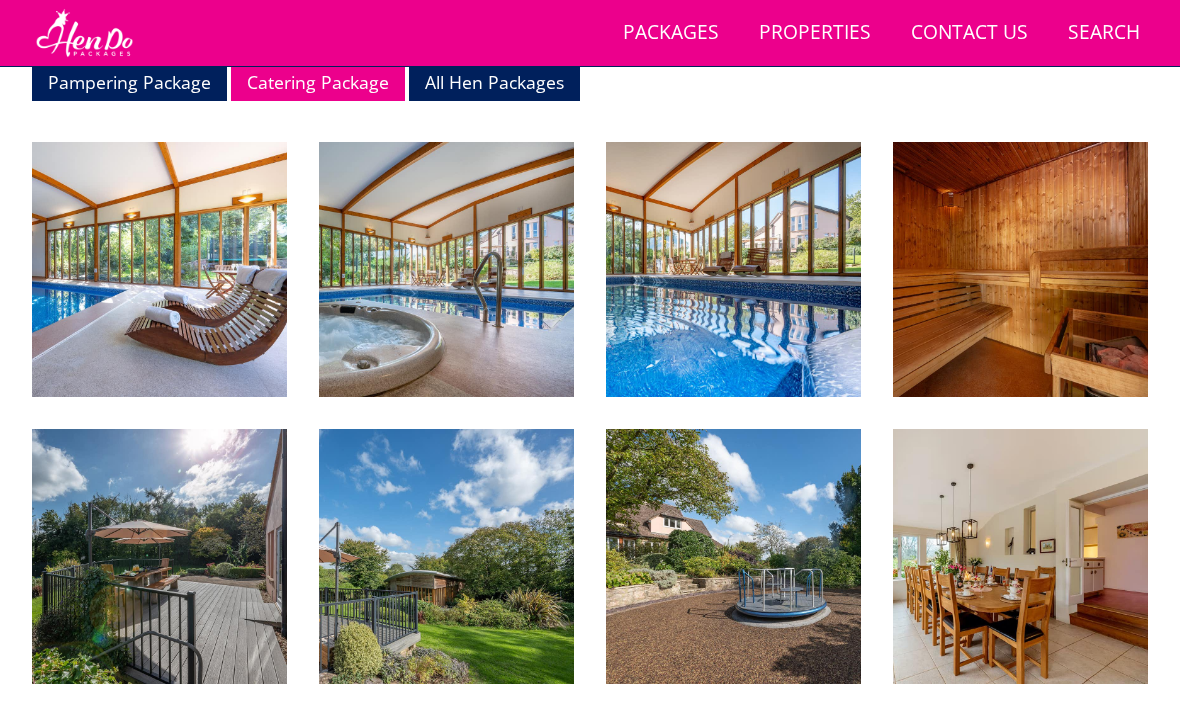 scroll, scrollTop: 840, scrollLeft: 0, axis: vertical 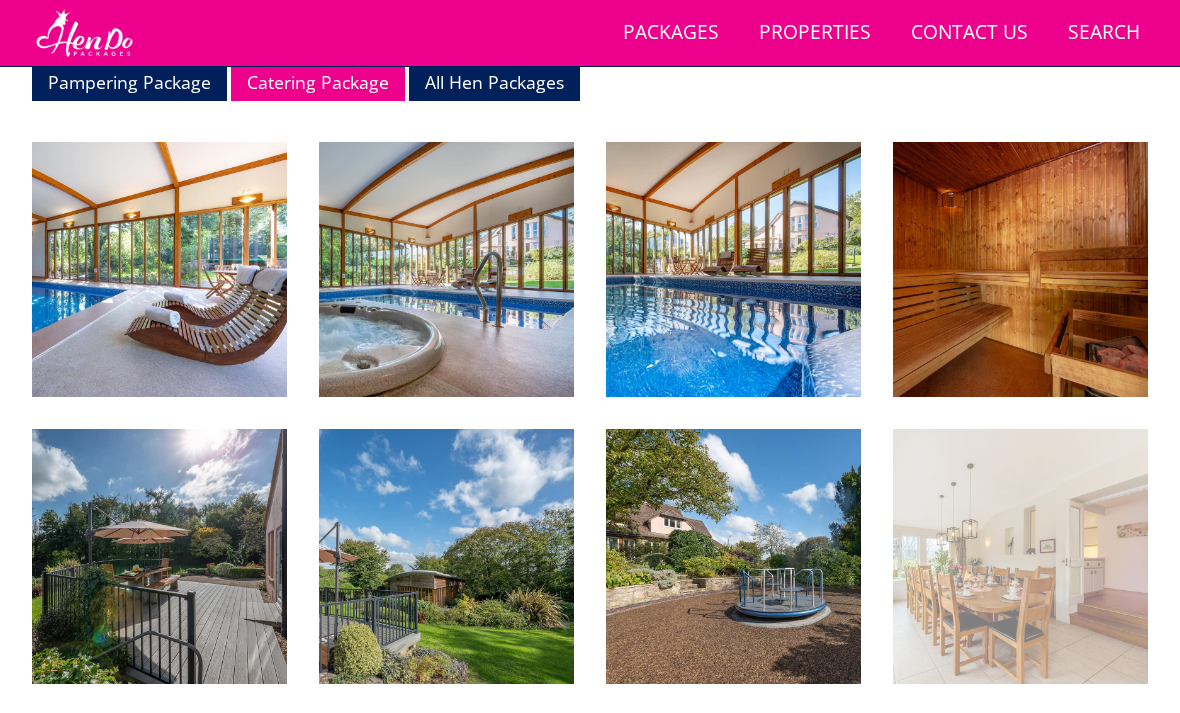 click at bounding box center [1020, 556] 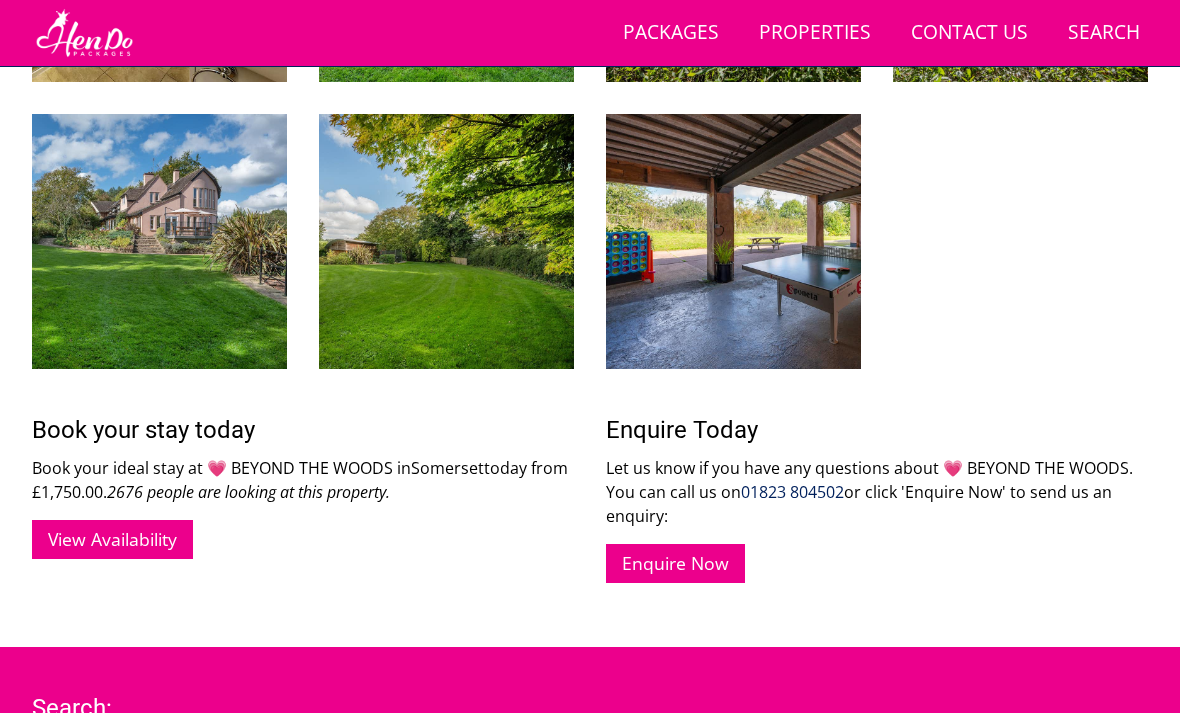 scroll, scrollTop: 3164, scrollLeft: 0, axis: vertical 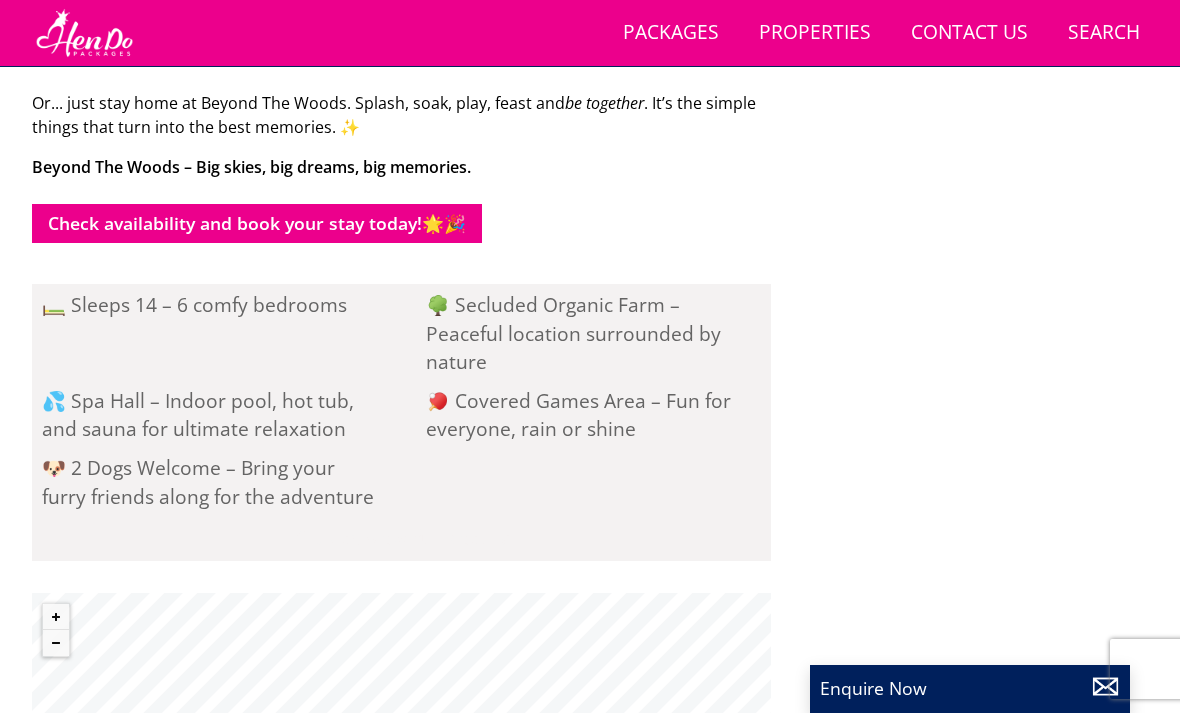 select on "12" 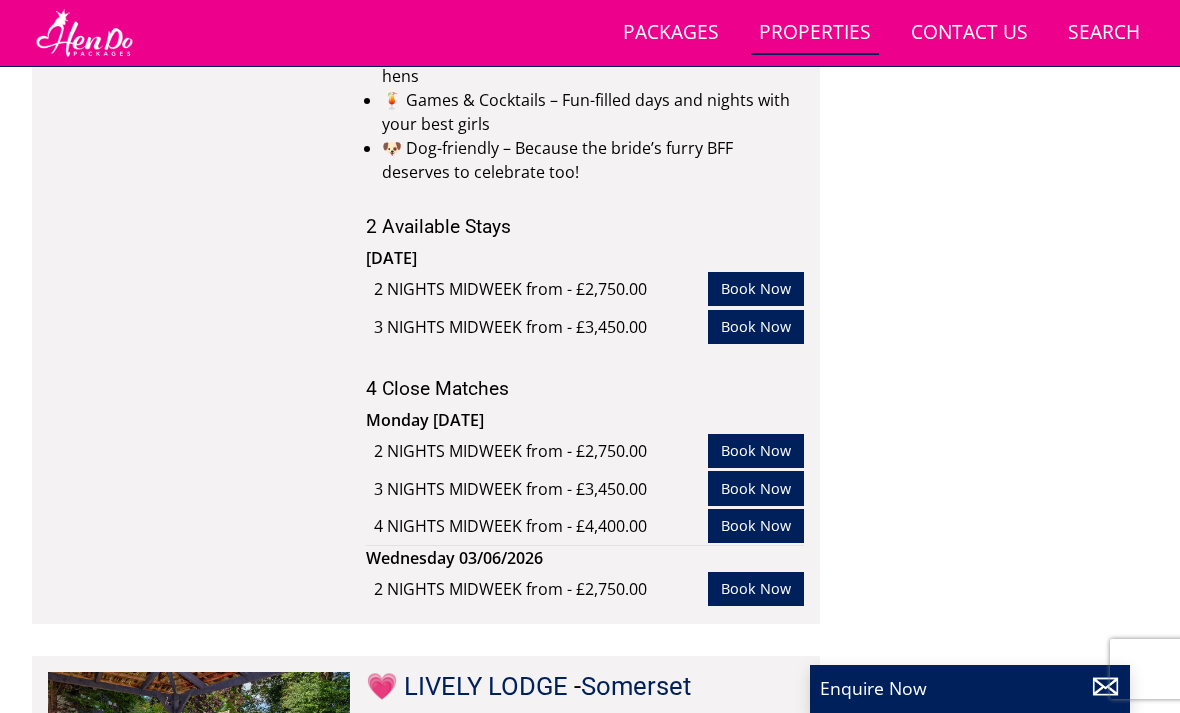 scroll, scrollTop: 16349, scrollLeft: 0, axis: vertical 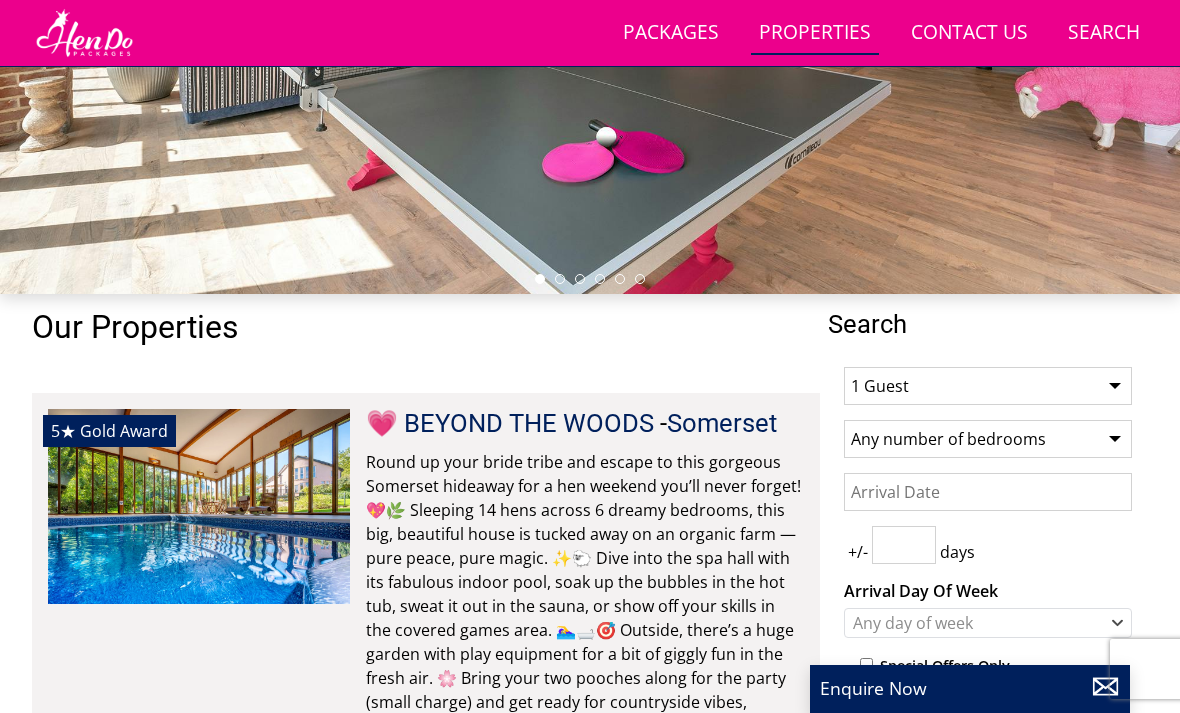 click on "1 Guest
2 Guests
3 Guests
4 Guests
5 Guests
6 Guests
7 Guests
8 Guests
9 Guests
10 Guests
11 Guests
12 Guests
13 Guests
14 Guests
15 Guests
16 Guests
17 Guests
18 Guests
19 Guests
20 Guests
21 Guests
22 Guests
23 Guests
24 Guests
25 Guests
26 Guests
27 Guests
28 Guests
29 Guests
30 Guests
31 Guests
32 Guests
33 Guests
34 Guests
35 Guests
36 Guests
37 Guests
38 Guests
39 Guests
40 Guests
41 Guests
42 Guests
43 Guests
44 Guests
45 Guests
46 Guests
47 Guests
48 Guests
49 Guests
50 Guests" at bounding box center (988, 386) 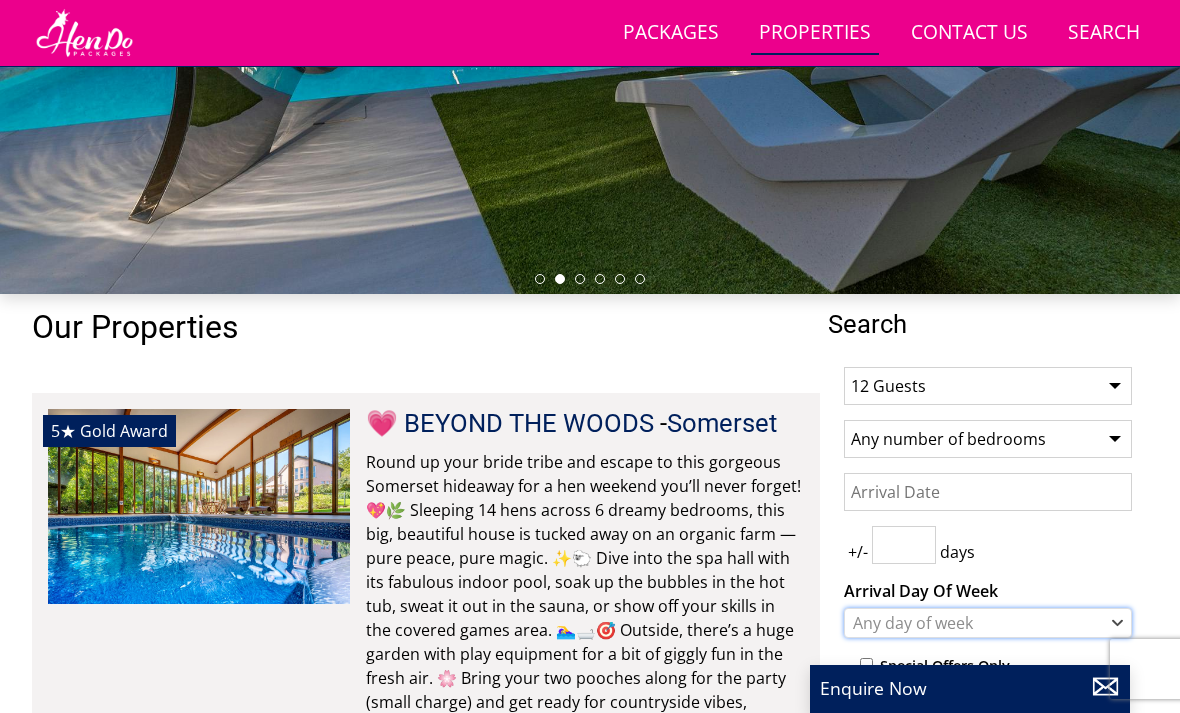 click 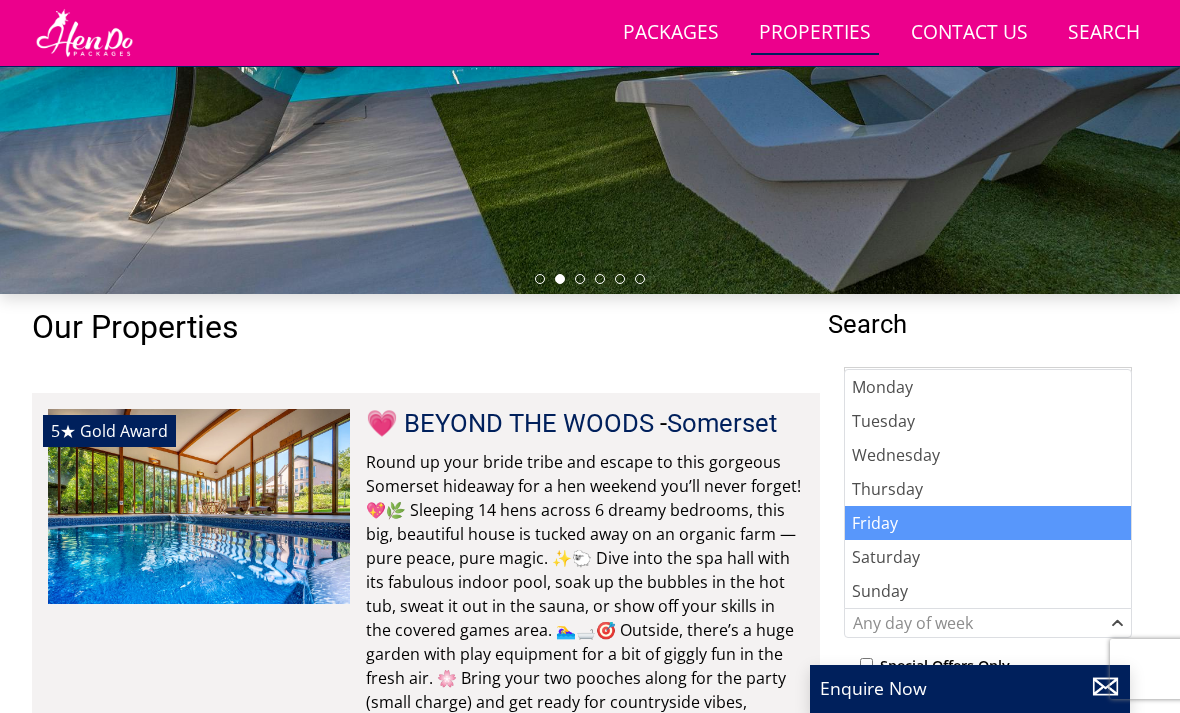 click on "Friday" at bounding box center (988, 523) 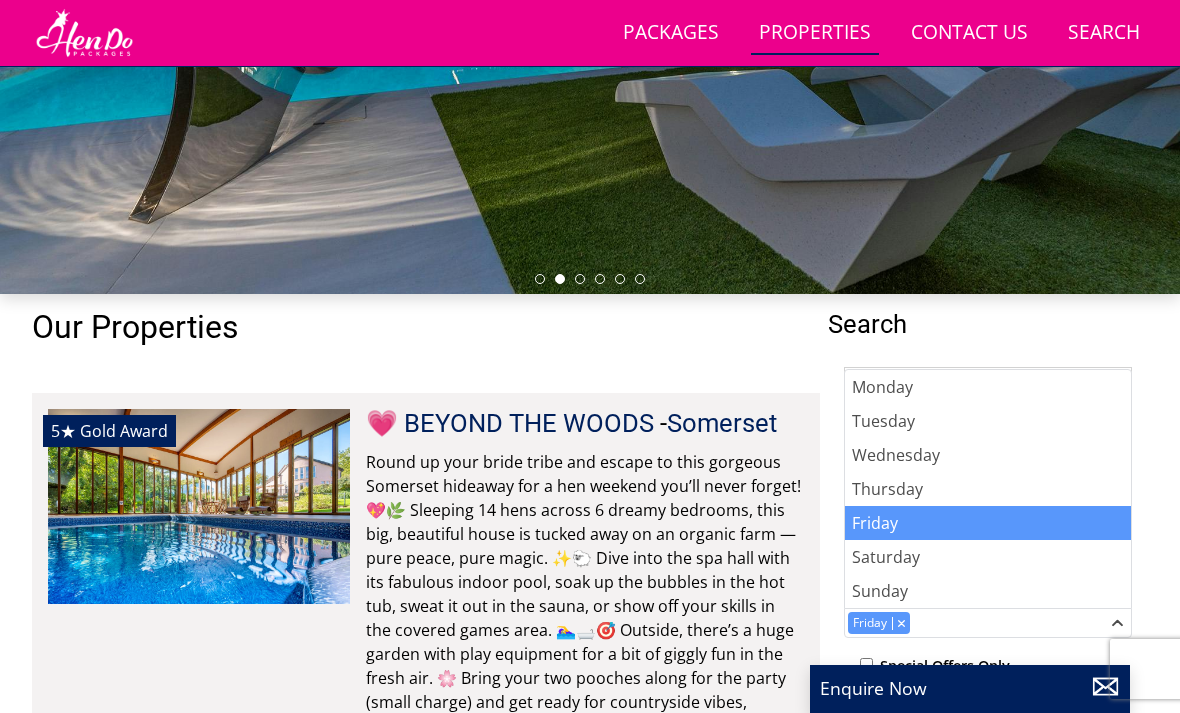 click on "Special Offers Only" at bounding box center (996, 667) 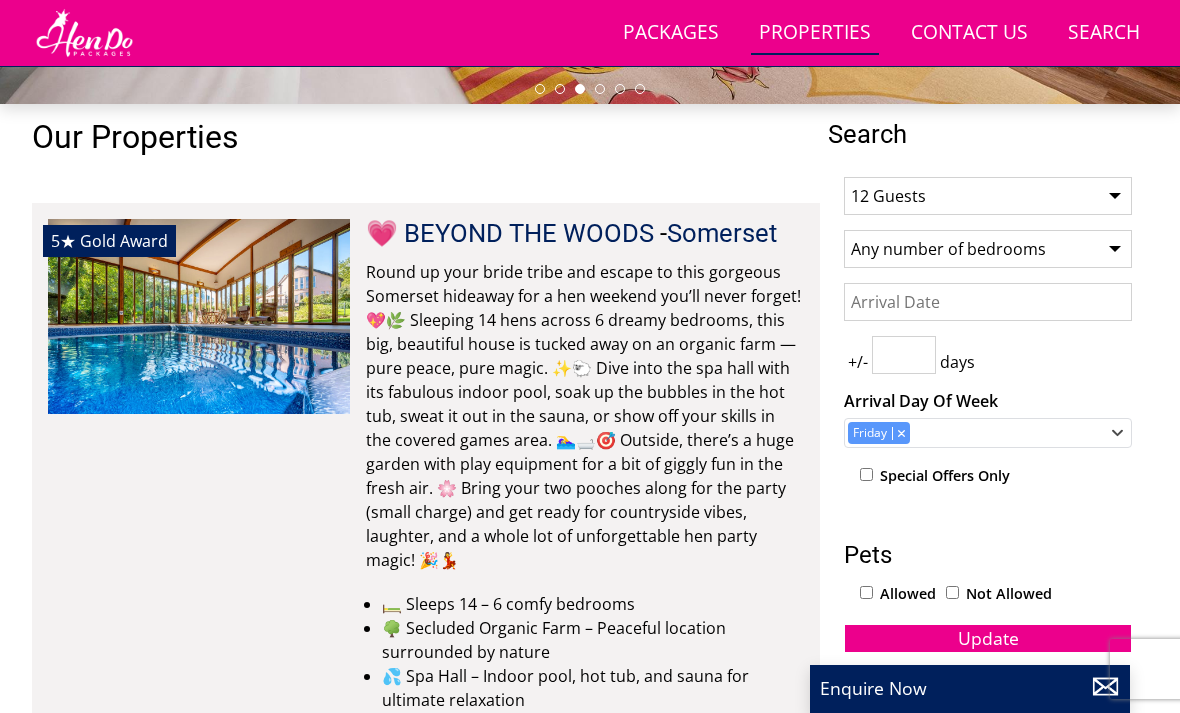 scroll, scrollTop: 667, scrollLeft: 0, axis: vertical 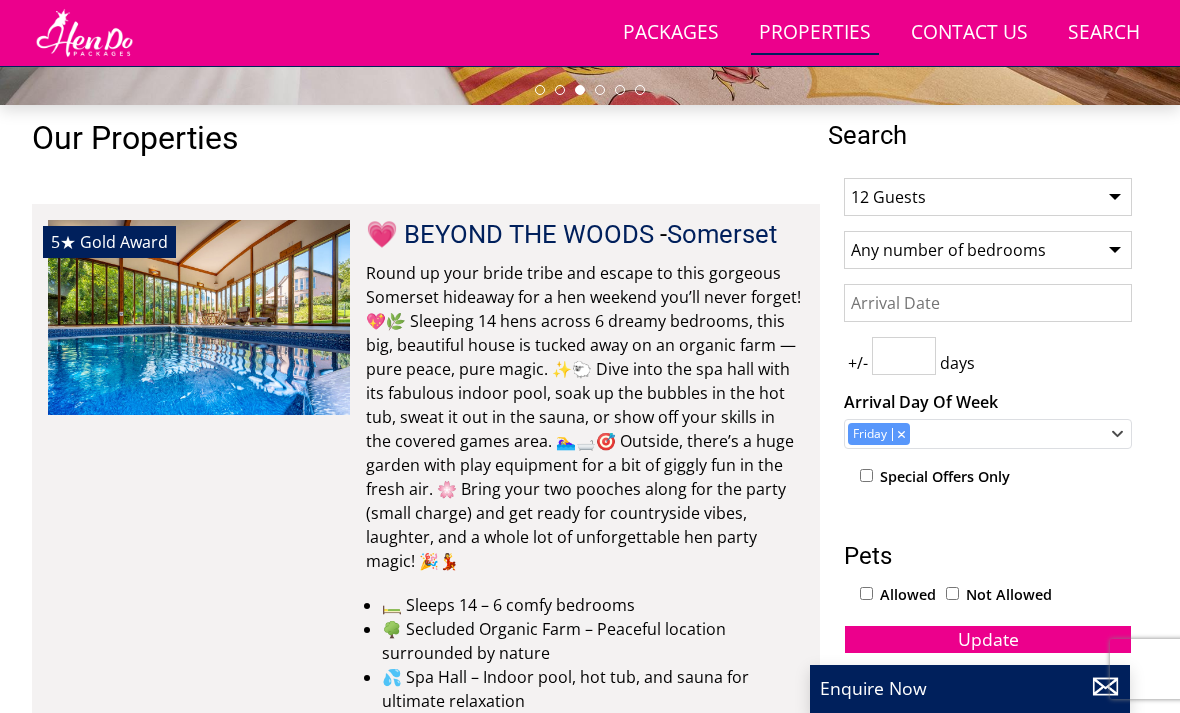 click on "Date" at bounding box center (988, 303) 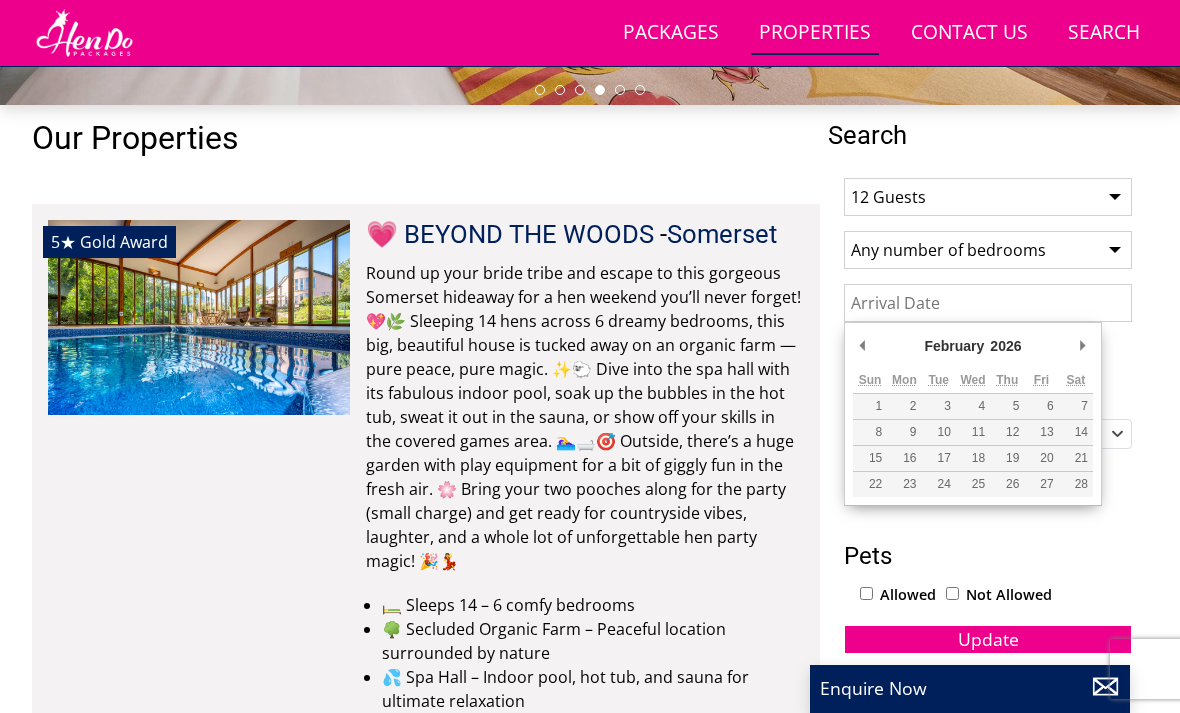 type on "06/02/2026" 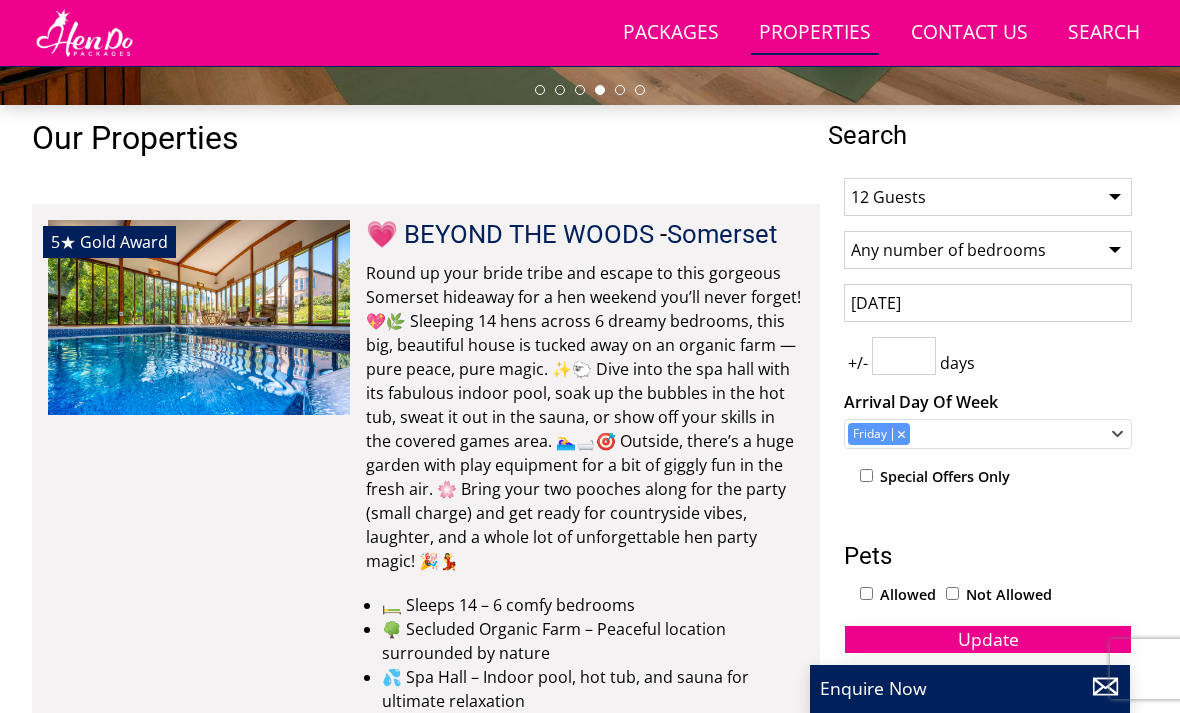 click on "Update" at bounding box center [988, 639] 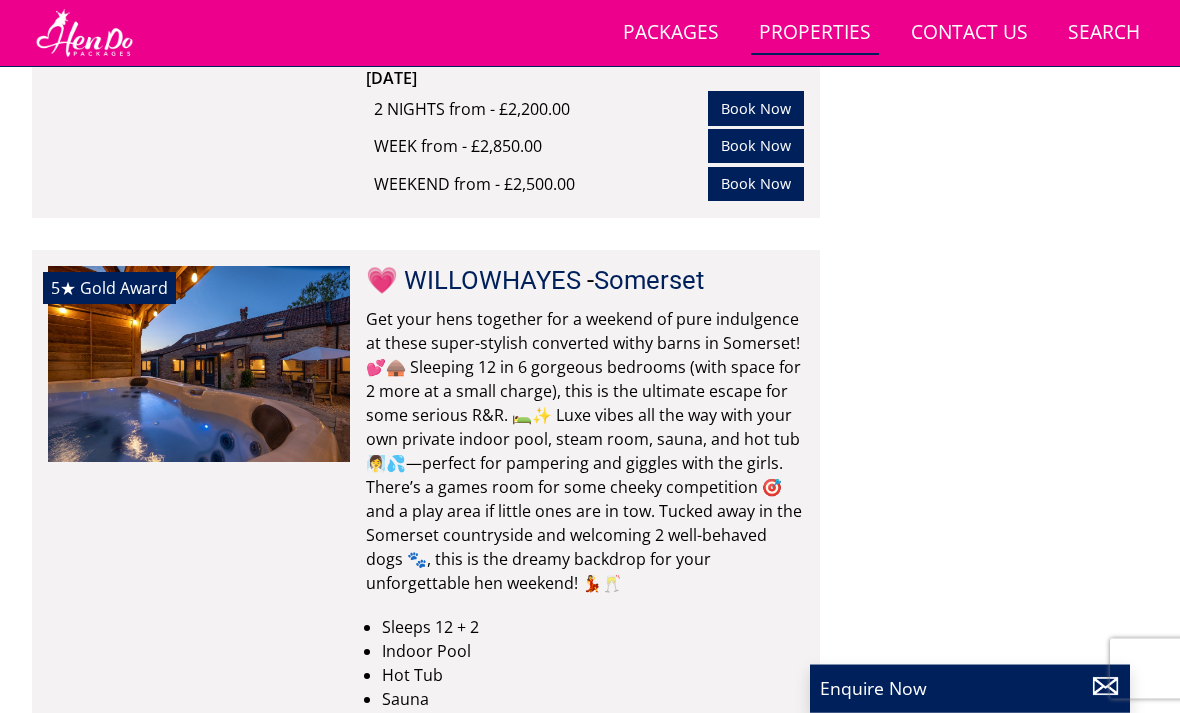 scroll, scrollTop: 3831, scrollLeft: 0, axis: vertical 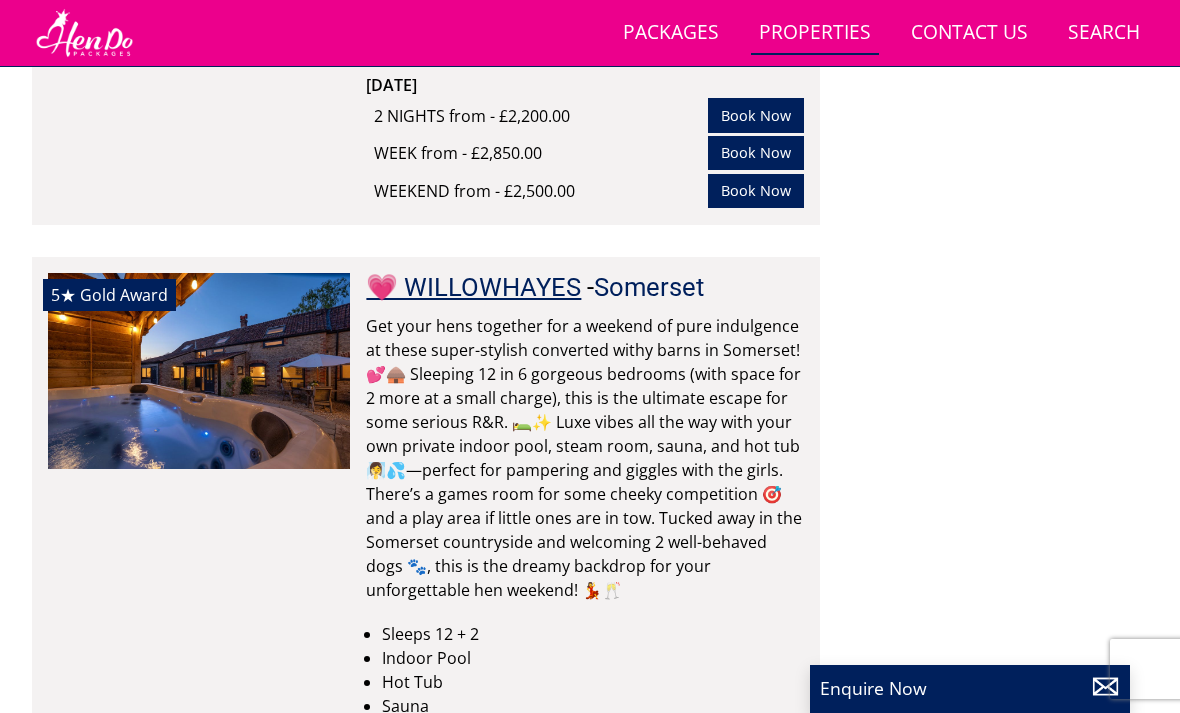 click on "💗 WILLOWHAYES" at bounding box center (473, 287) 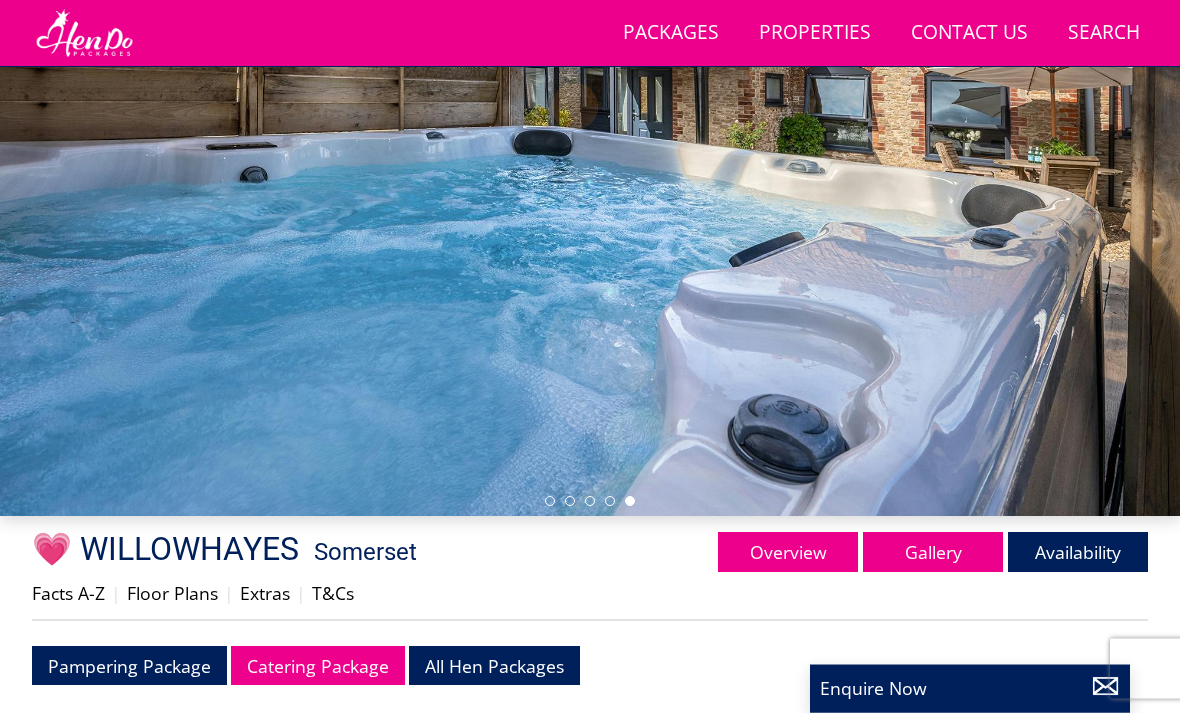 scroll, scrollTop: 256, scrollLeft: 0, axis: vertical 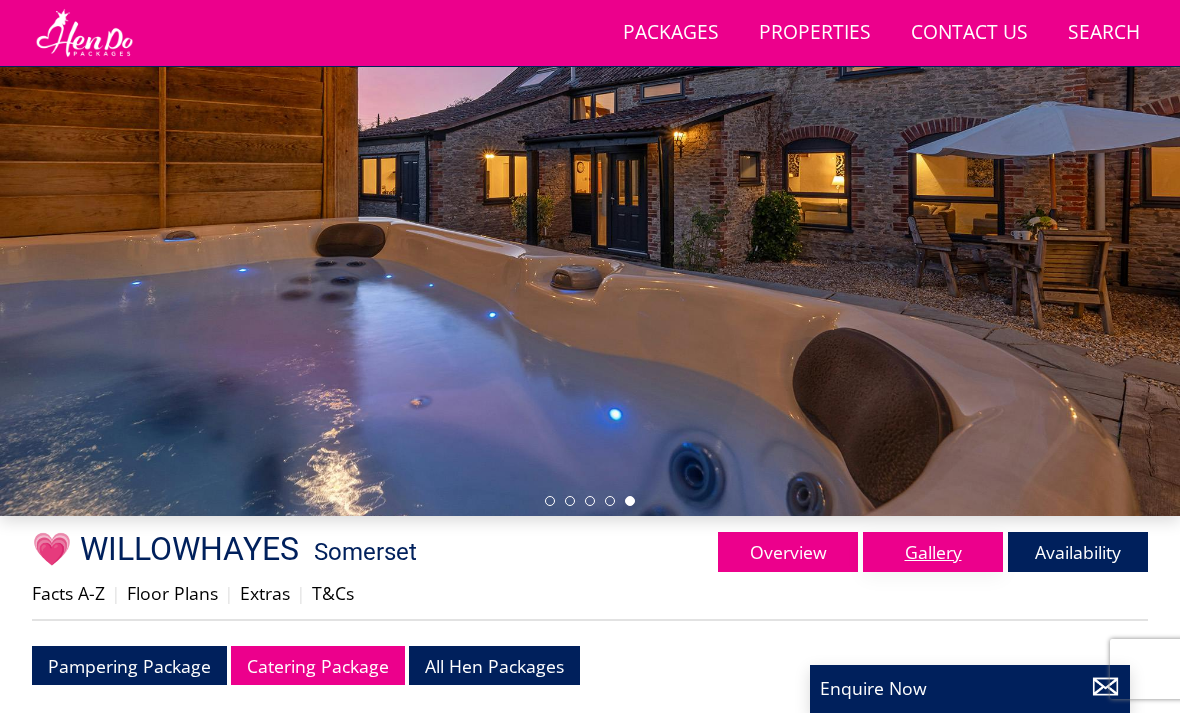 click on "Gallery" at bounding box center [933, 552] 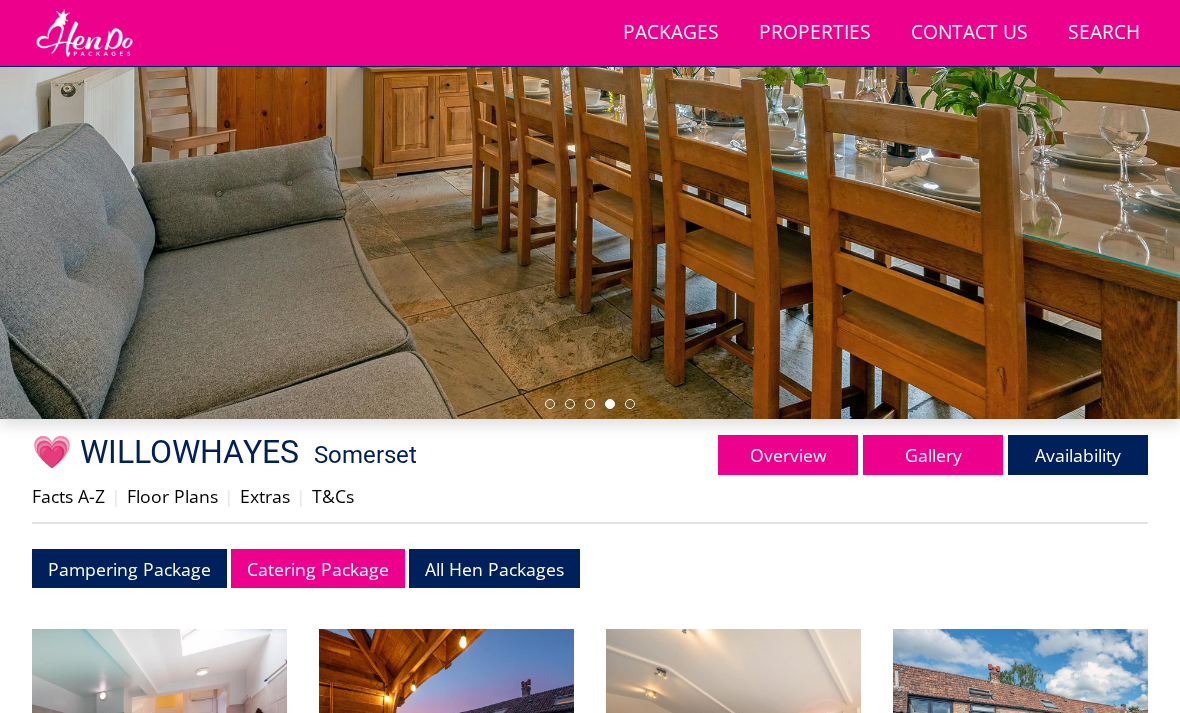 scroll, scrollTop: 354, scrollLeft: 0, axis: vertical 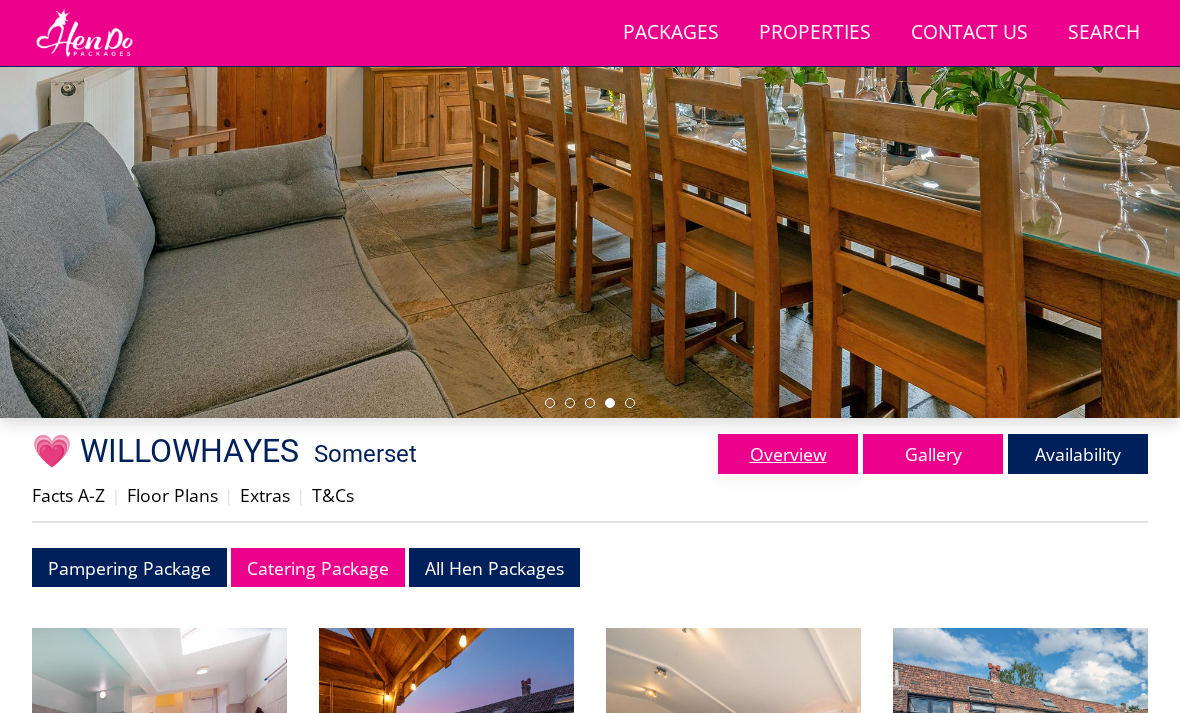 click on "Overview" at bounding box center [788, 454] 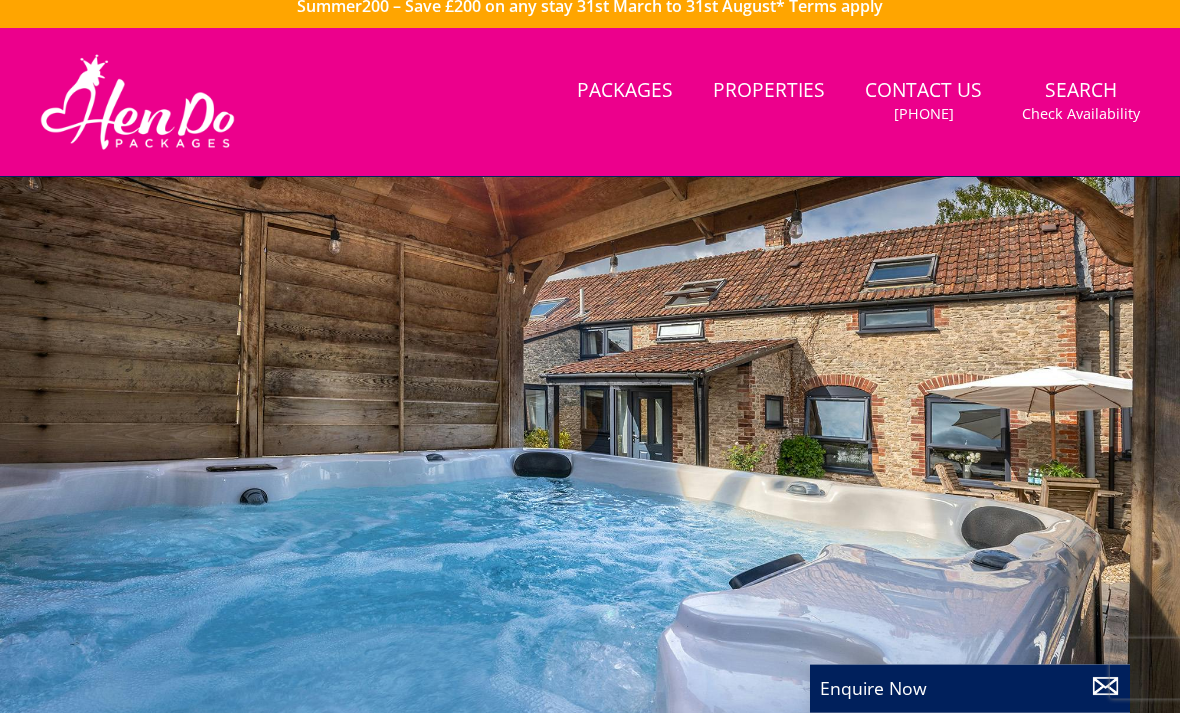 scroll, scrollTop: 0, scrollLeft: 0, axis: both 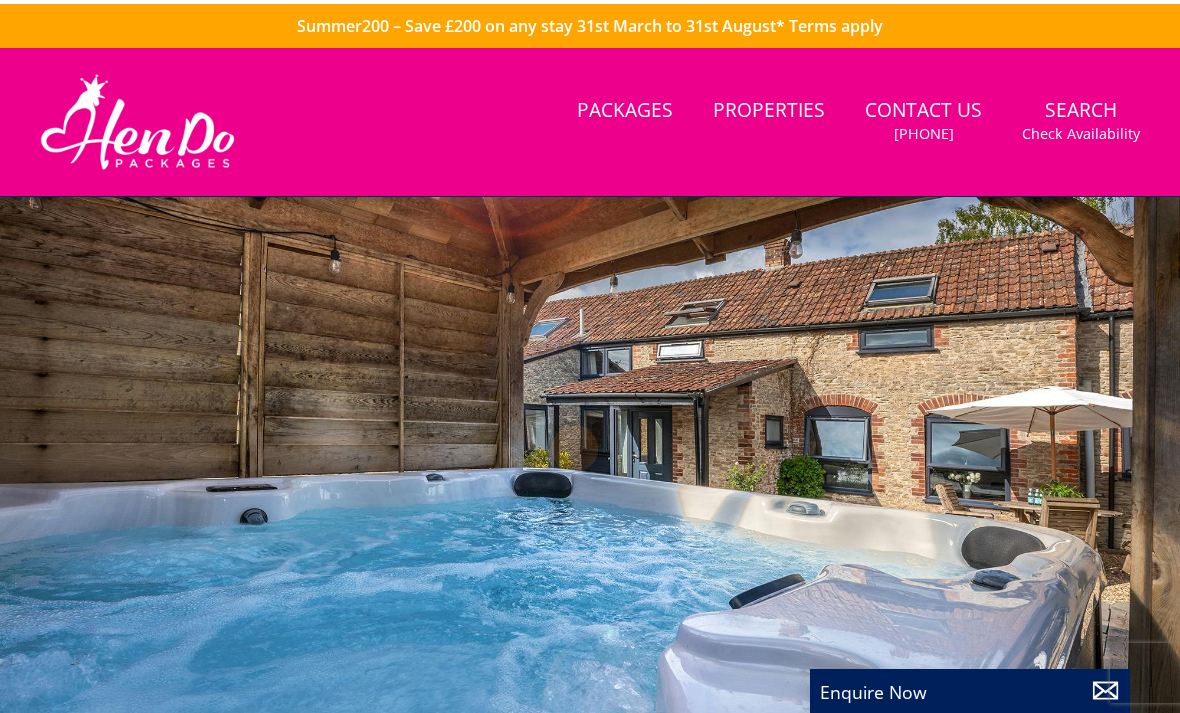 select on "12" 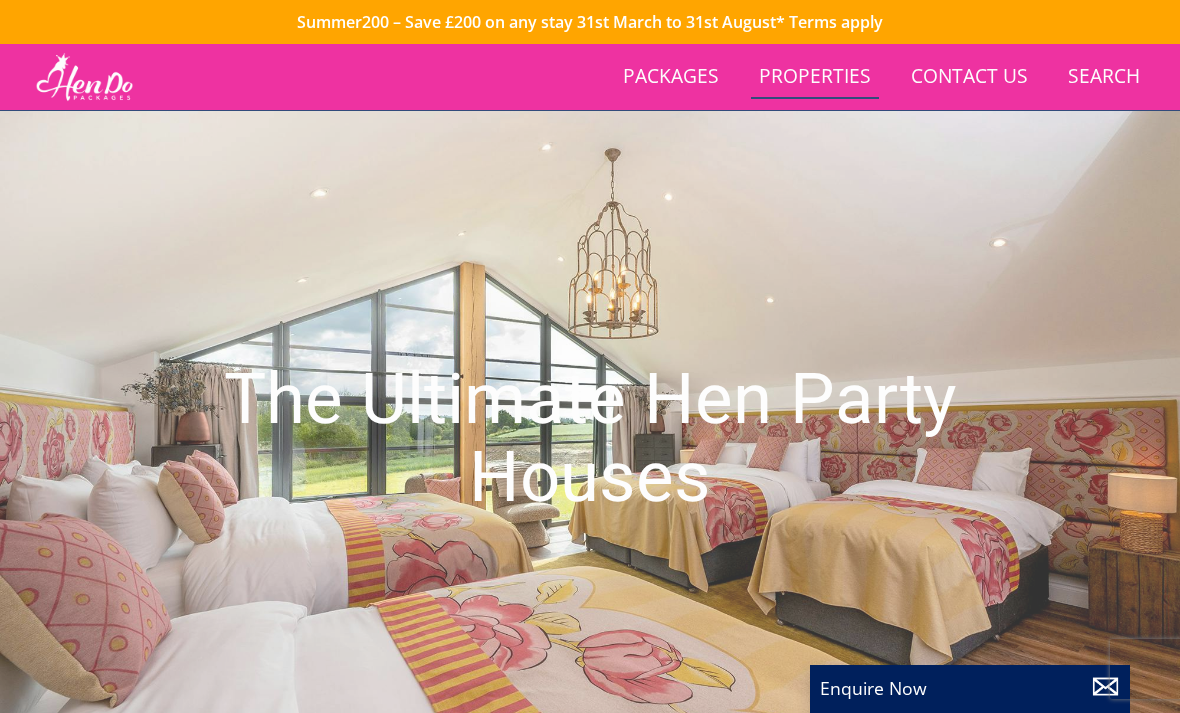 scroll, scrollTop: 0, scrollLeft: 3024, axis: horizontal 